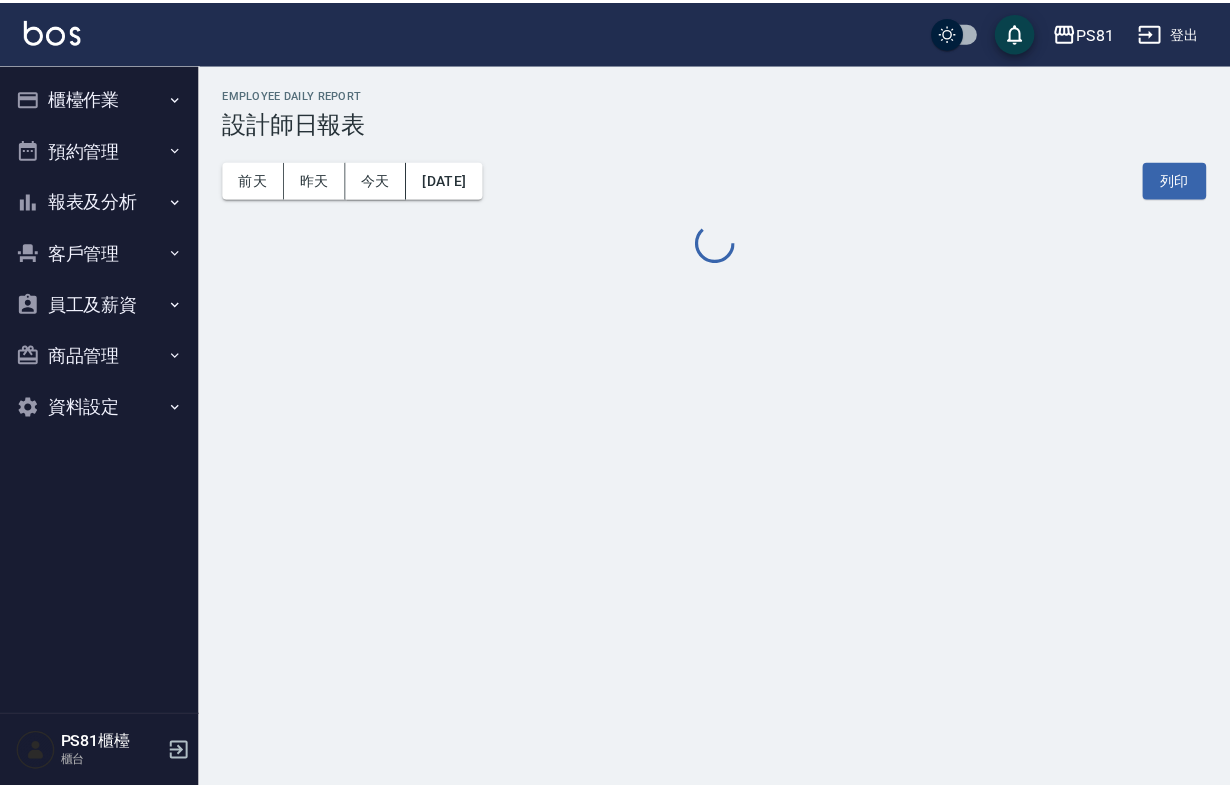 scroll, scrollTop: 0, scrollLeft: 0, axis: both 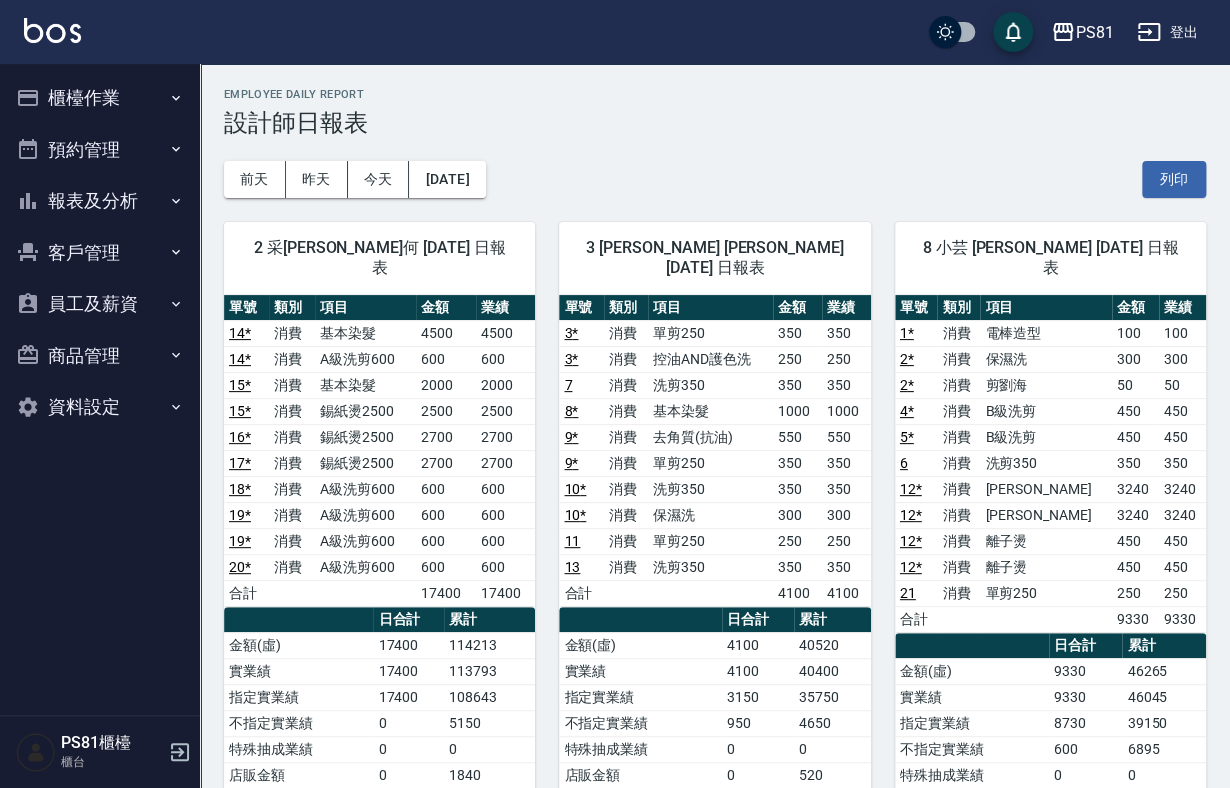 click on "櫃檯作業" at bounding box center [100, 98] 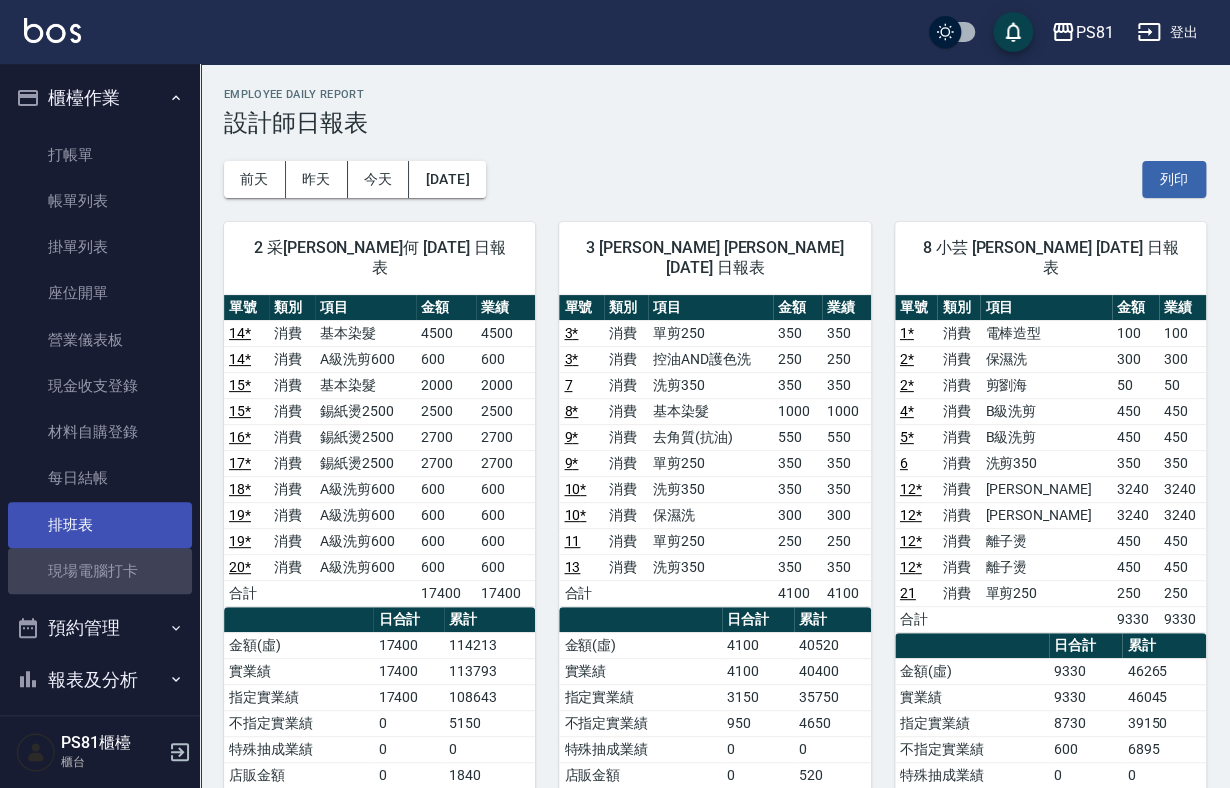 click on "現場電腦打卡" at bounding box center [100, 571] 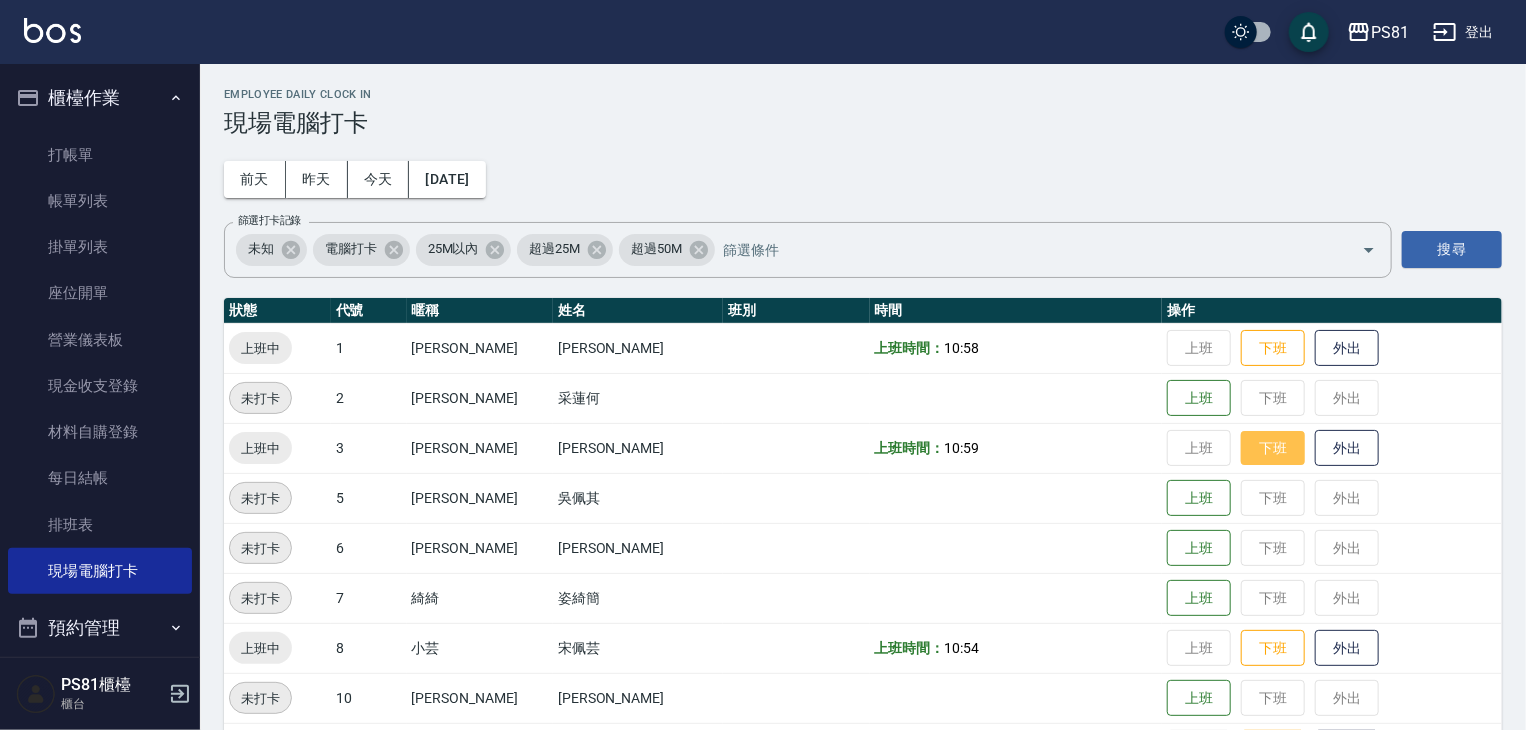 click on "下班" at bounding box center [1273, 448] 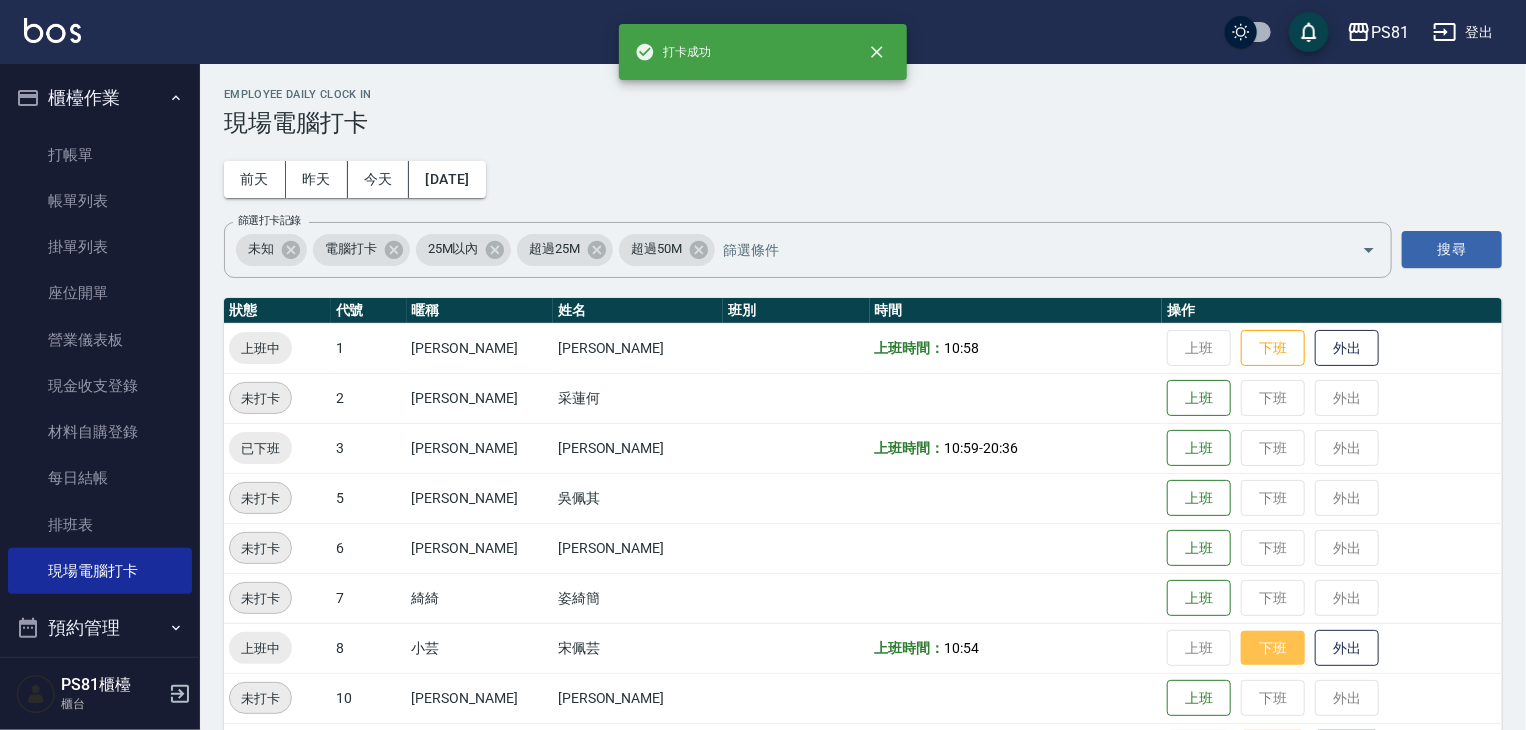 click on "下班" at bounding box center [1273, 648] 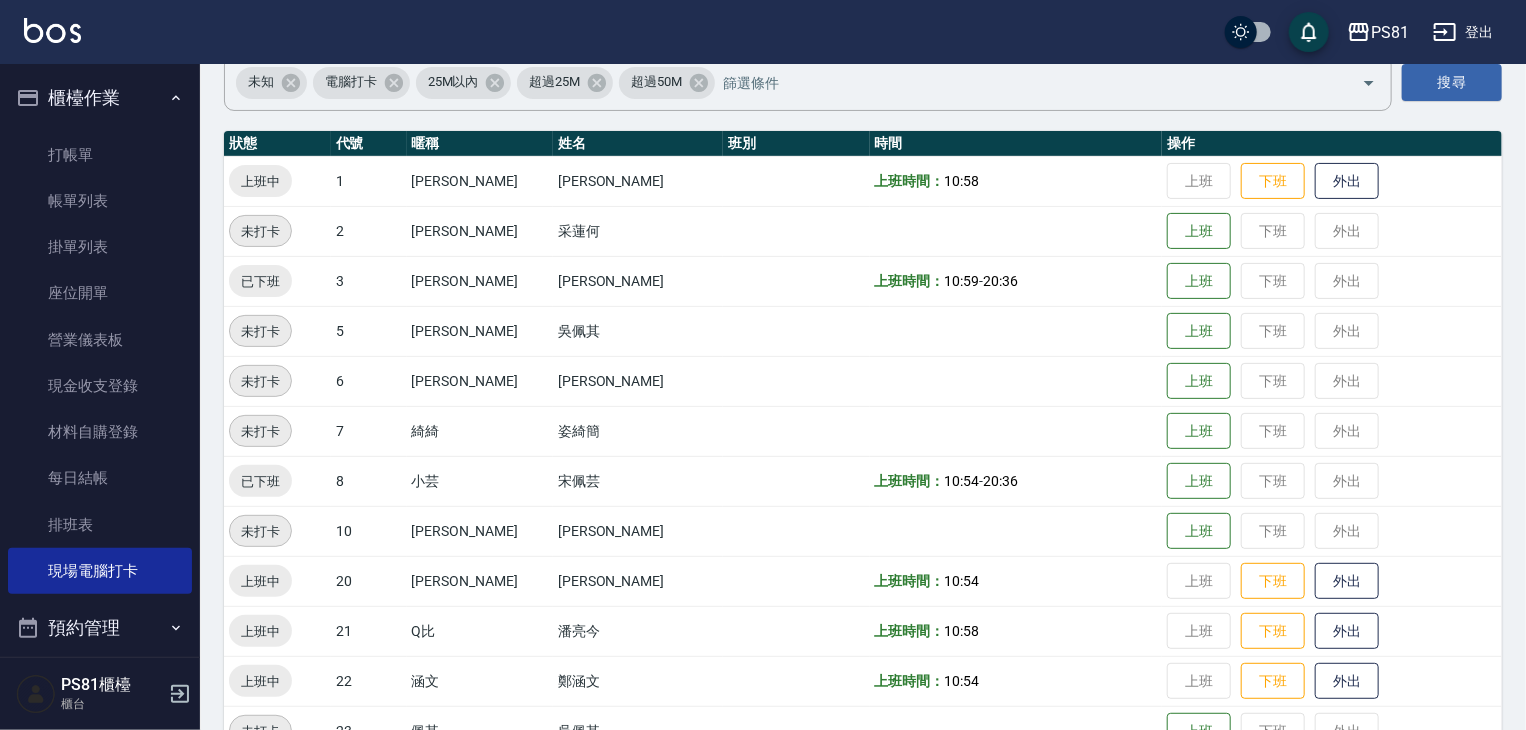 scroll, scrollTop: 200, scrollLeft: 0, axis: vertical 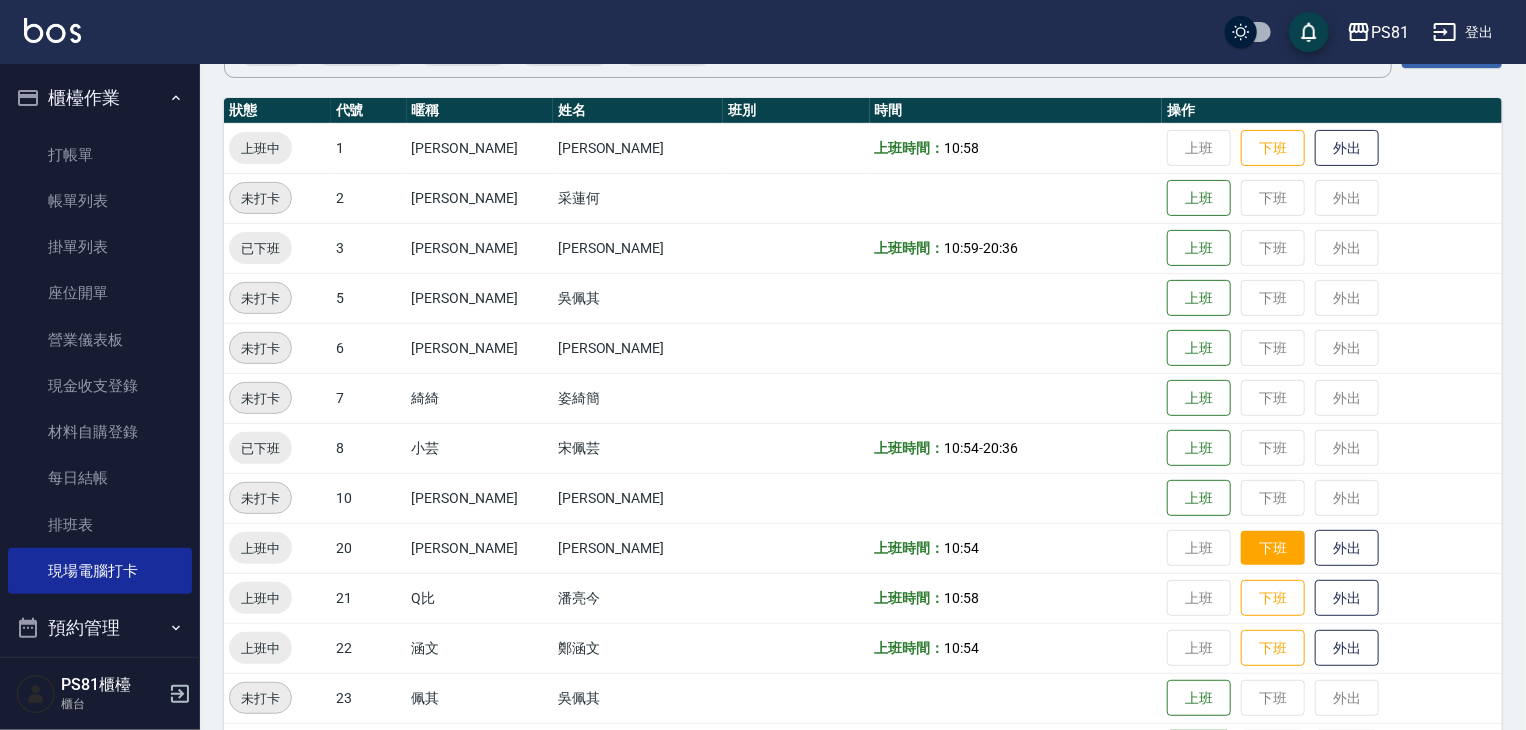 click on "下班" at bounding box center (1273, 548) 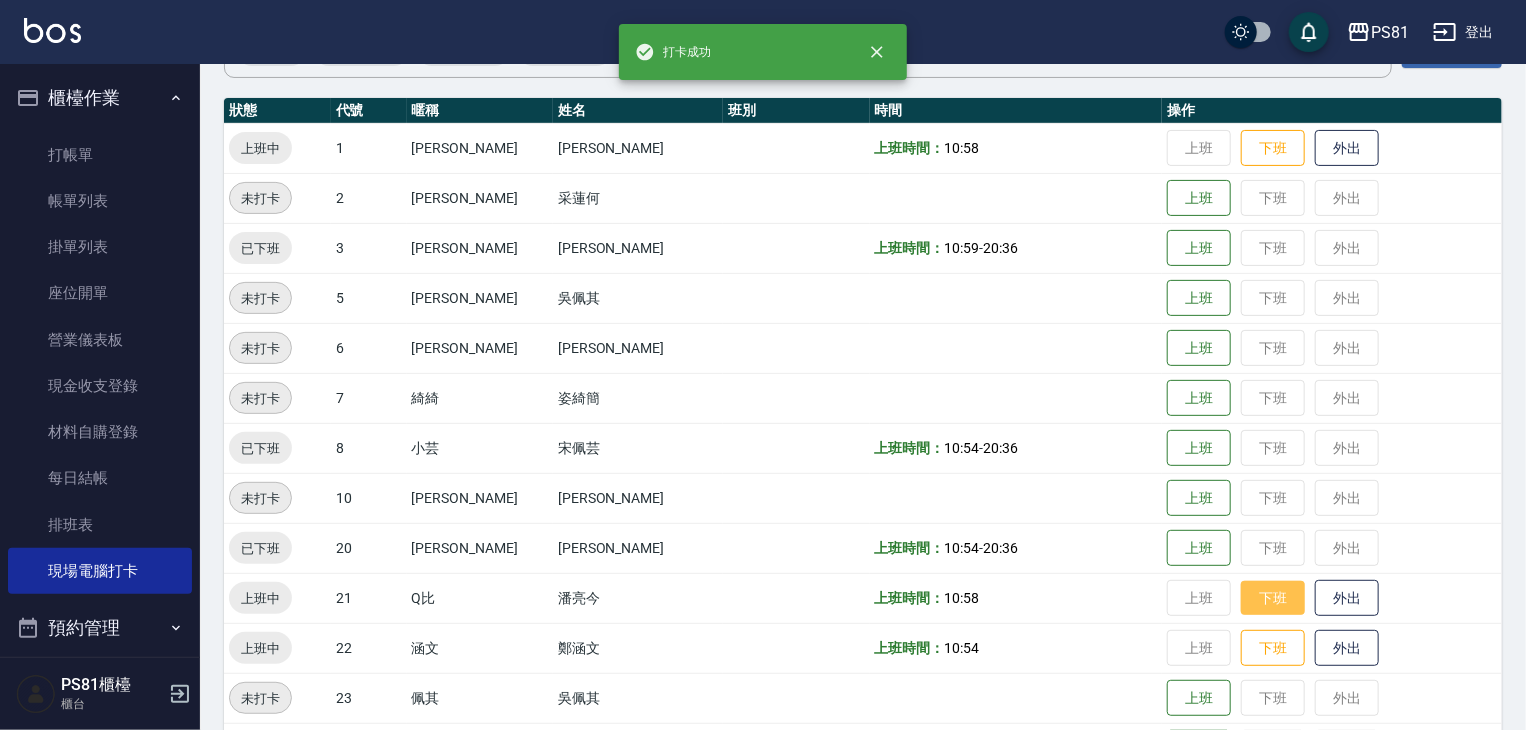 click on "下班" at bounding box center (1273, 598) 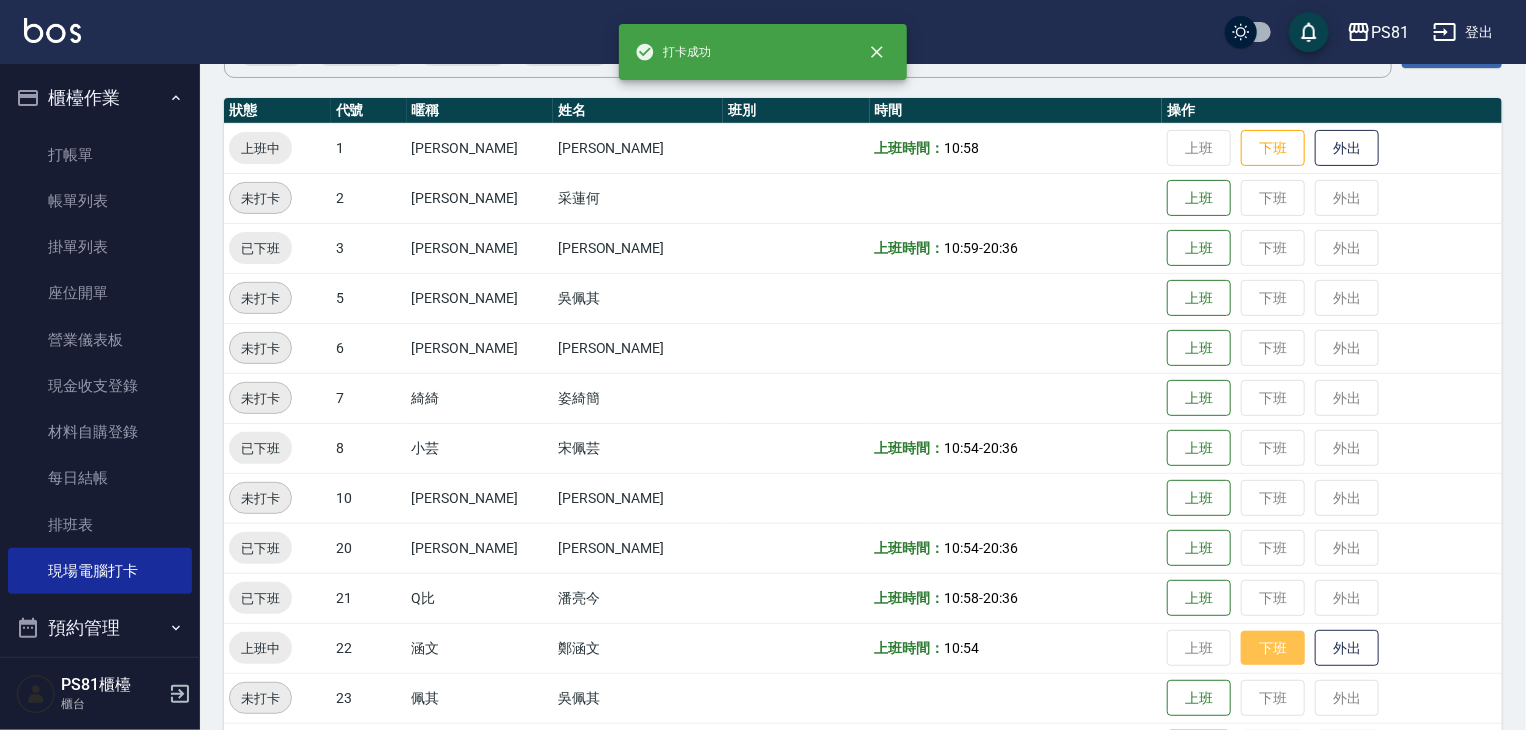 click on "下班" at bounding box center [1273, 648] 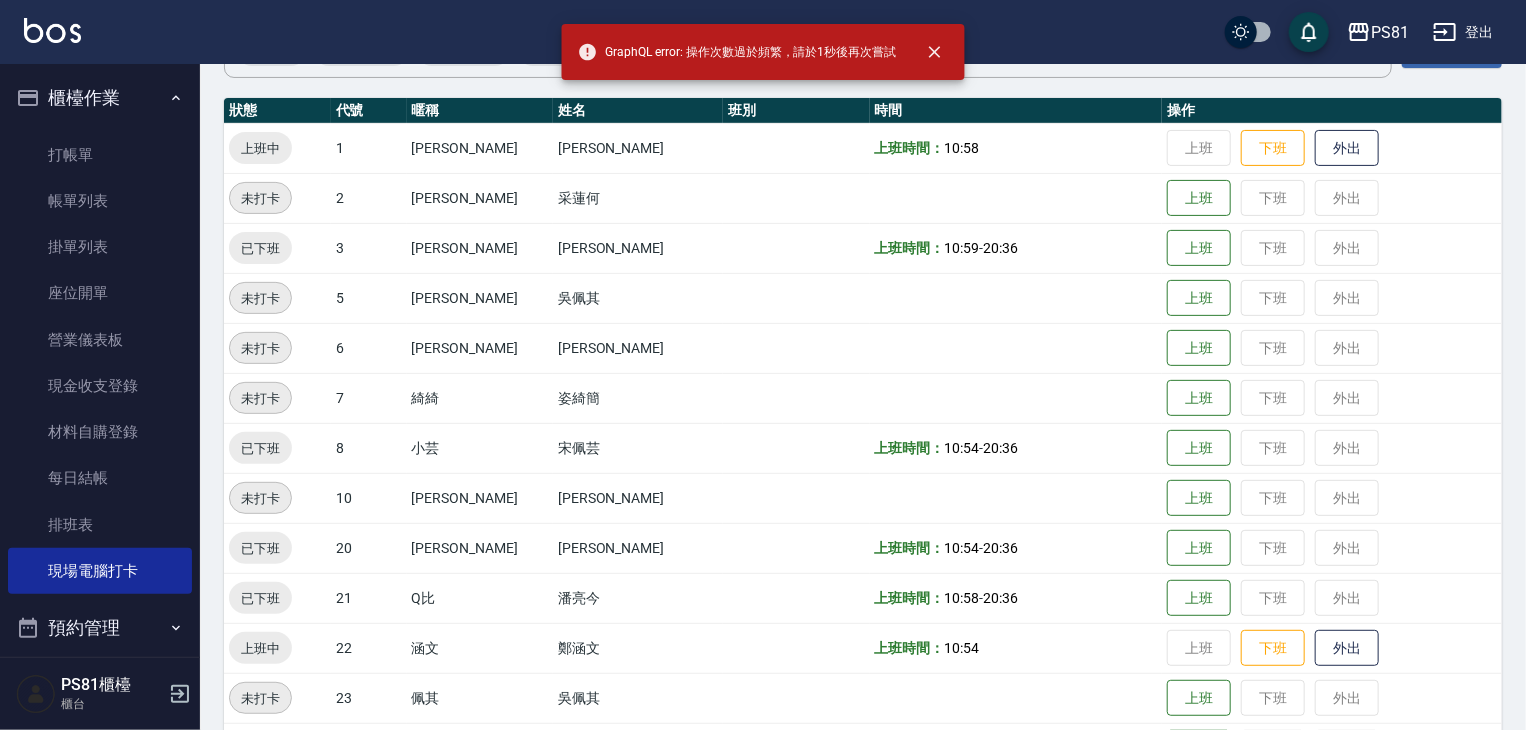 scroll, scrollTop: 300, scrollLeft: 0, axis: vertical 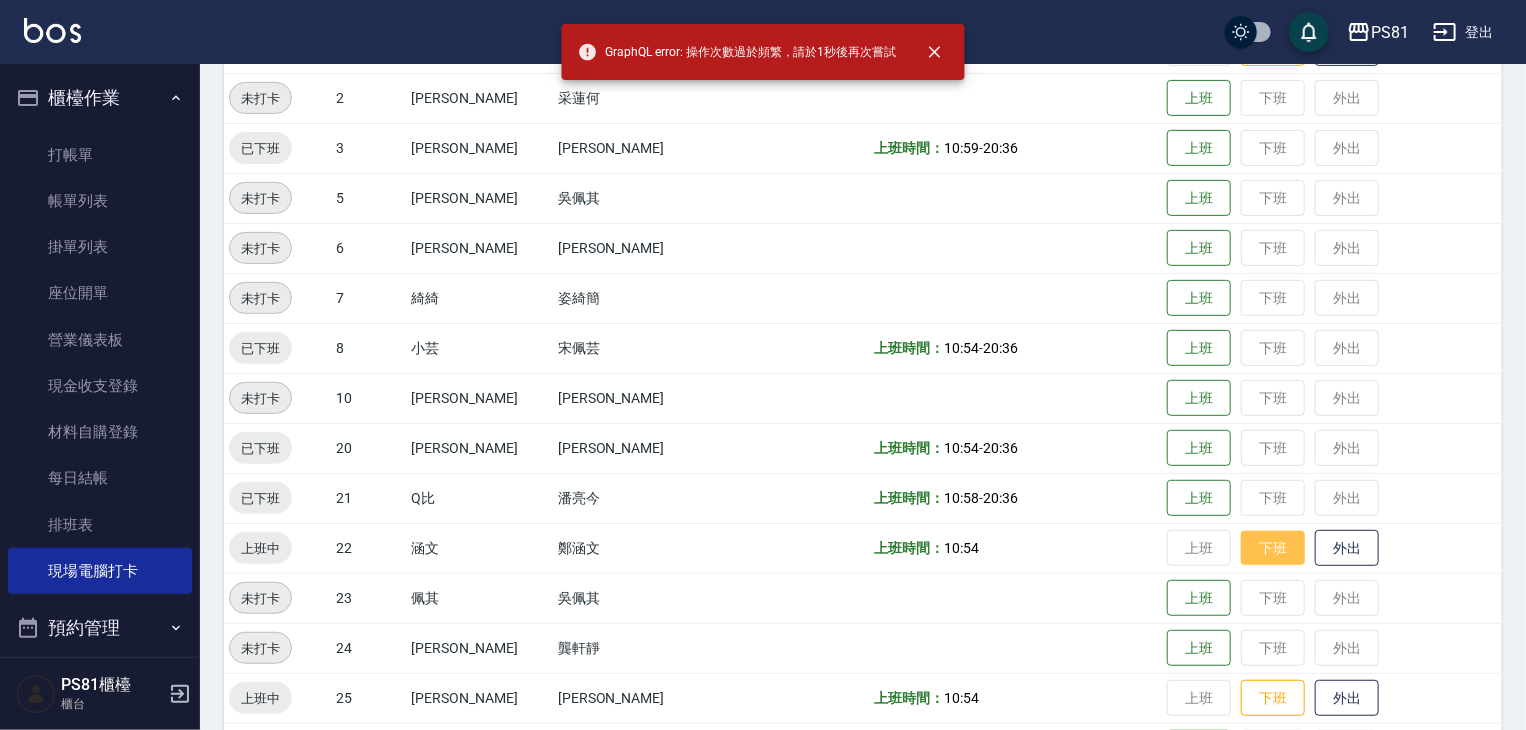 click on "下班" at bounding box center [1273, 548] 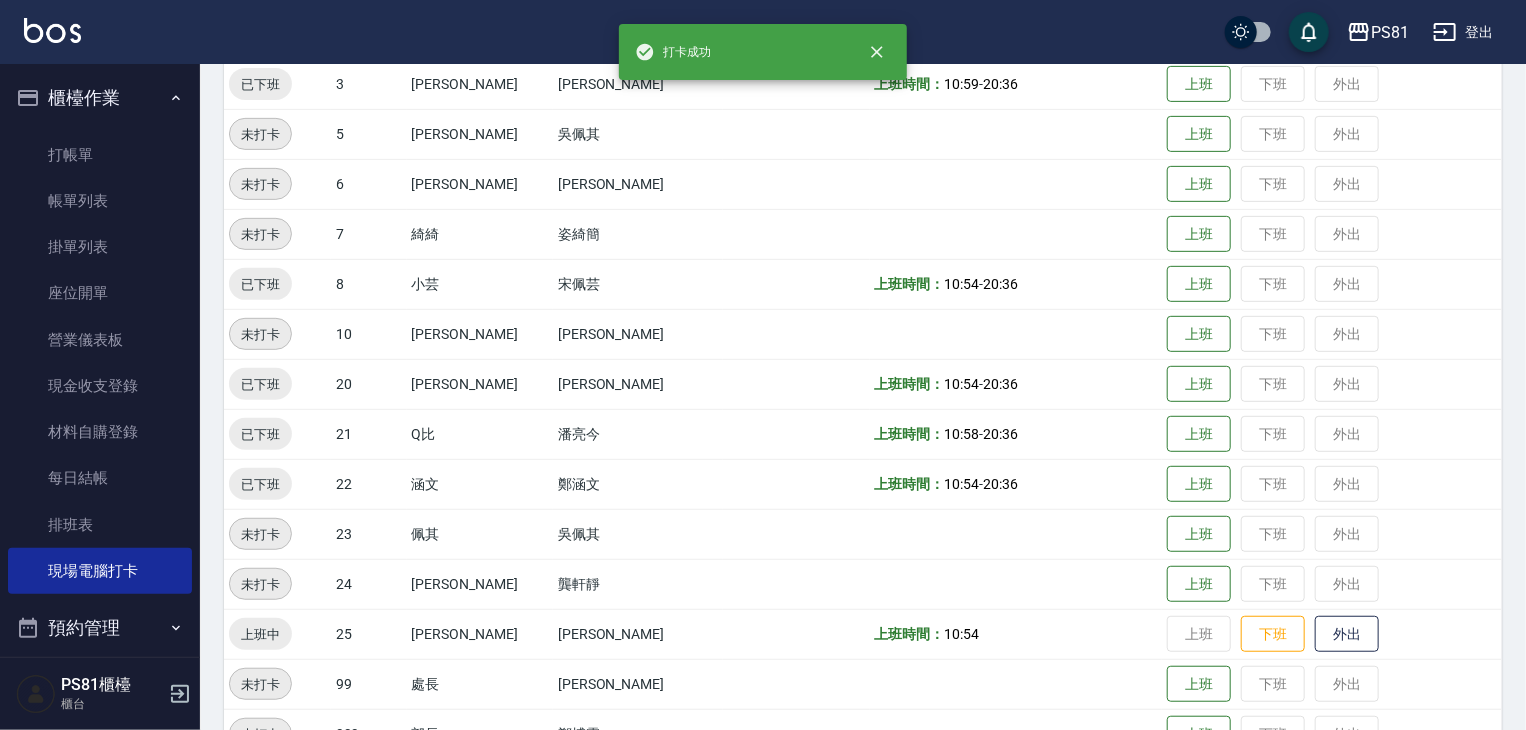 scroll, scrollTop: 400, scrollLeft: 0, axis: vertical 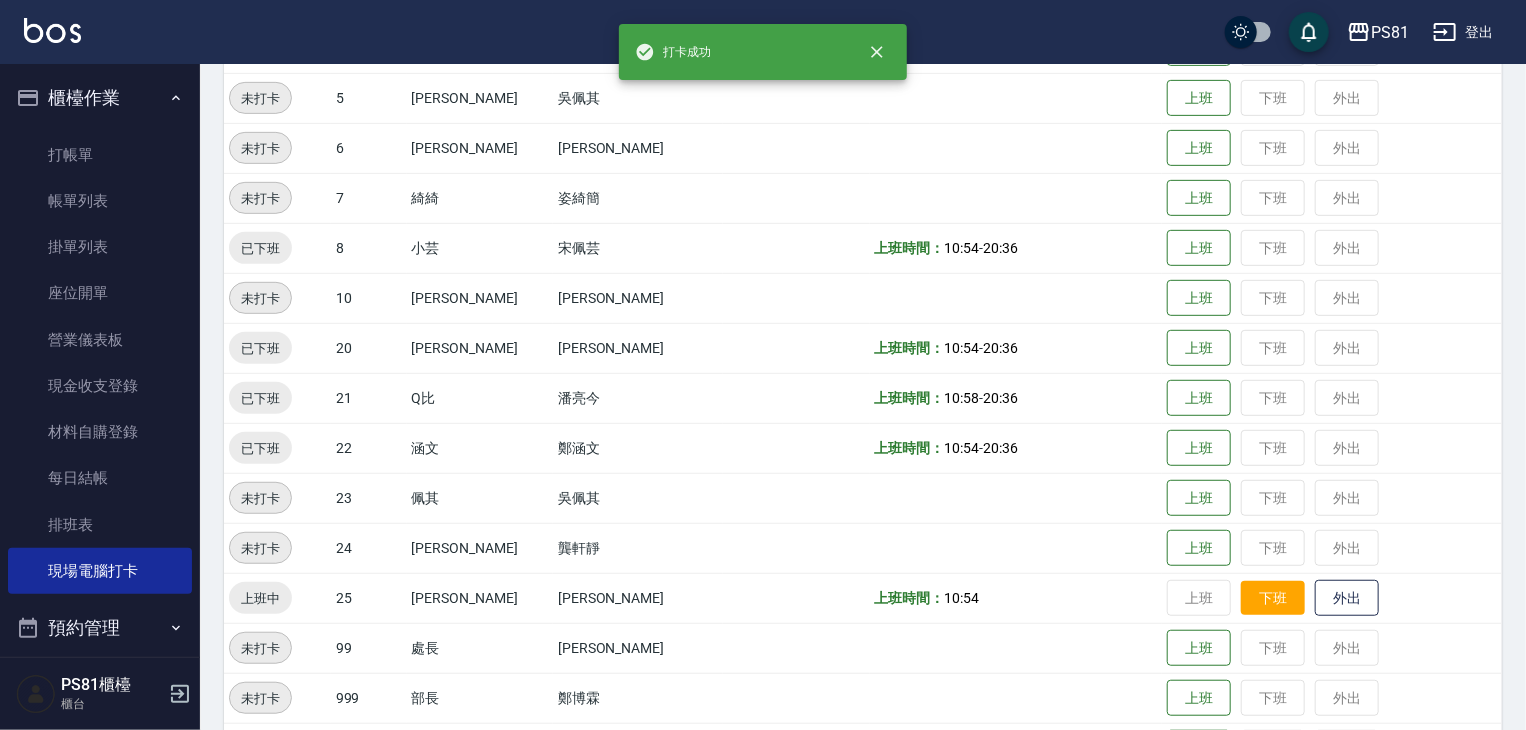 click on "下班" at bounding box center (1273, 598) 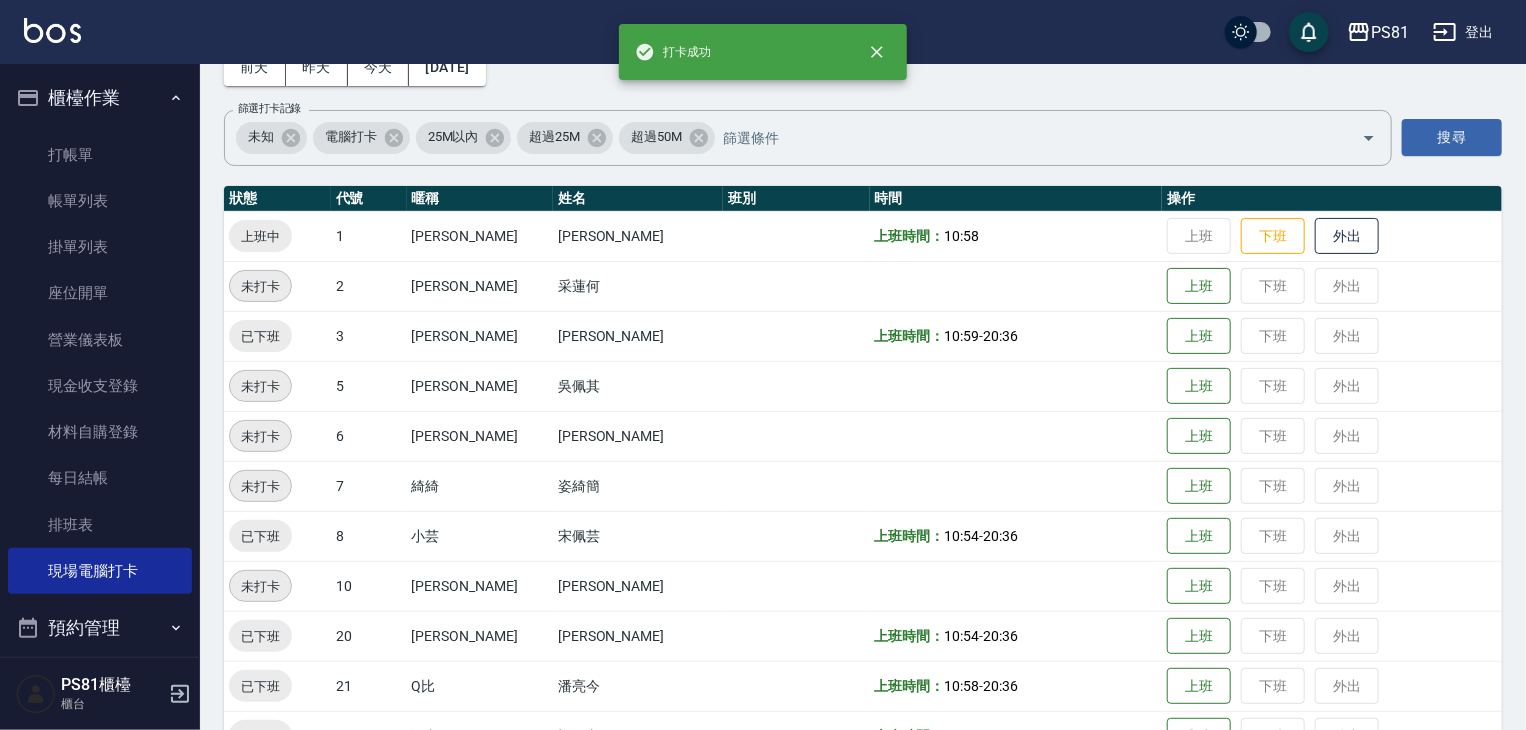 scroll, scrollTop: 0, scrollLeft: 0, axis: both 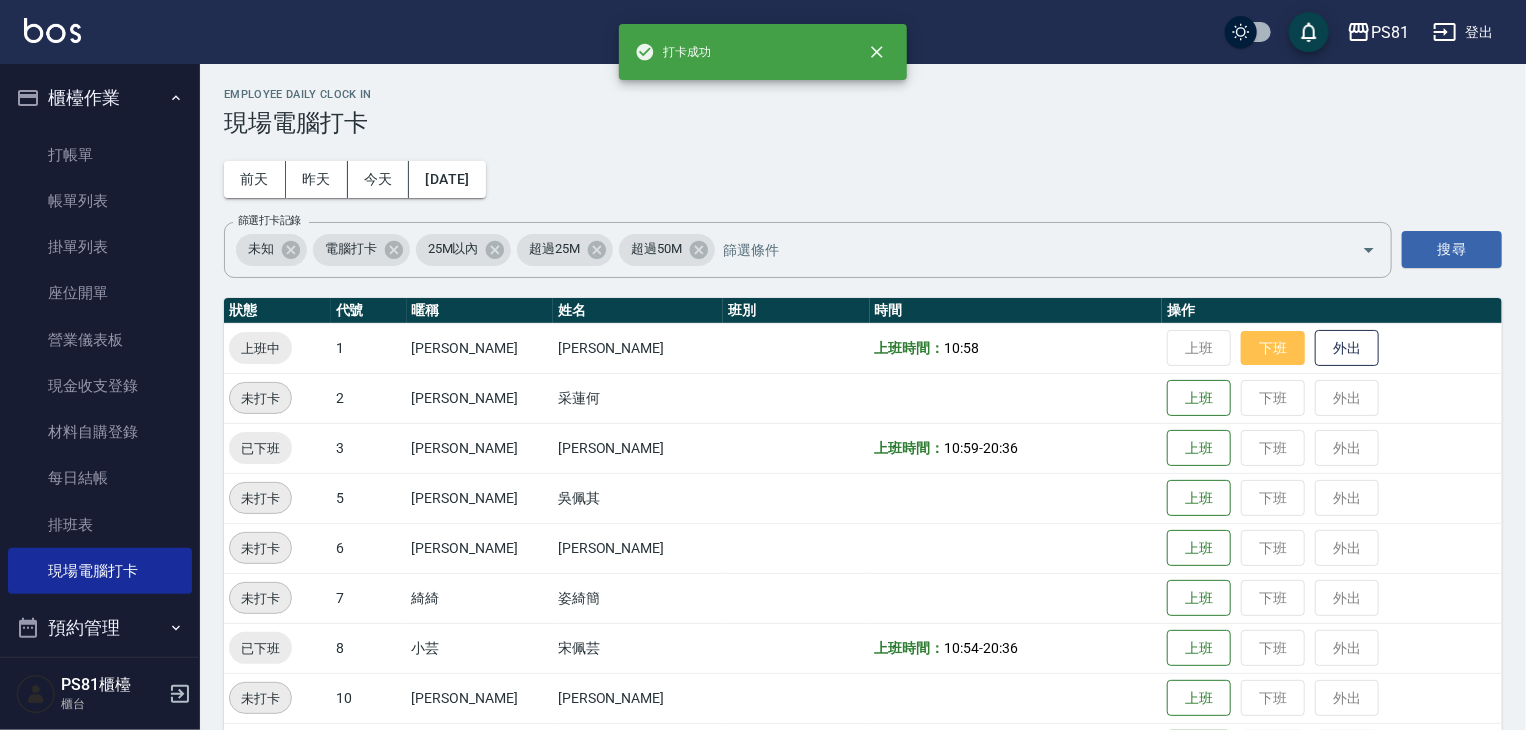 click on "下班" at bounding box center (1273, 348) 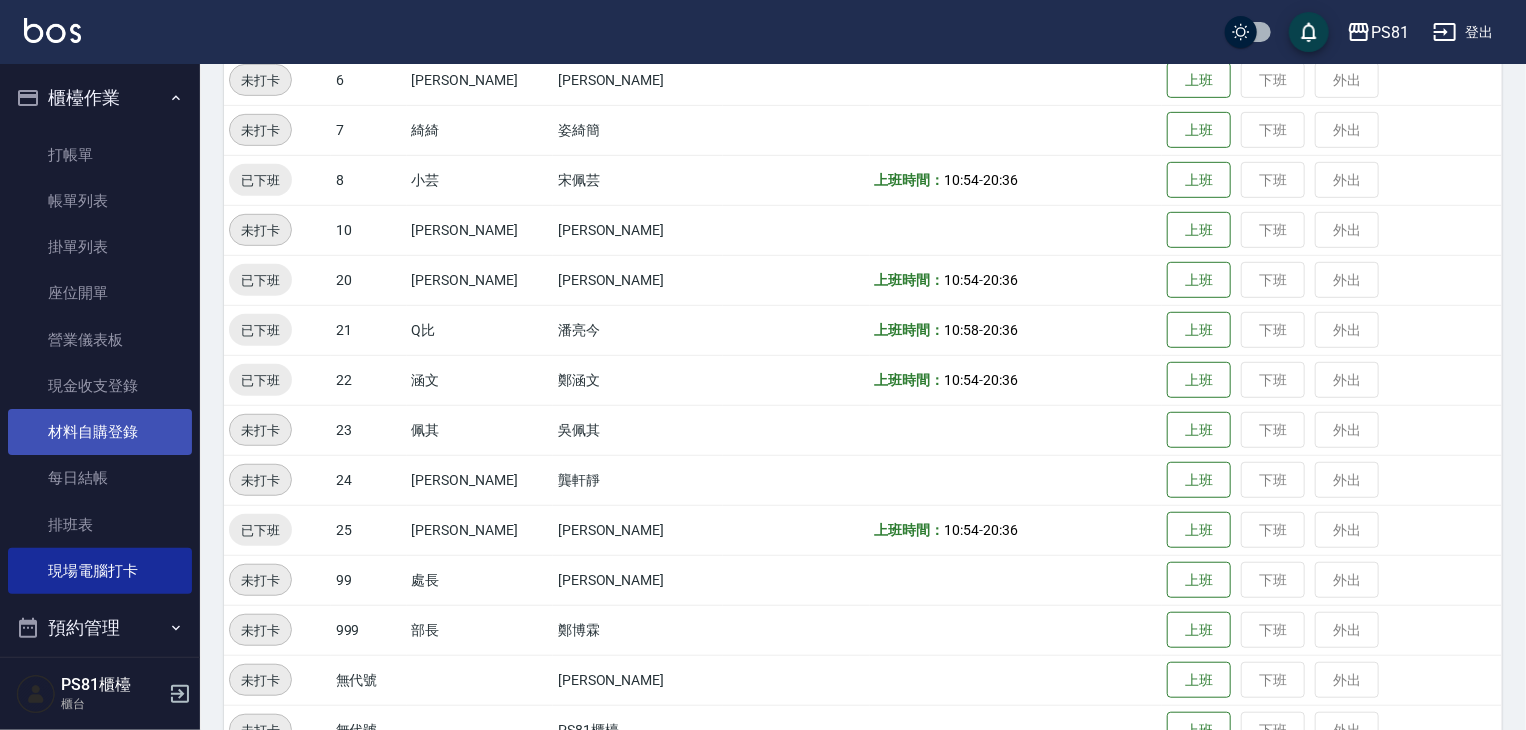 scroll, scrollTop: 517, scrollLeft: 0, axis: vertical 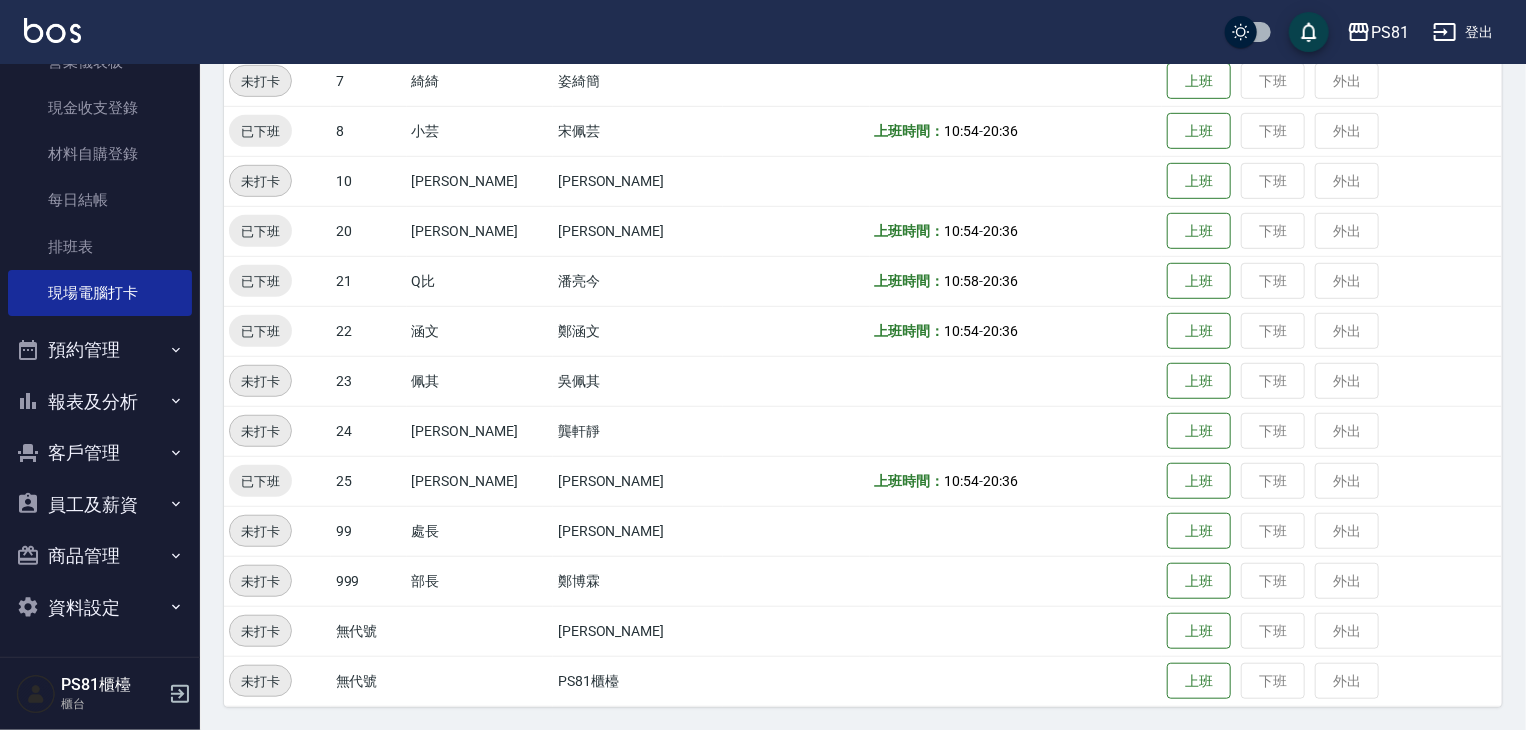 click on "報表及分析" at bounding box center (100, 402) 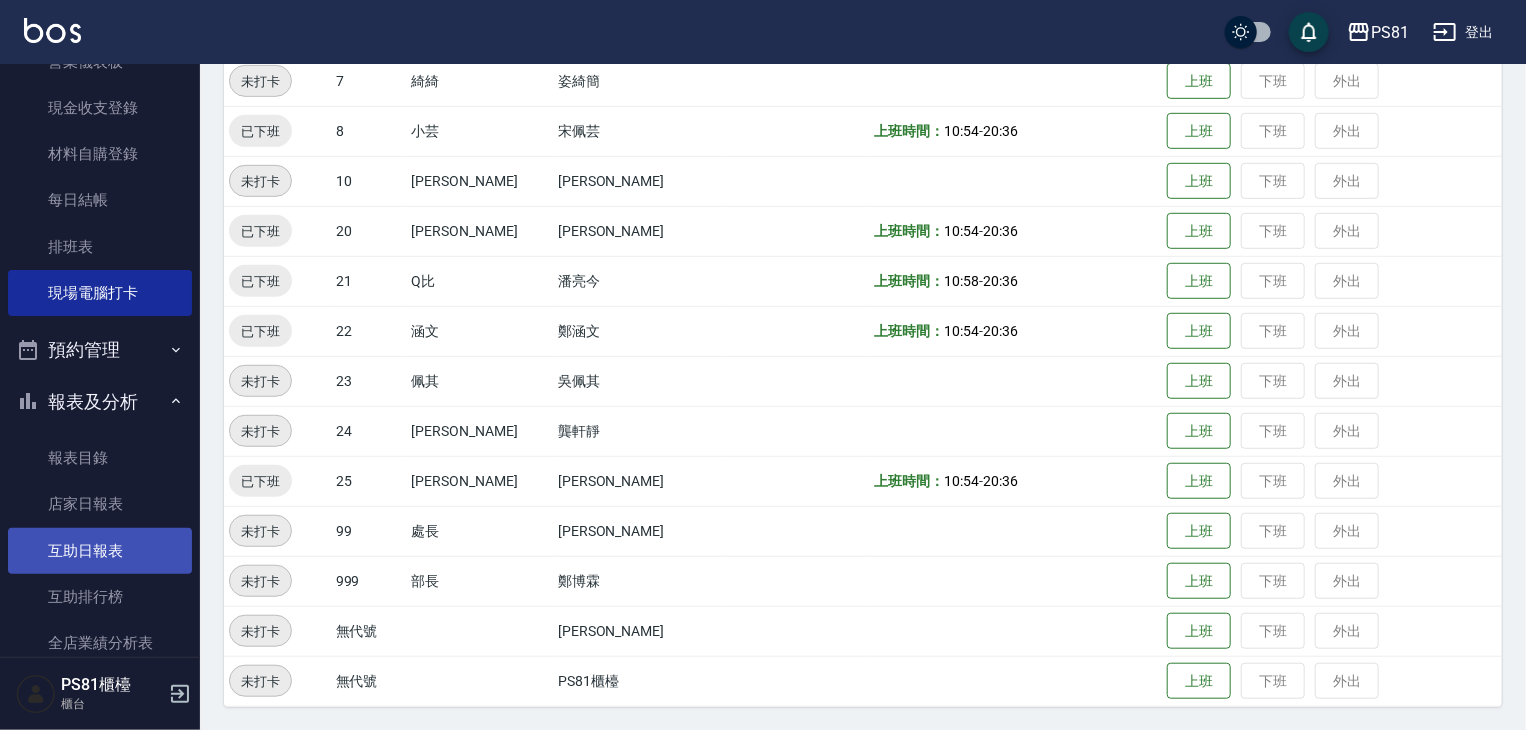 click on "互助日報表" at bounding box center (100, 551) 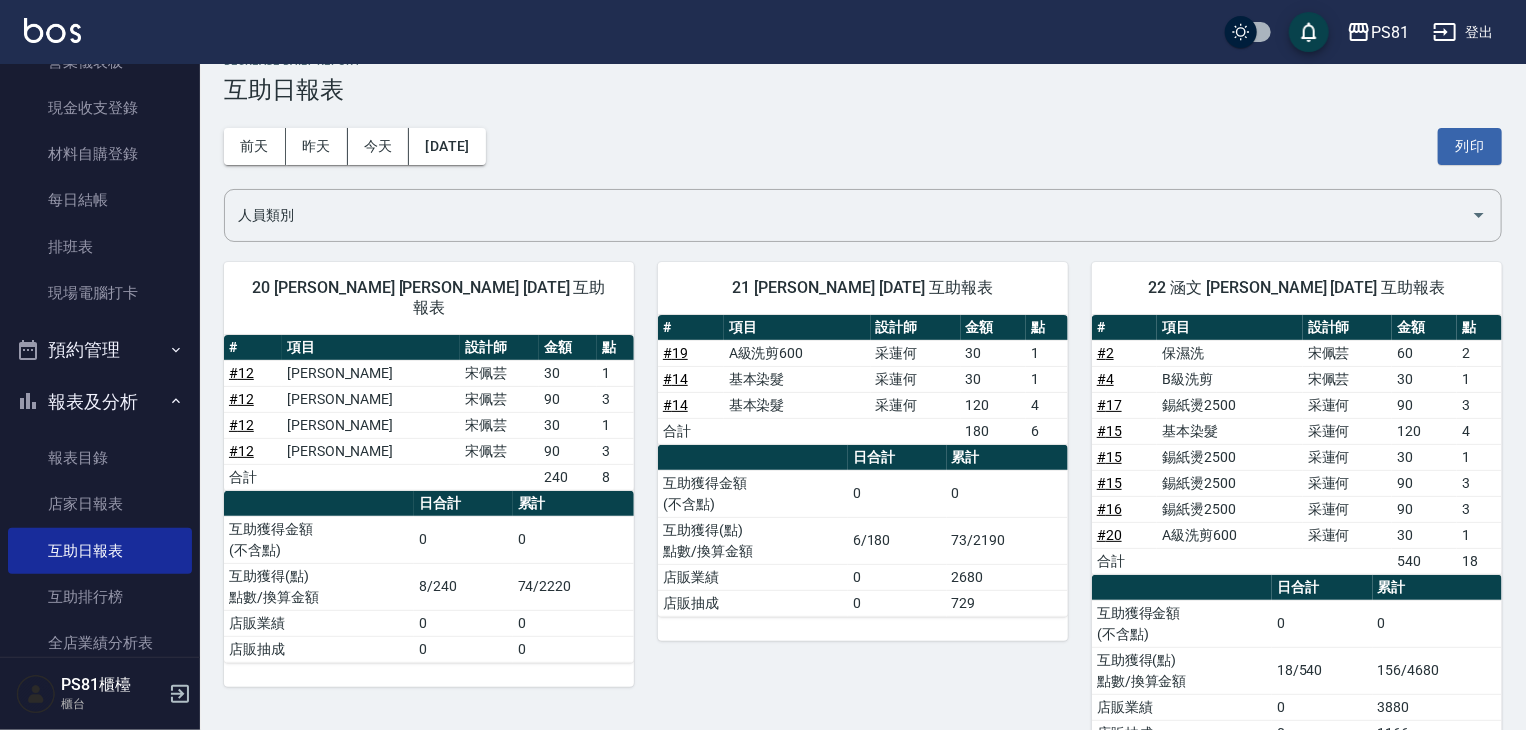 scroll, scrollTop: 0, scrollLeft: 0, axis: both 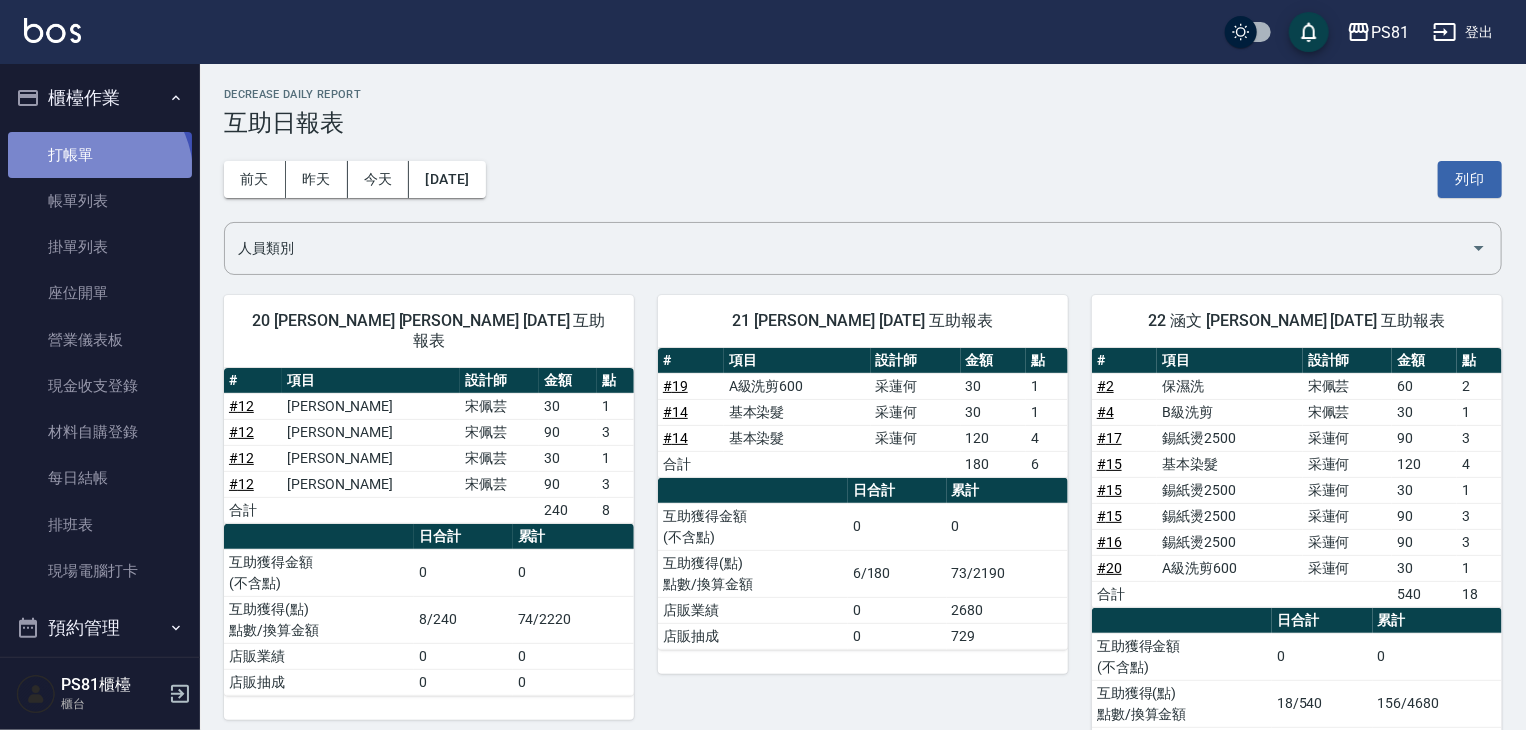 click on "打帳單" at bounding box center (100, 155) 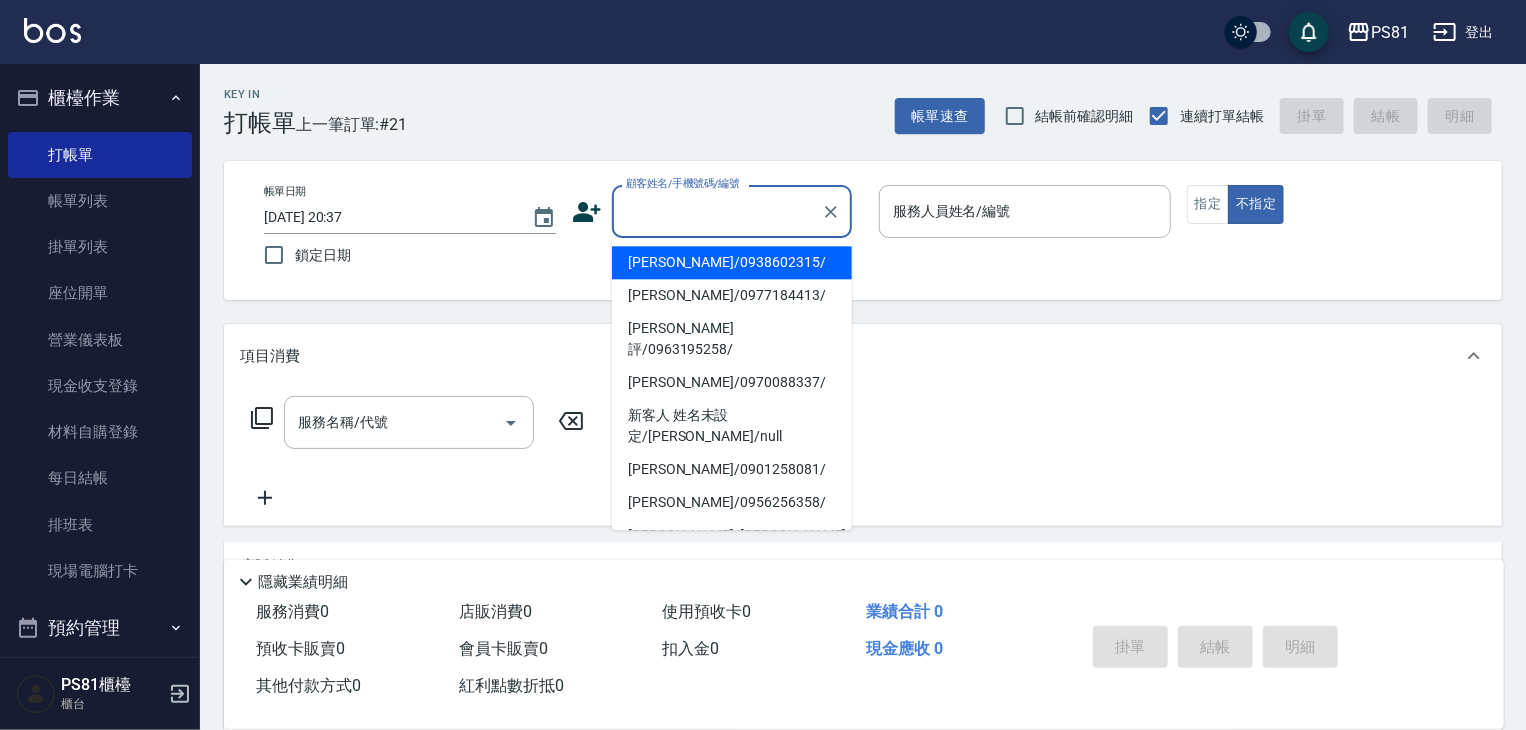 click on "顧客姓名/手機號碼/編號" at bounding box center (717, 211) 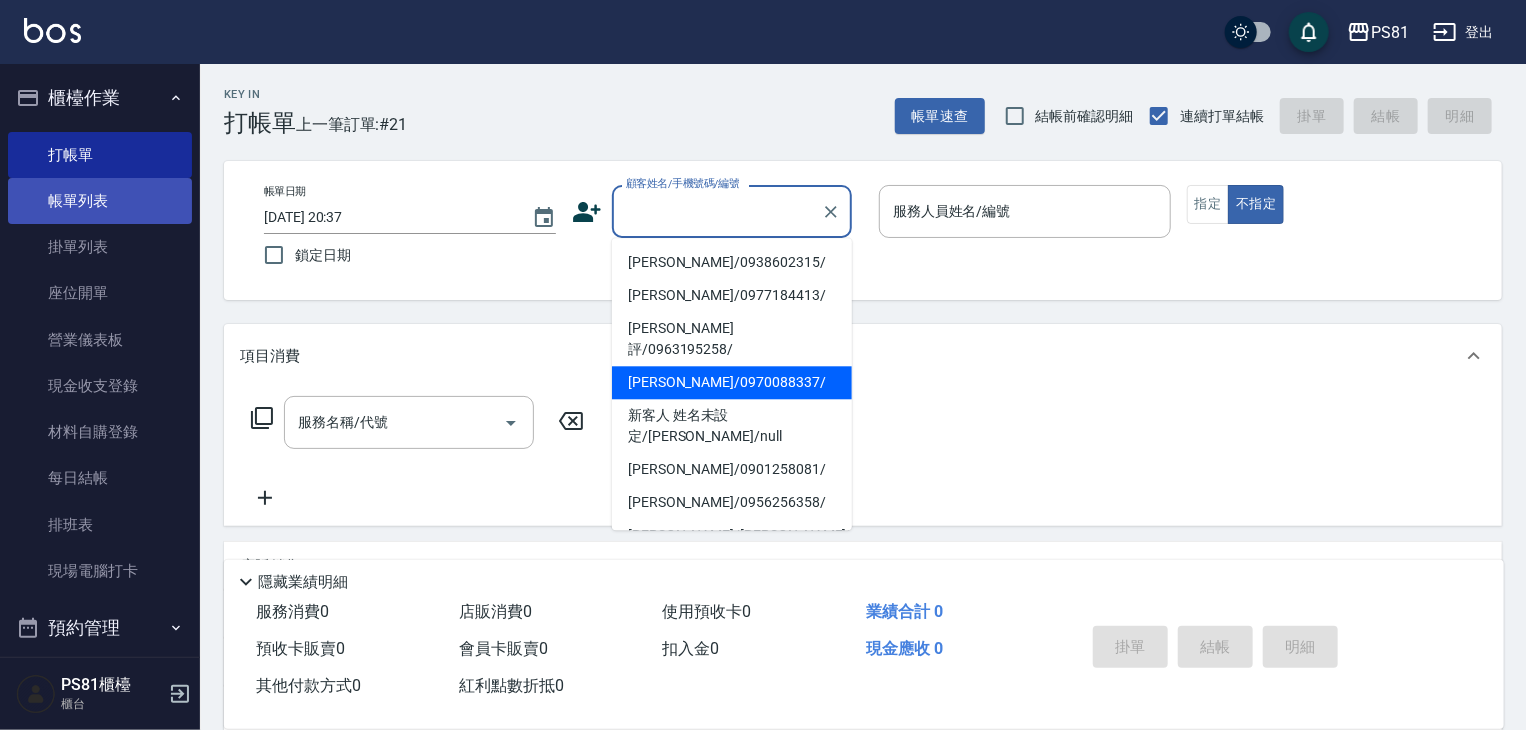 click on "帳單列表" at bounding box center (100, 201) 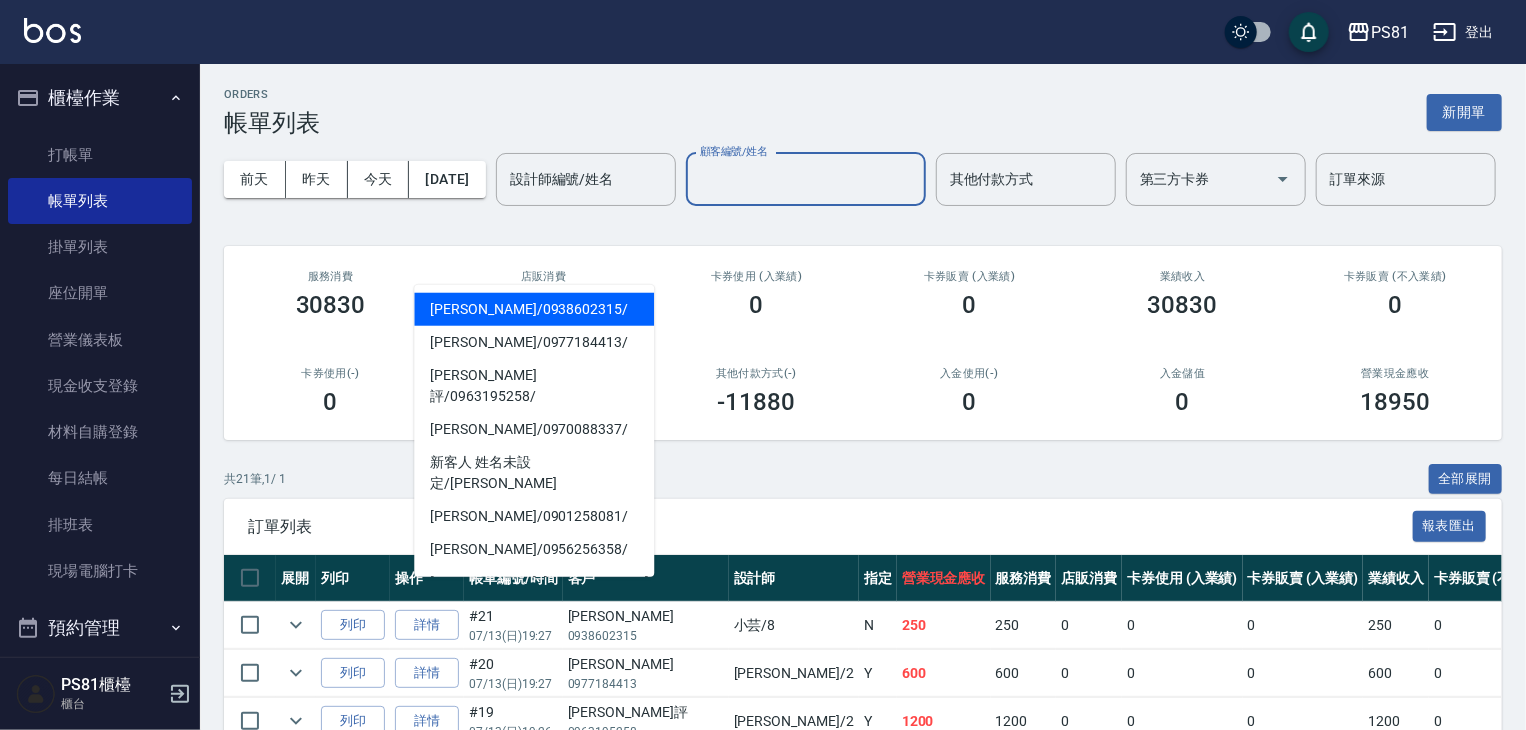 click on "顧客編號/姓名" at bounding box center [806, 179] 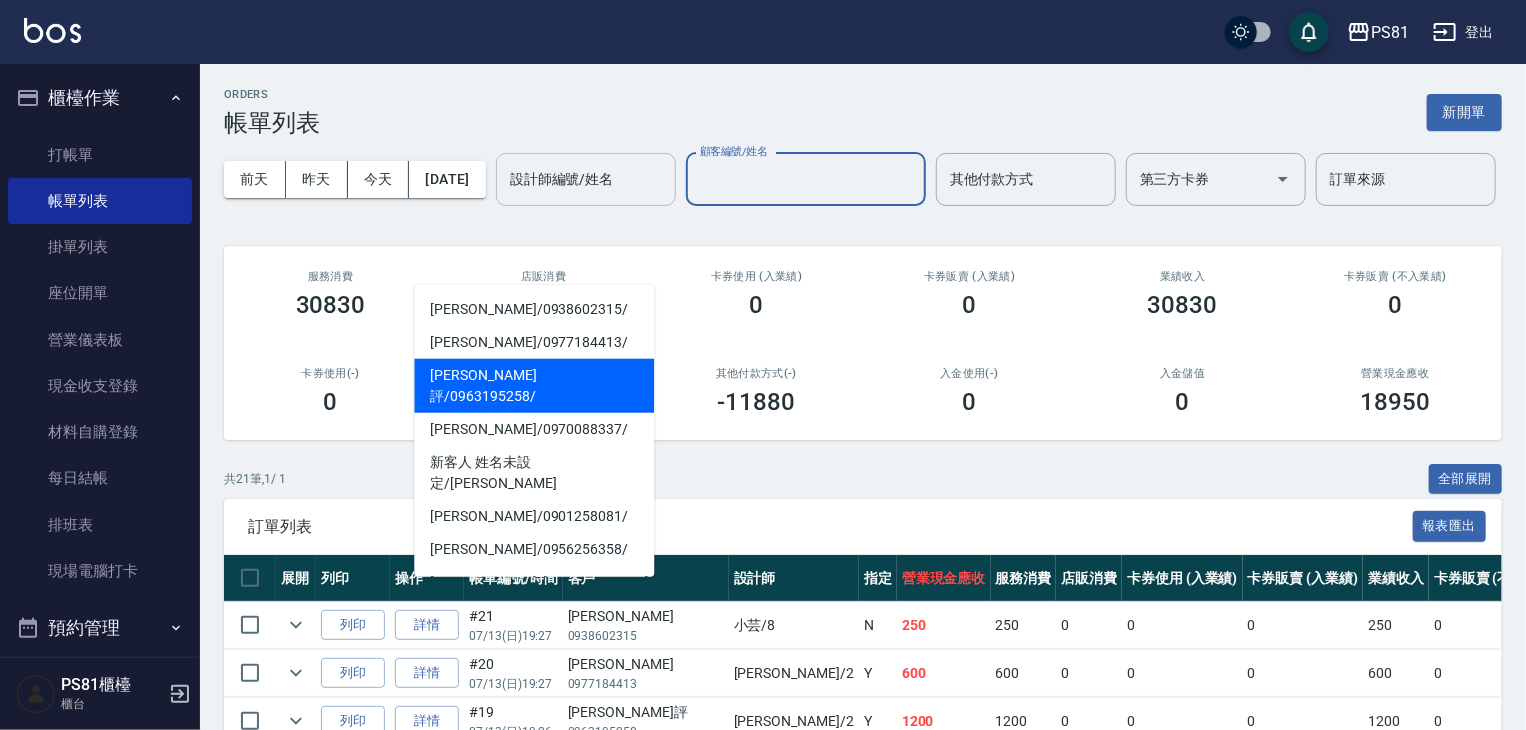 click on "設計師編號/姓名" at bounding box center [586, 179] 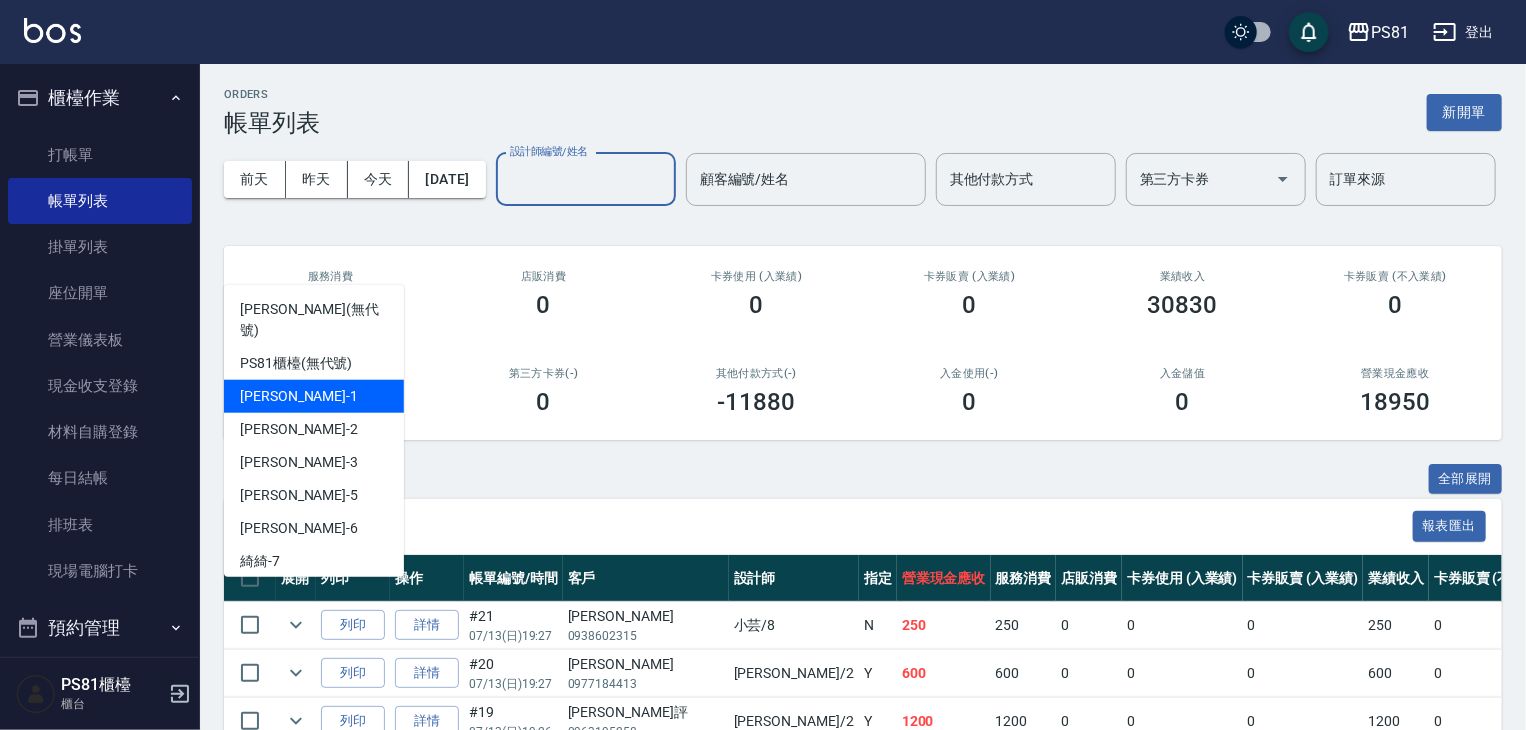 click on "[PERSON_NAME] -1" at bounding box center (314, 396) 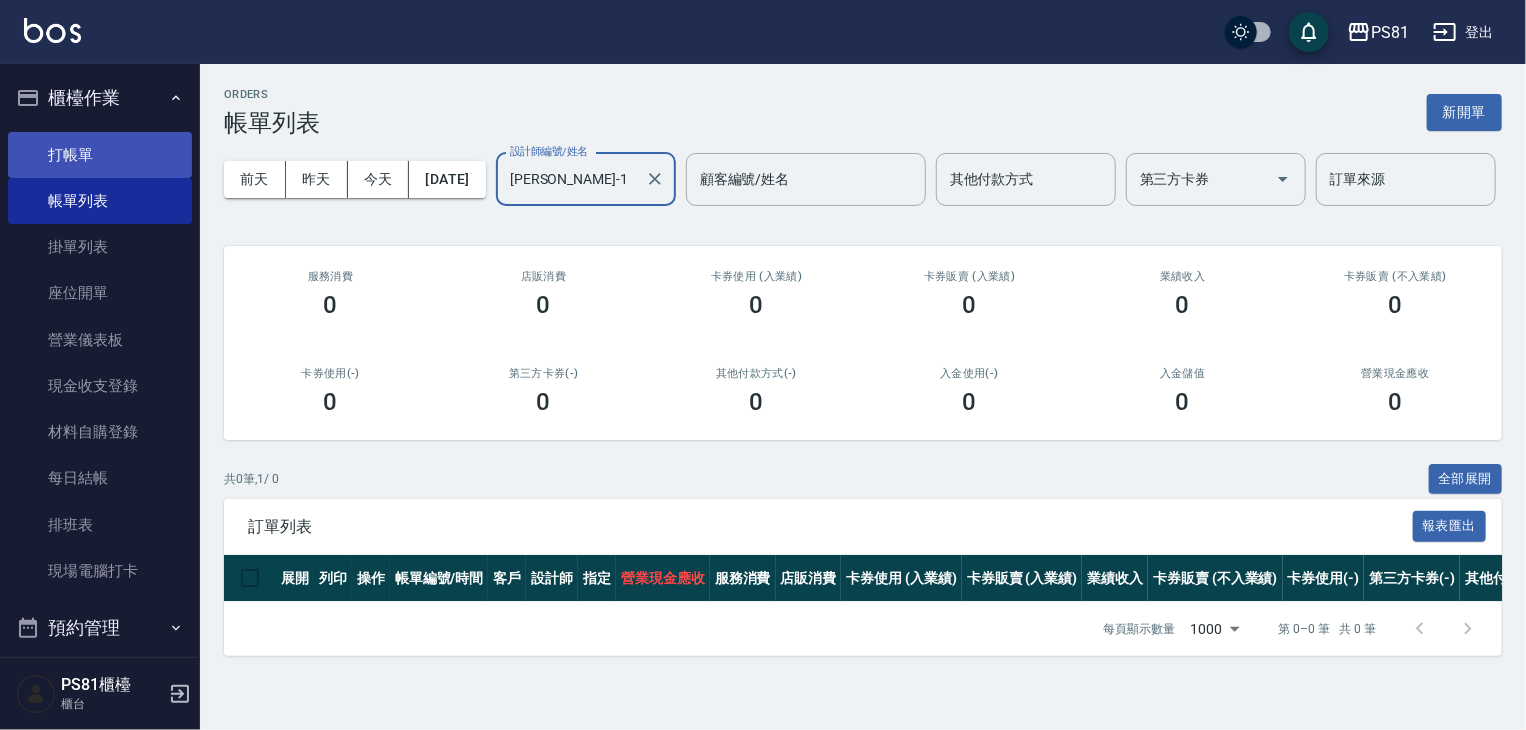 click on "打帳單" at bounding box center [100, 155] 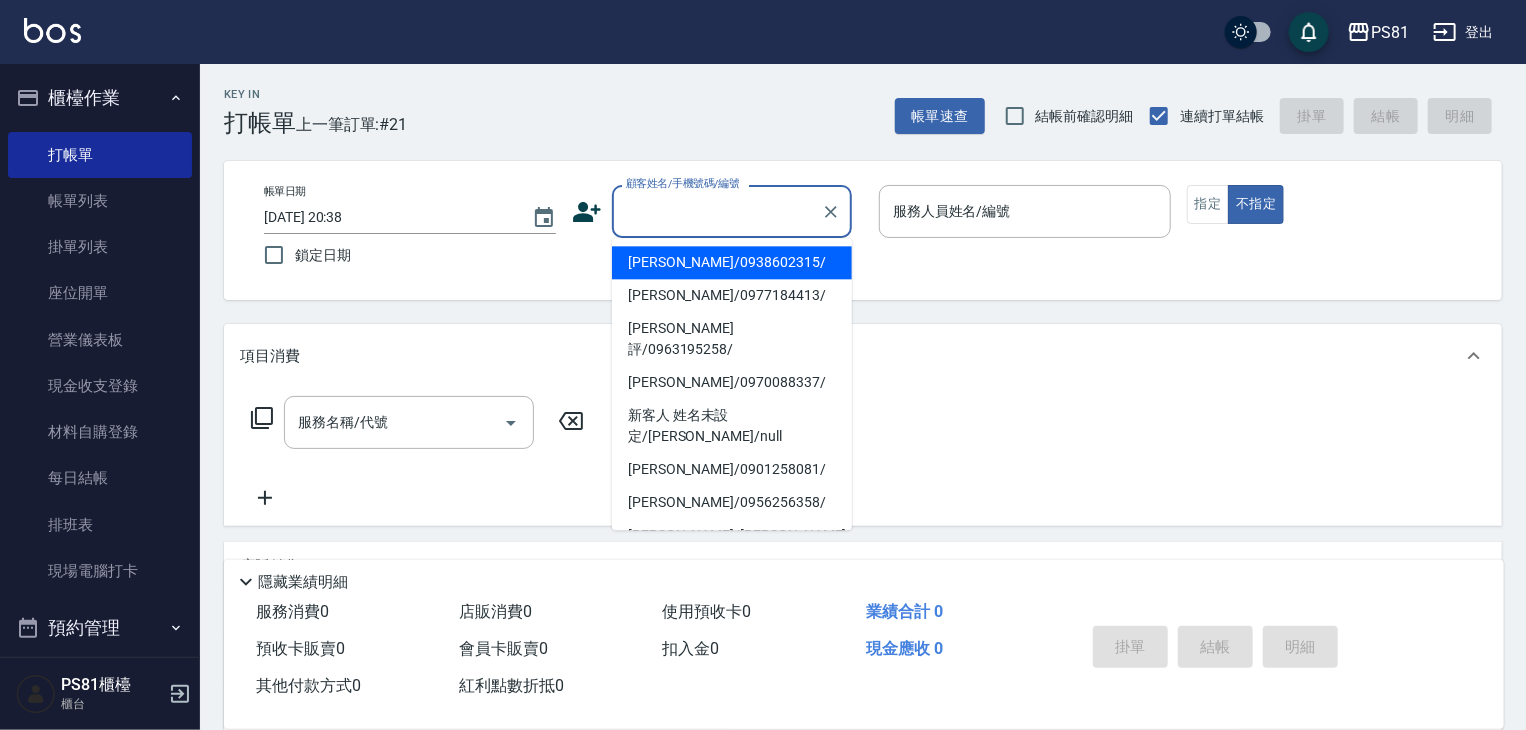 click on "顧客姓名/手機號碼/編號" at bounding box center (717, 211) 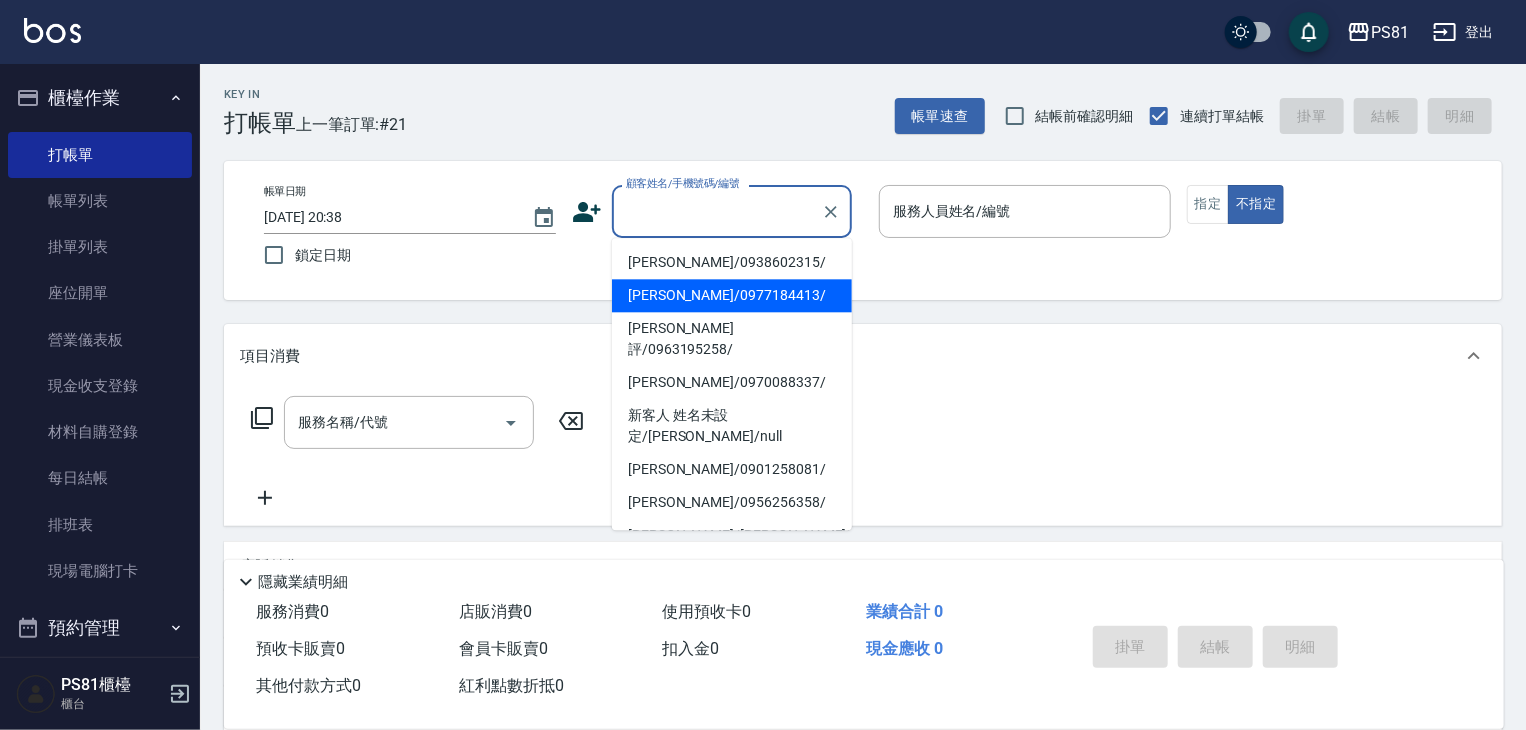 click on "[PERSON_NAME]/0977184413/" at bounding box center (732, 295) 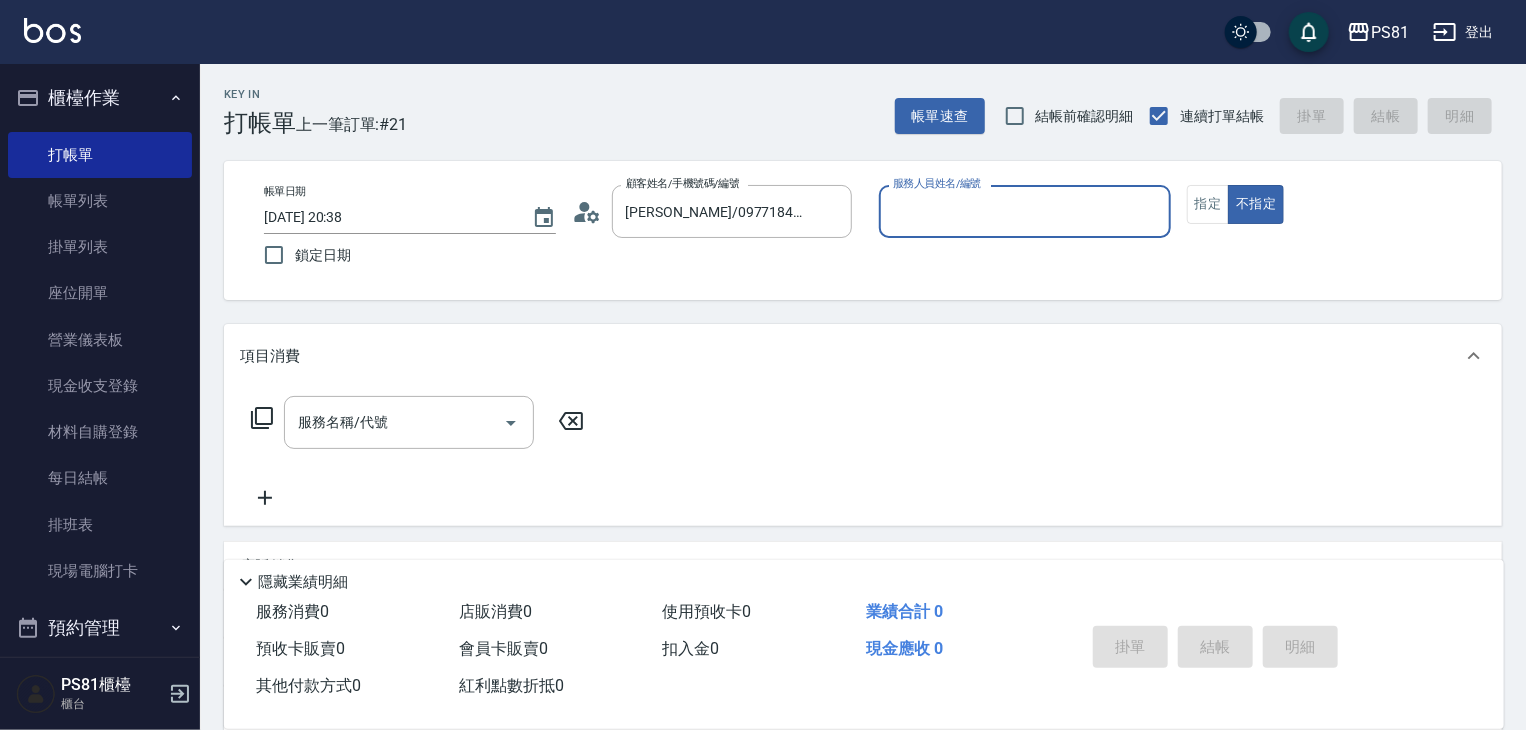 type on "采蓮-2" 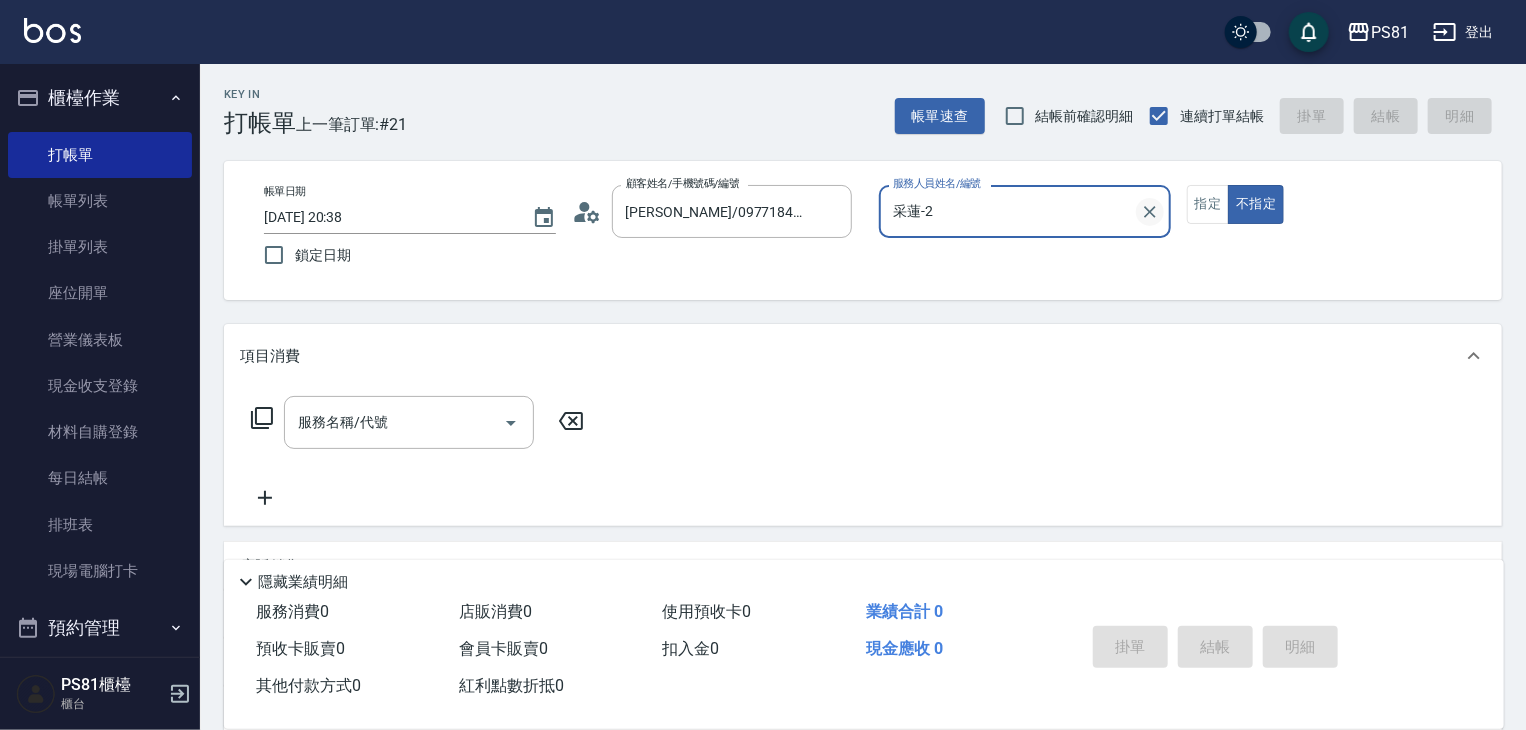 click 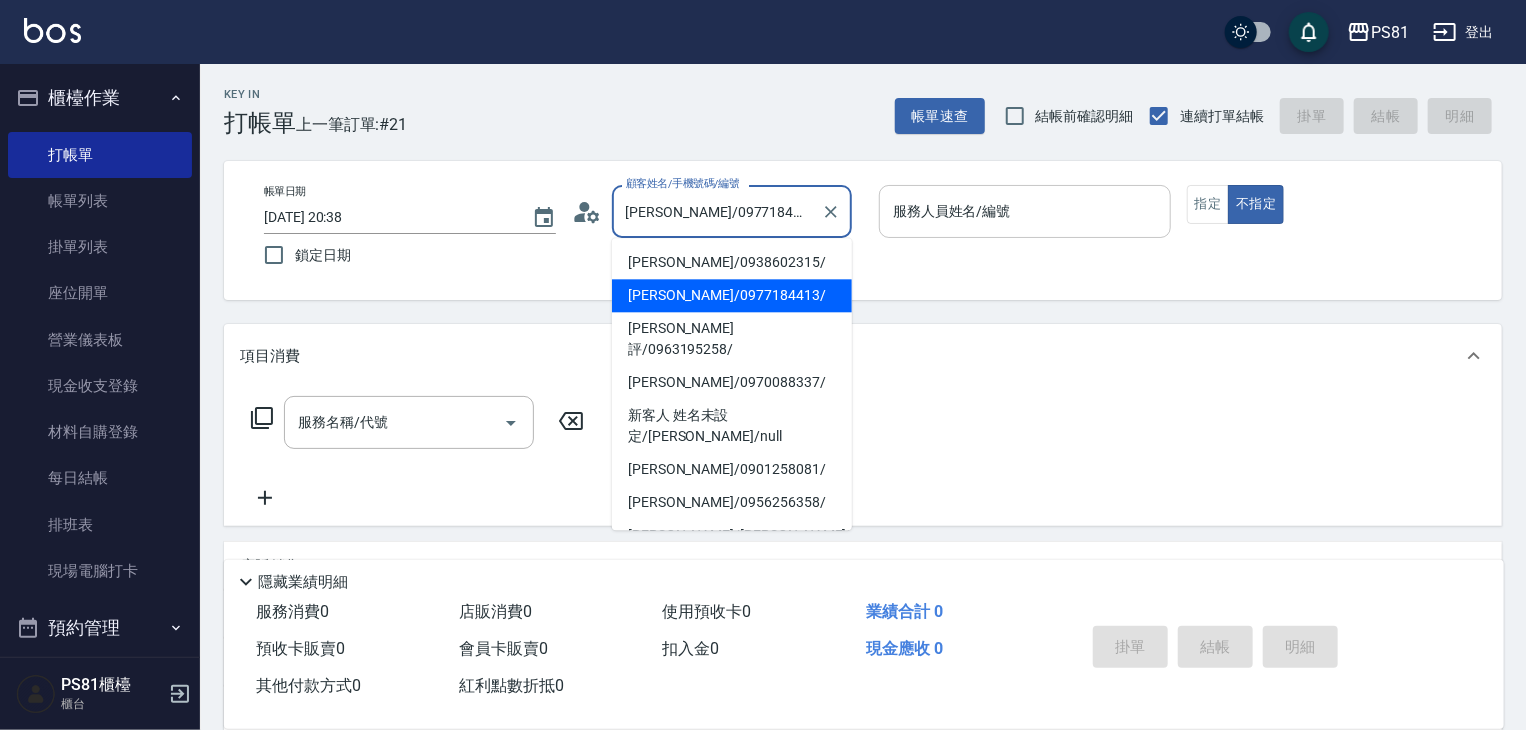 click on "[PERSON_NAME]/0977184413/" at bounding box center [717, 211] 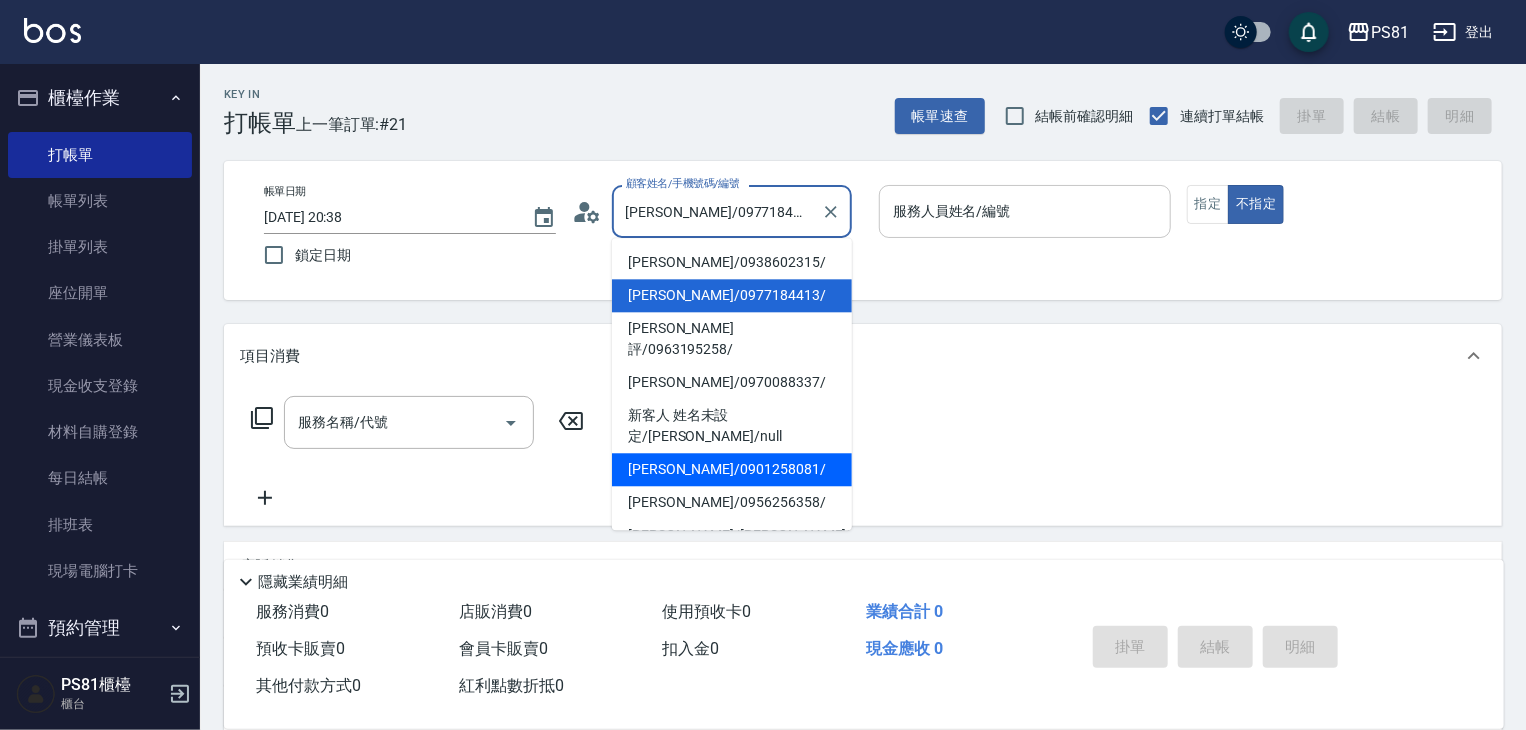 click on "[PERSON_NAME]/0901258081/" at bounding box center [732, 469] 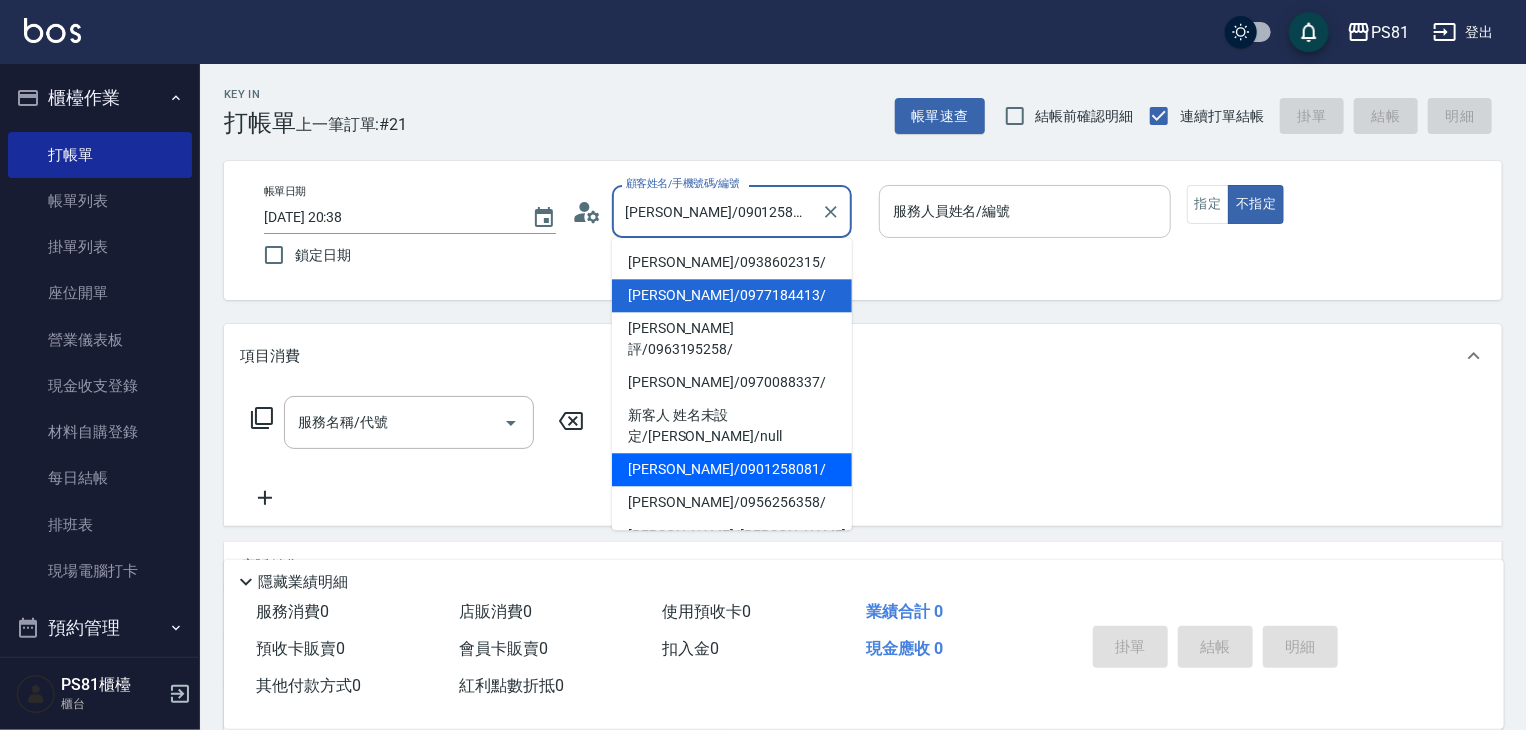type on "采蓮-2" 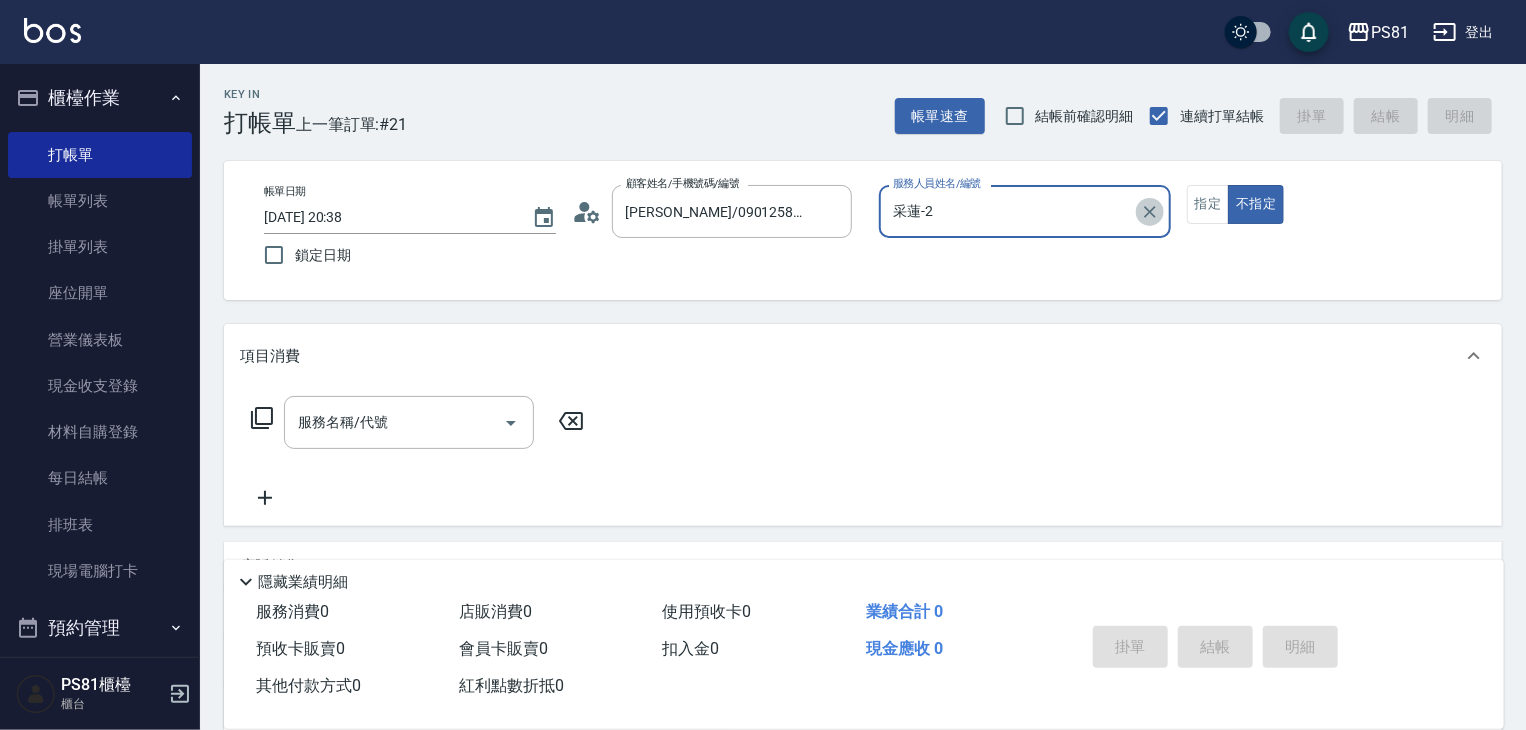 click 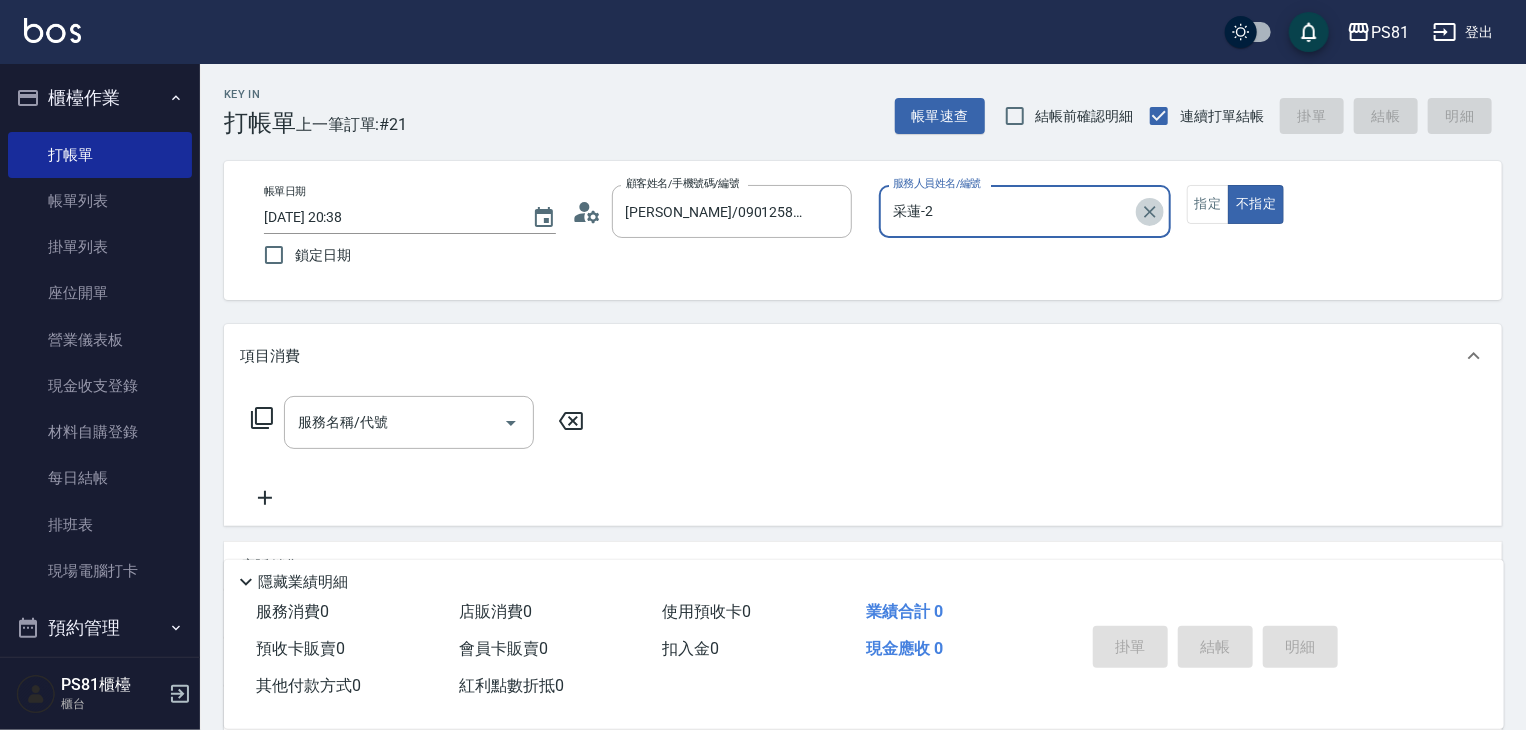 type 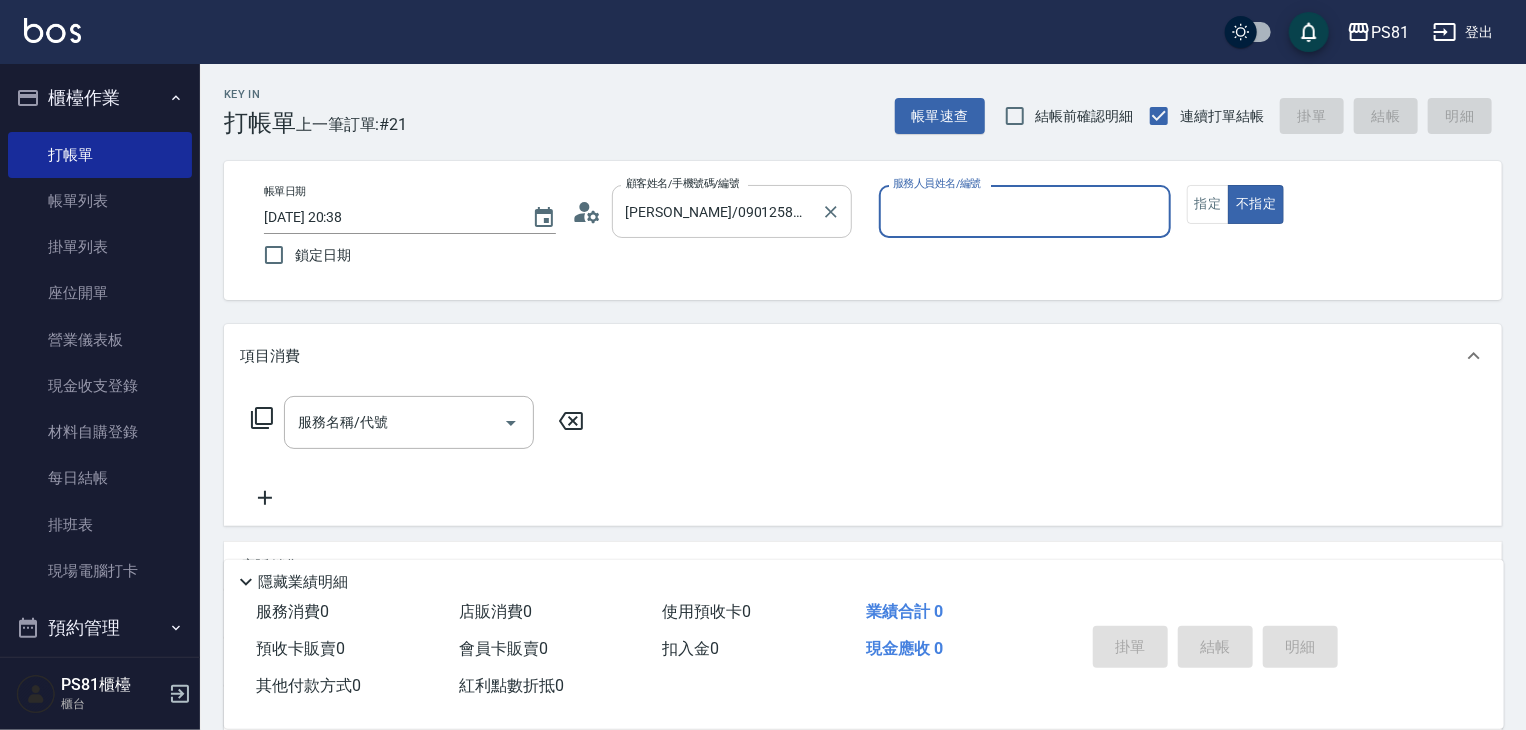 click on "[PERSON_NAME]/0901258081/" at bounding box center [717, 211] 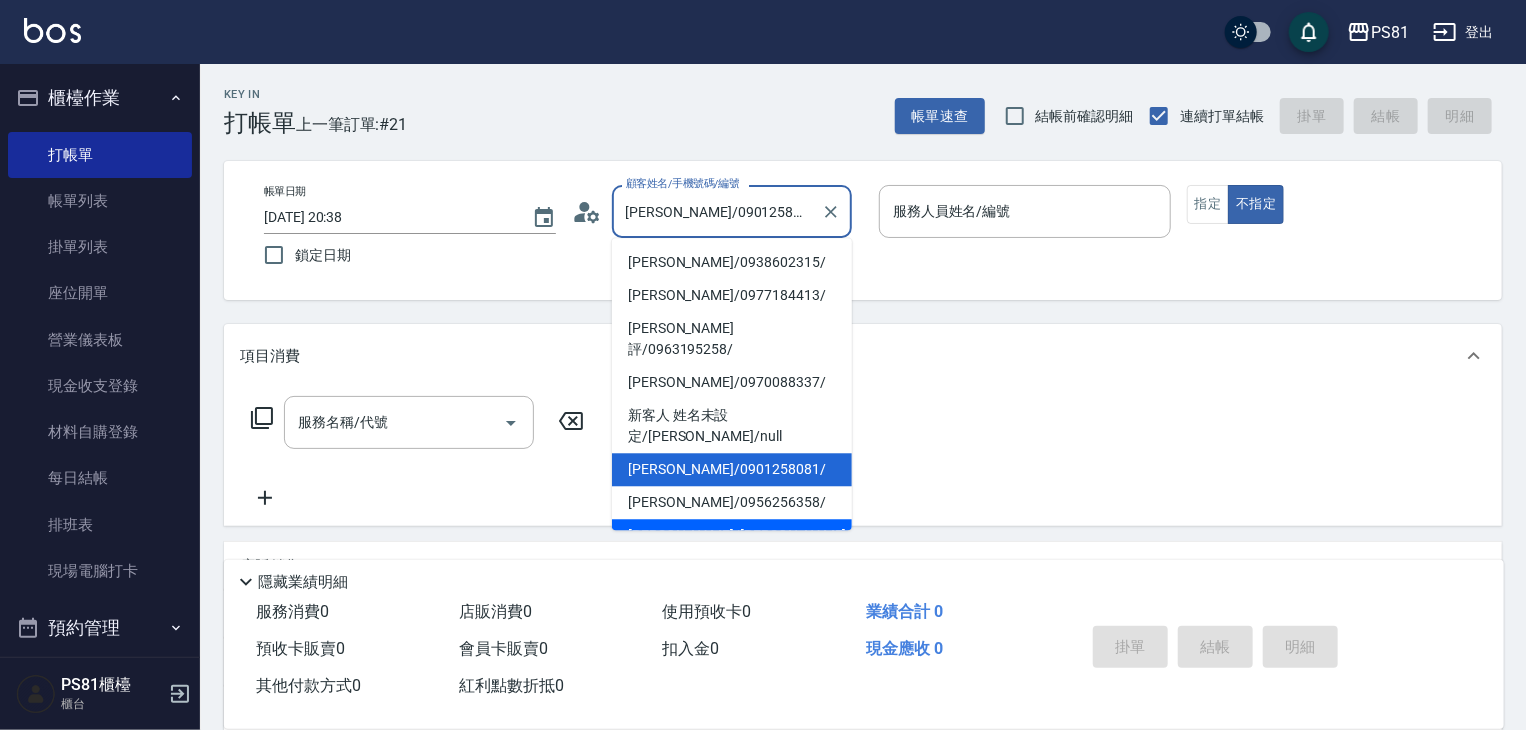 click on "[PERSON_NAME]/[PERSON_NAME]2451/2451" at bounding box center (732, 535) 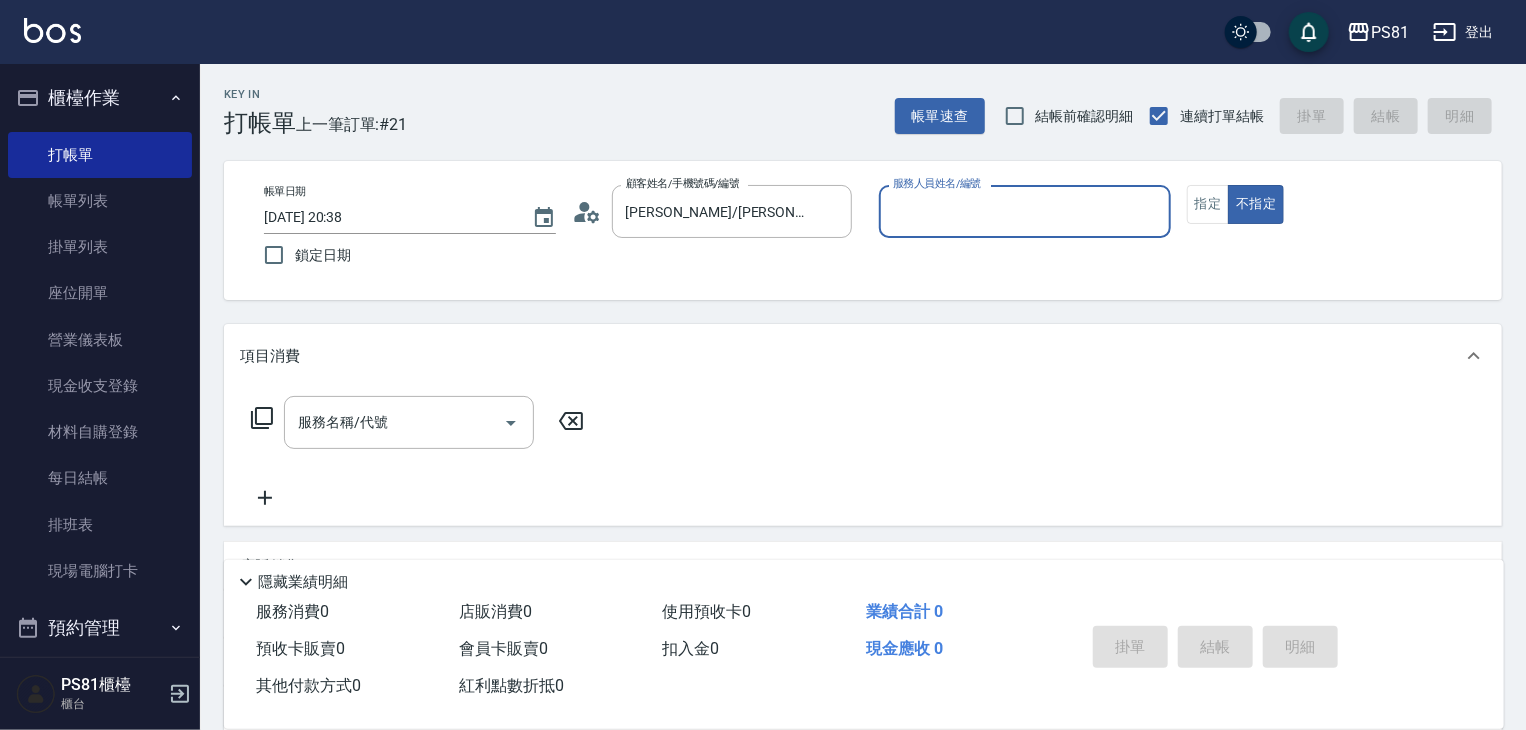 click on "服務人員姓名/編號" at bounding box center [1025, 211] 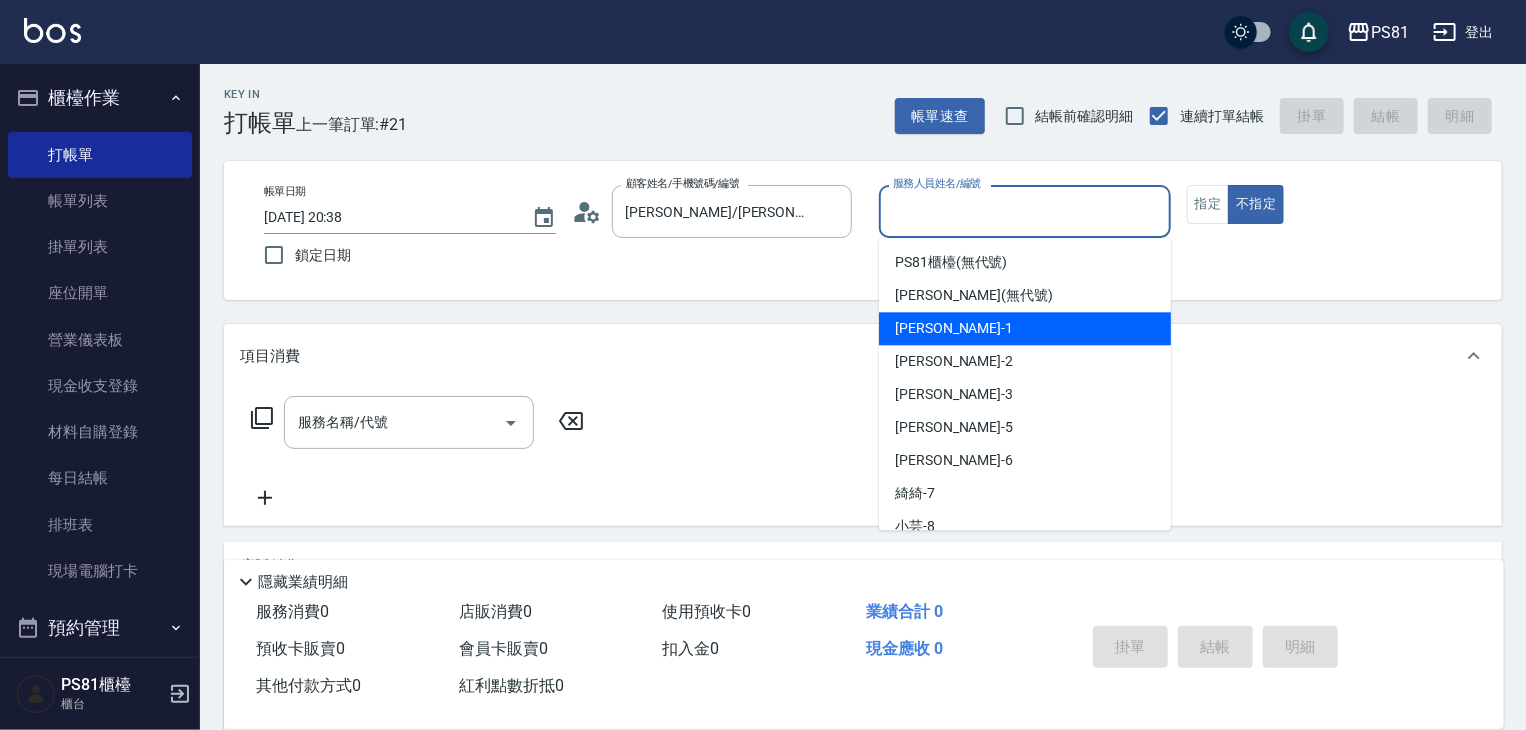 click on "[PERSON_NAME] -1" at bounding box center [1025, 328] 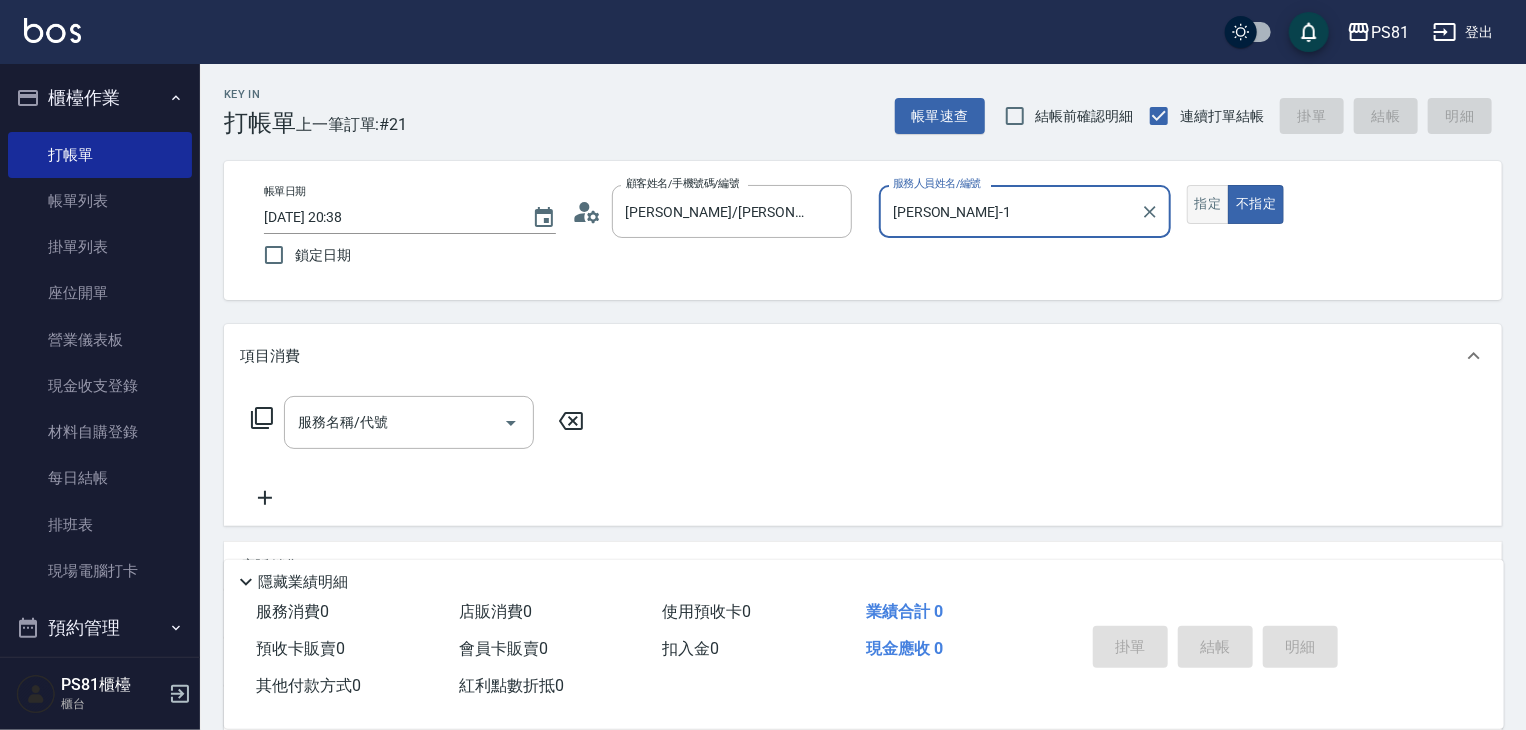 click on "指定" at bounding box center [1208, 204] 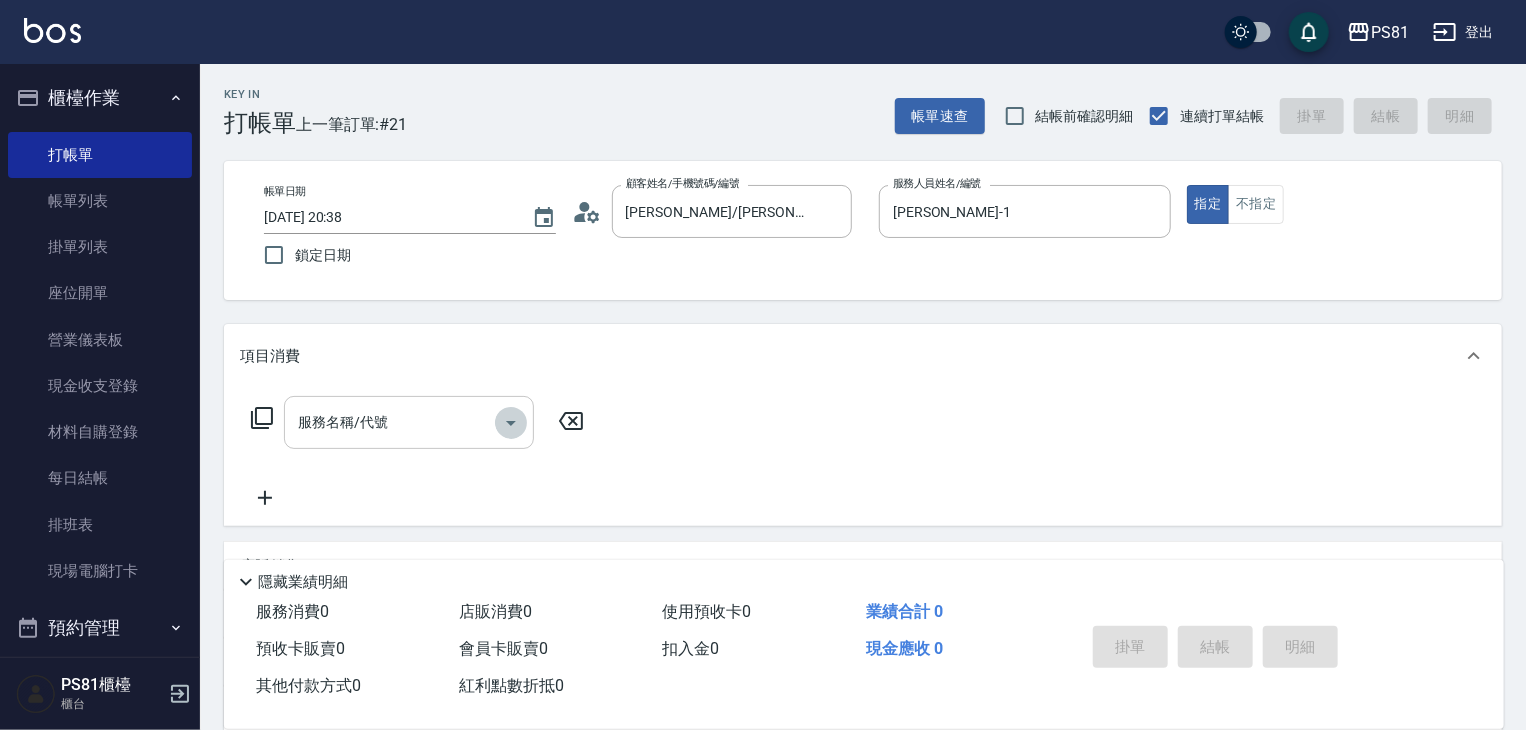 click 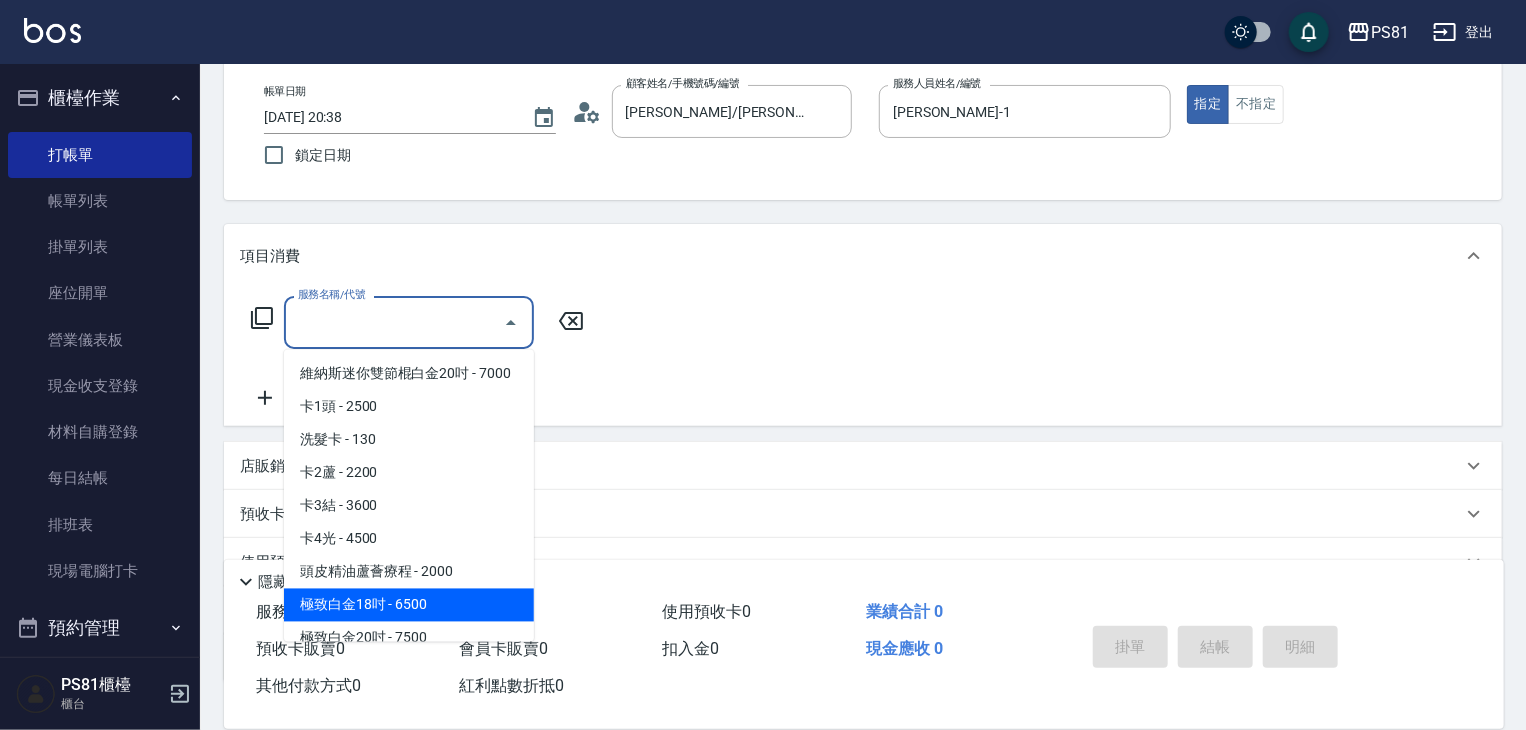 scroll, scrollTop: 0, scrollLeft: 0, axis: both 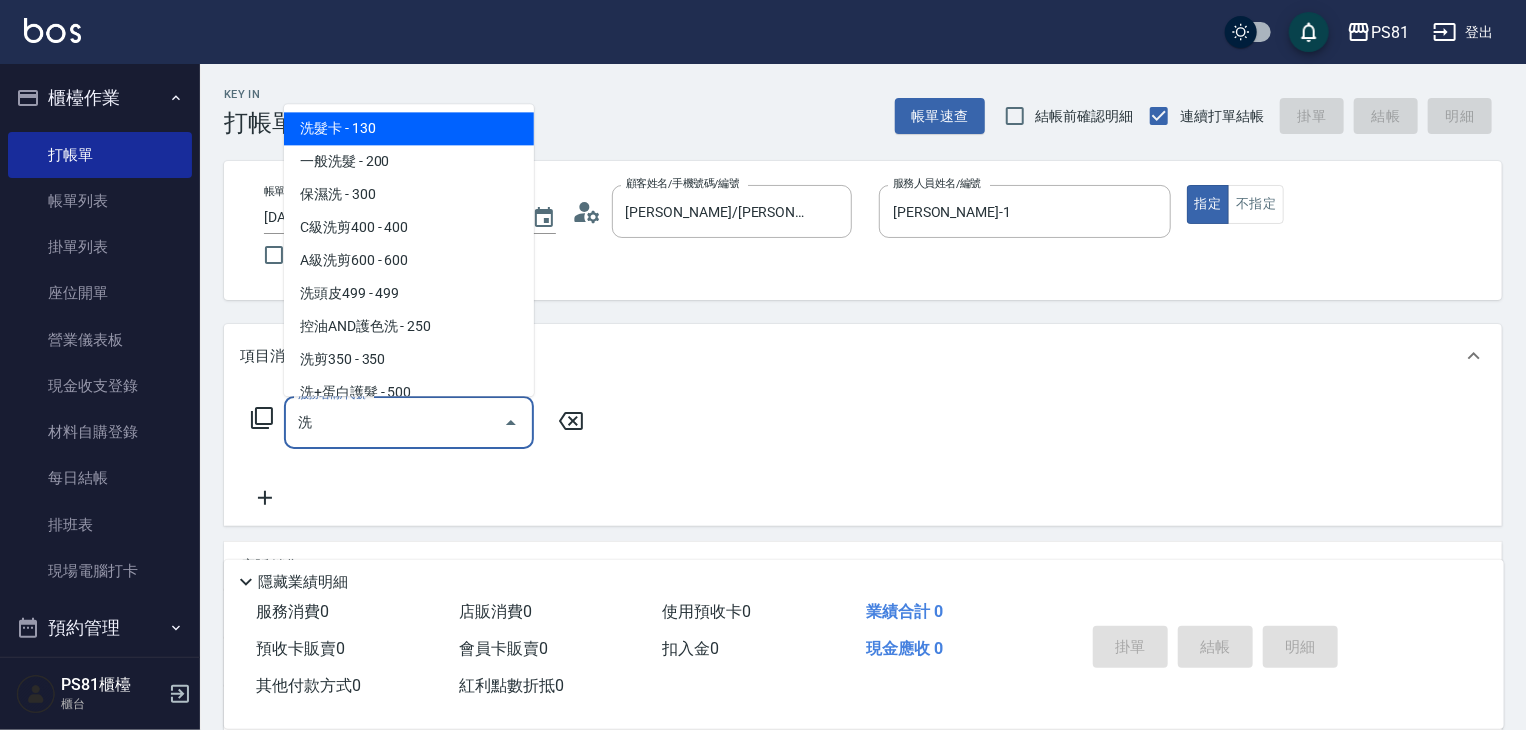 click on "C級洗剪400 - 400" at bounding box center (409, 227) 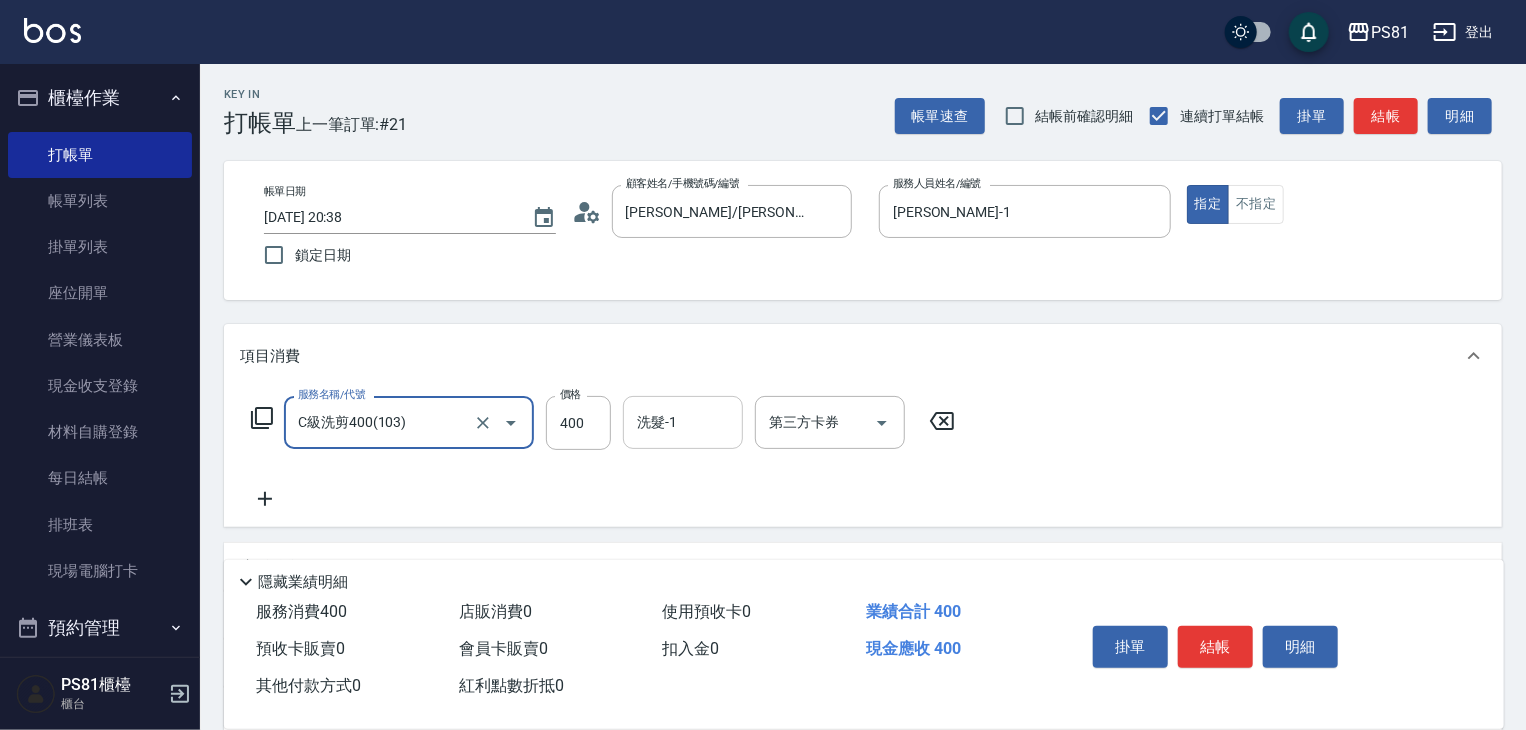 type on "C級洗剪400(103)" 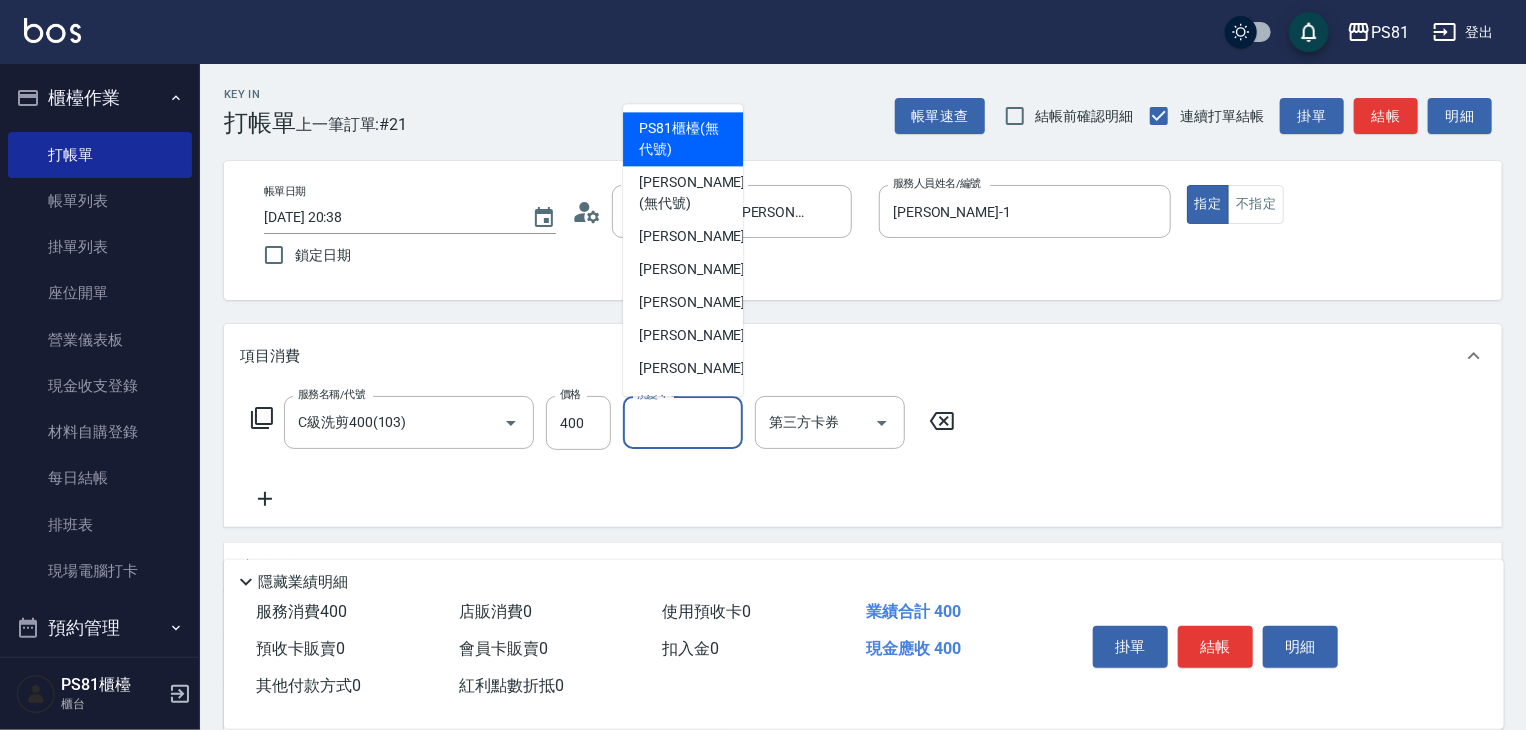 click on "洗髮-1" at bounding box center [683, 422] 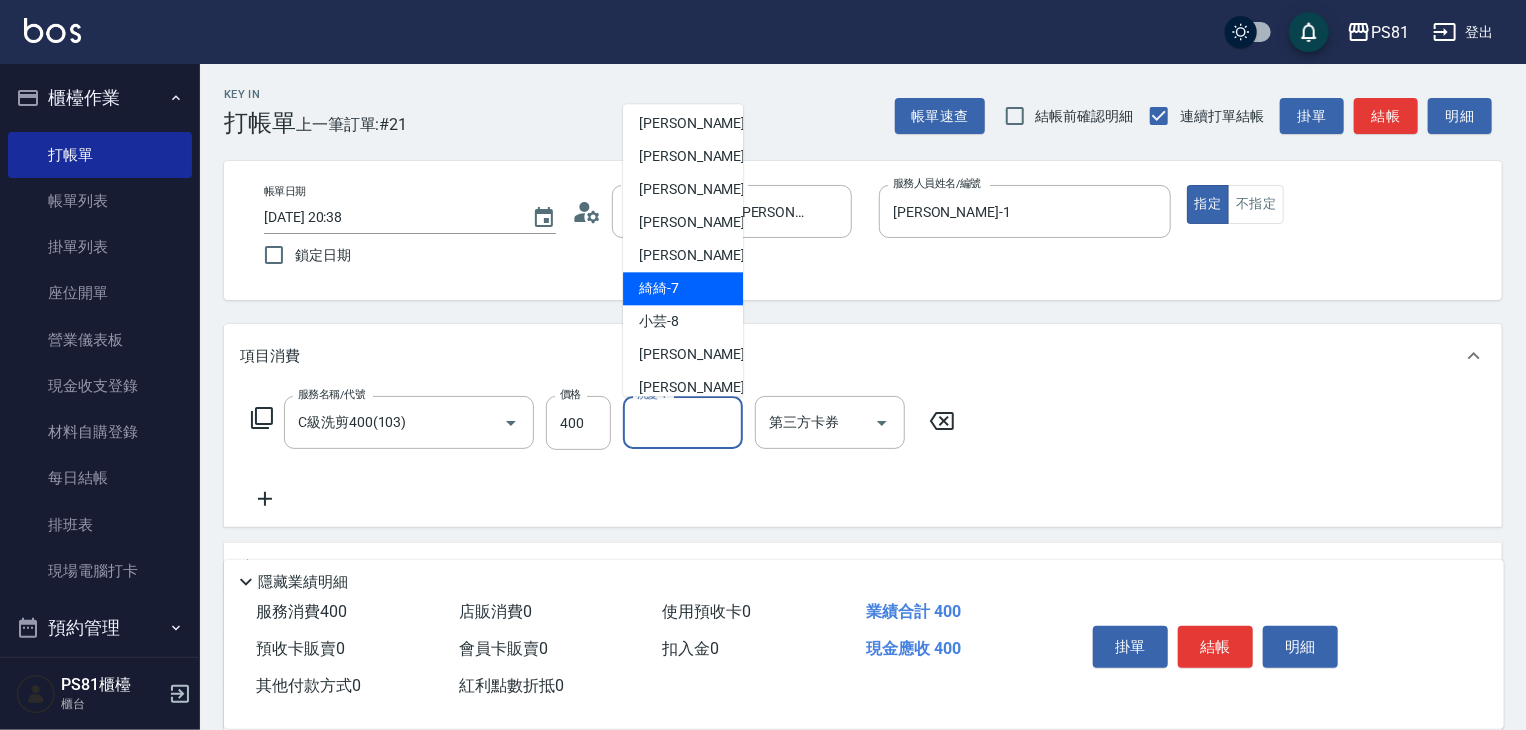 scroll, scrollTop: 300, scrollLeft: 0, axis: vertical 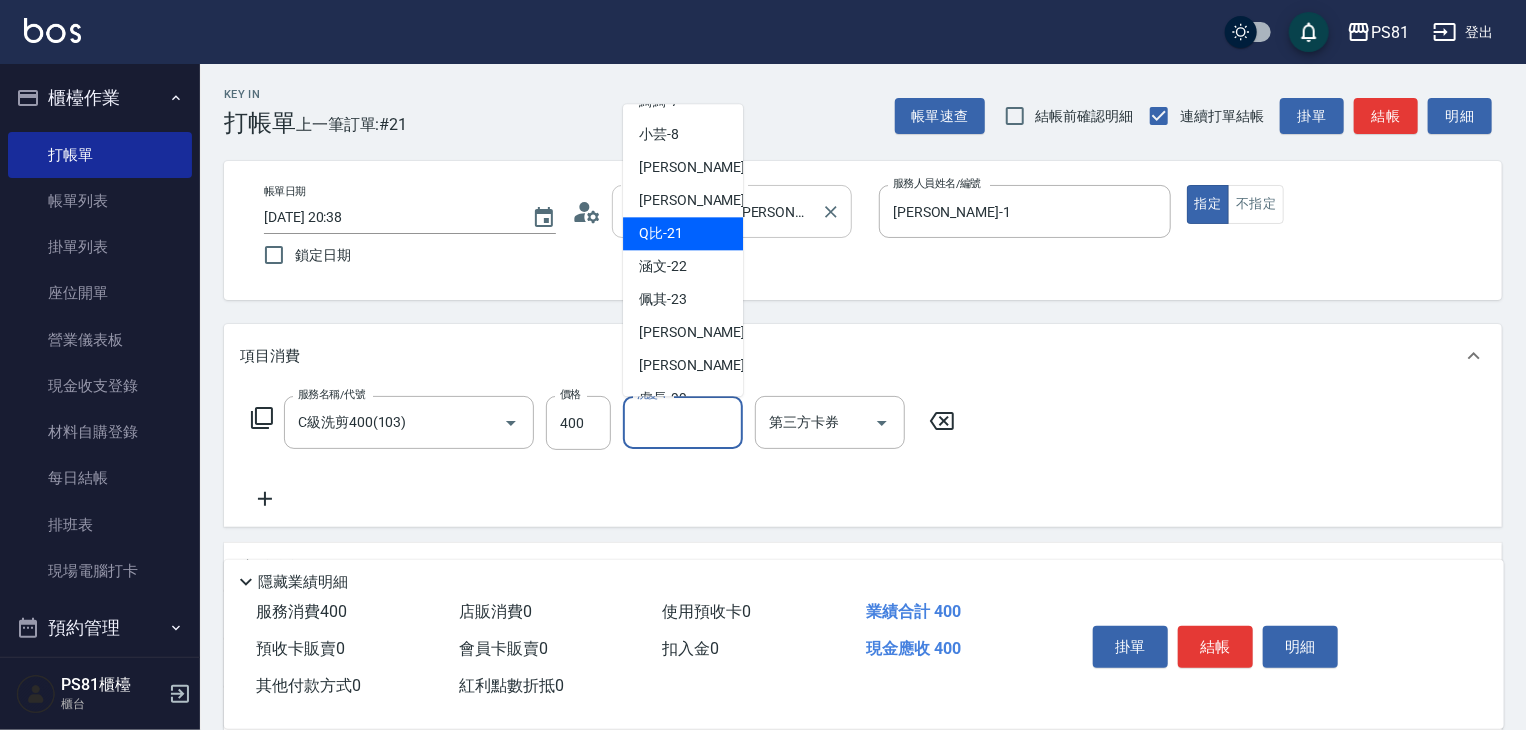 click on "Q比 -21" at bounding box center [661, 233] 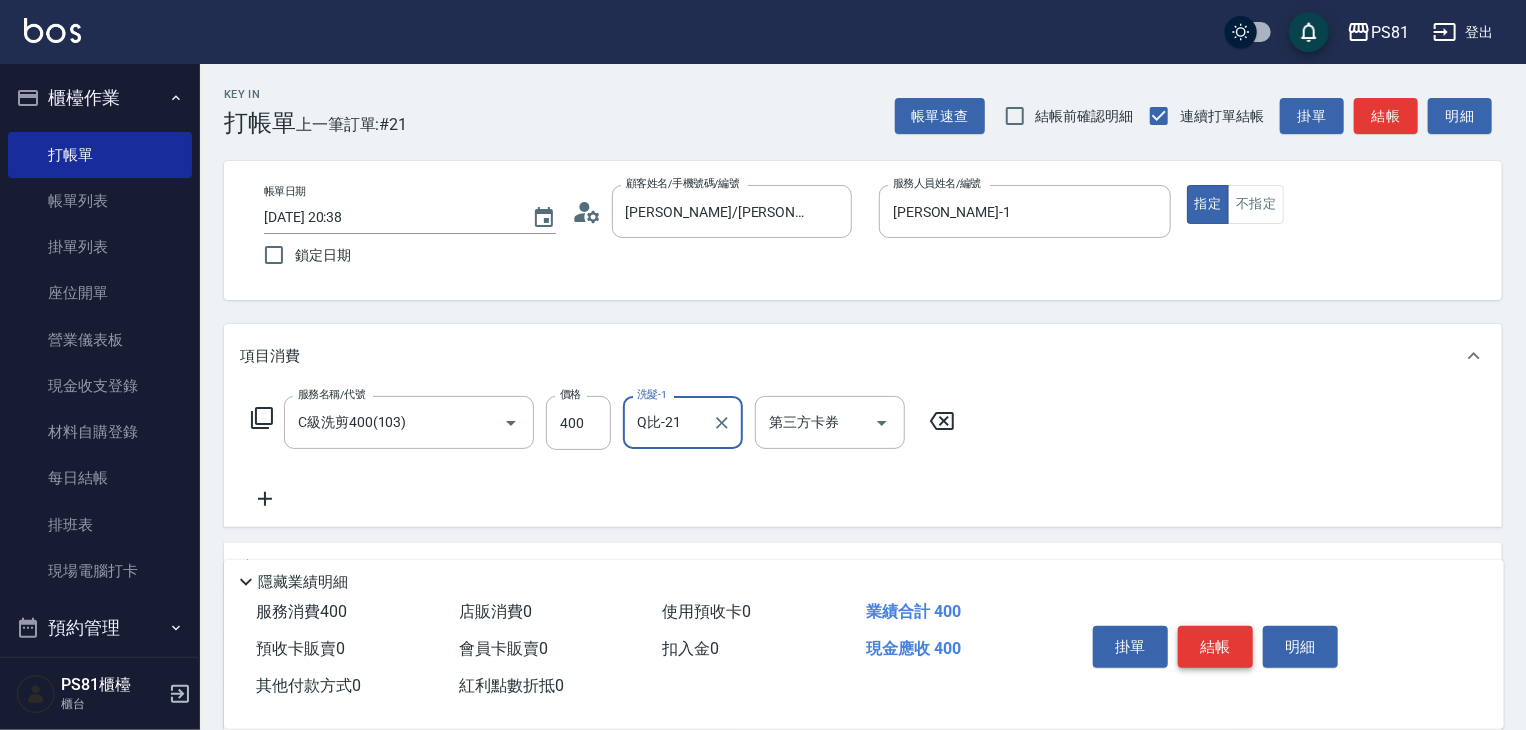 click on "結帳" at bounding box center (1215, 647) 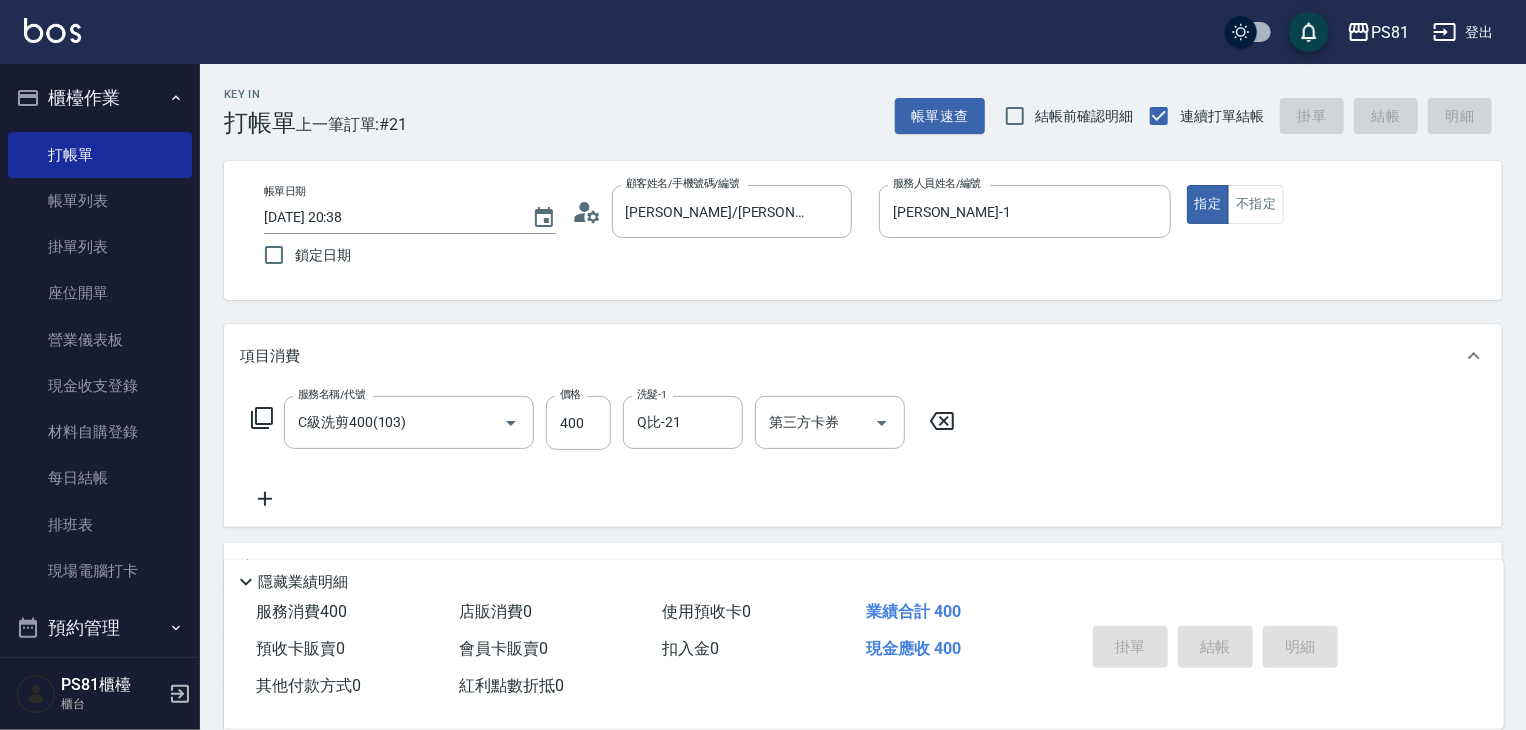 type 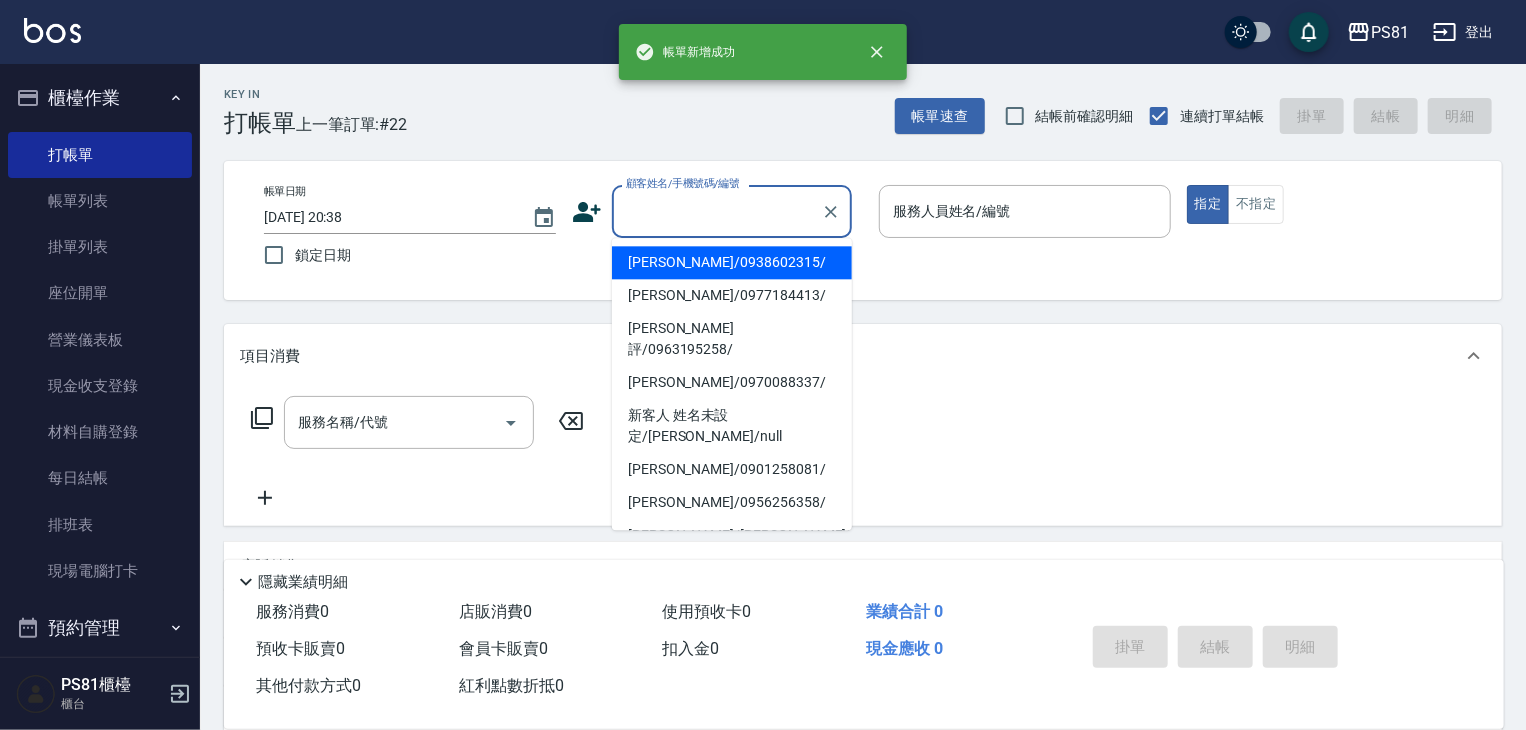 click on "顧客姓名/手機號碼/編號" at bounding box center [717, 211] 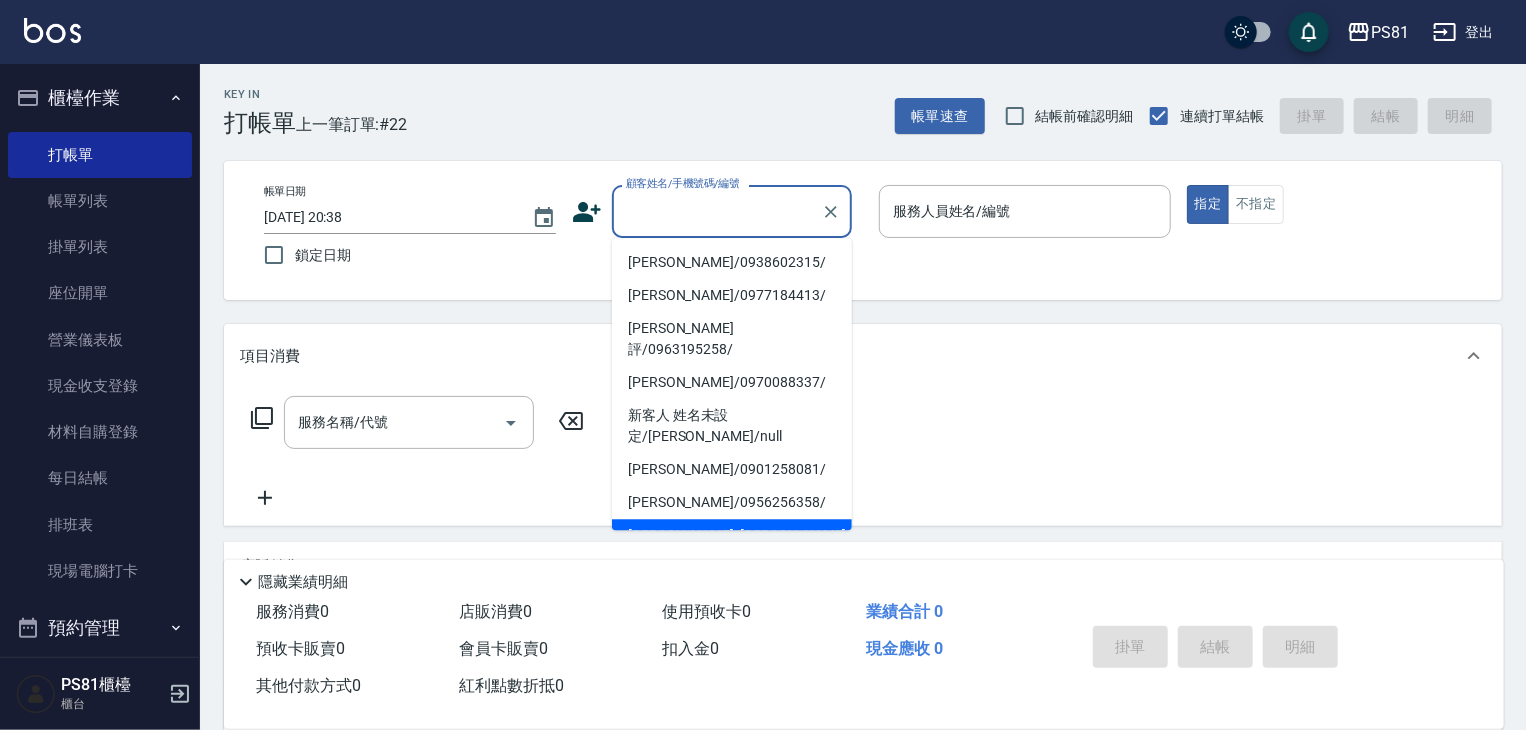 click on "[PERSON_NAME]/[PERSON_NAME]2451/2451" at bounding box center [732, 535] 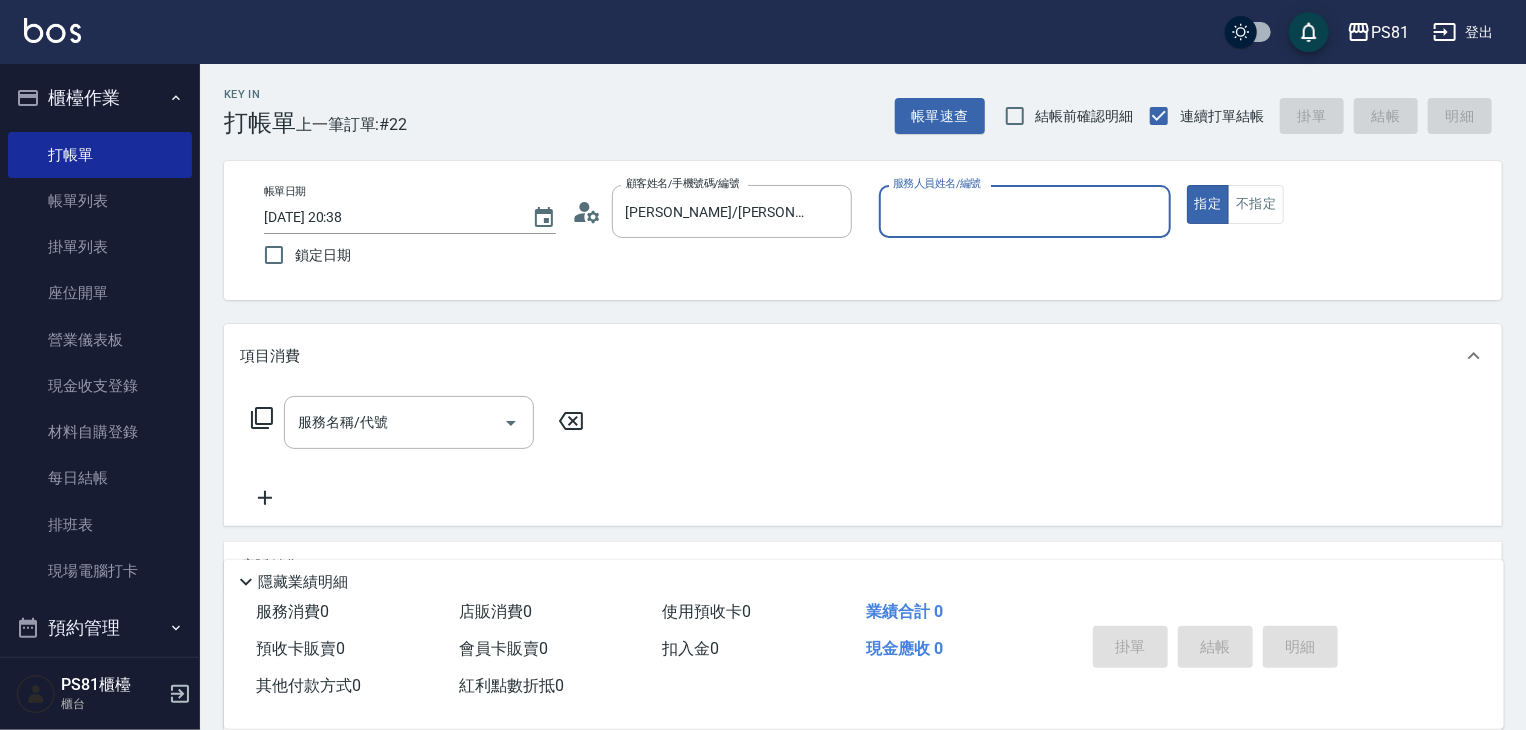 click on "服務人員姓名/編號" at bounding box center [1025, 211] 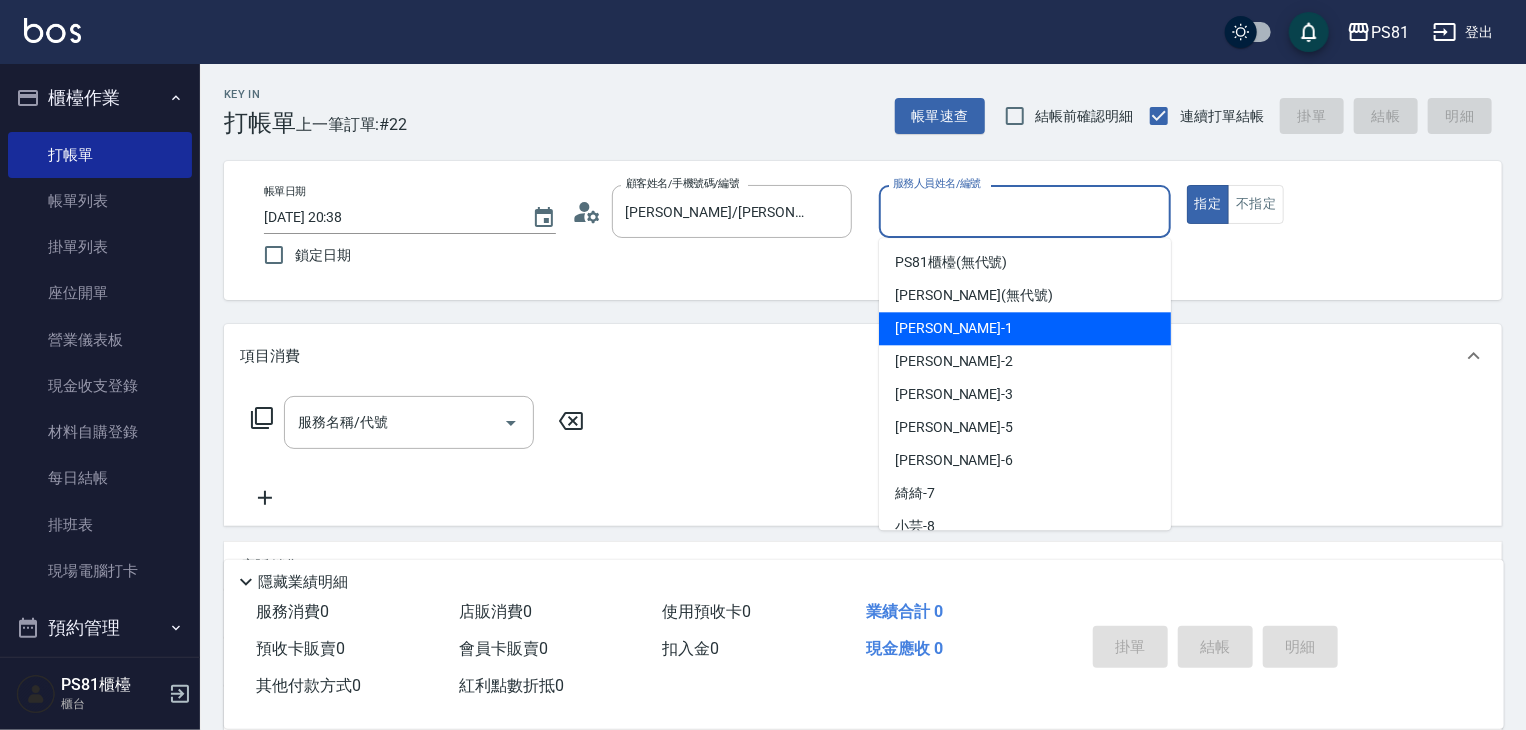 click on "[PERSON_NAME] -1" at bounding box center (1025, 328) 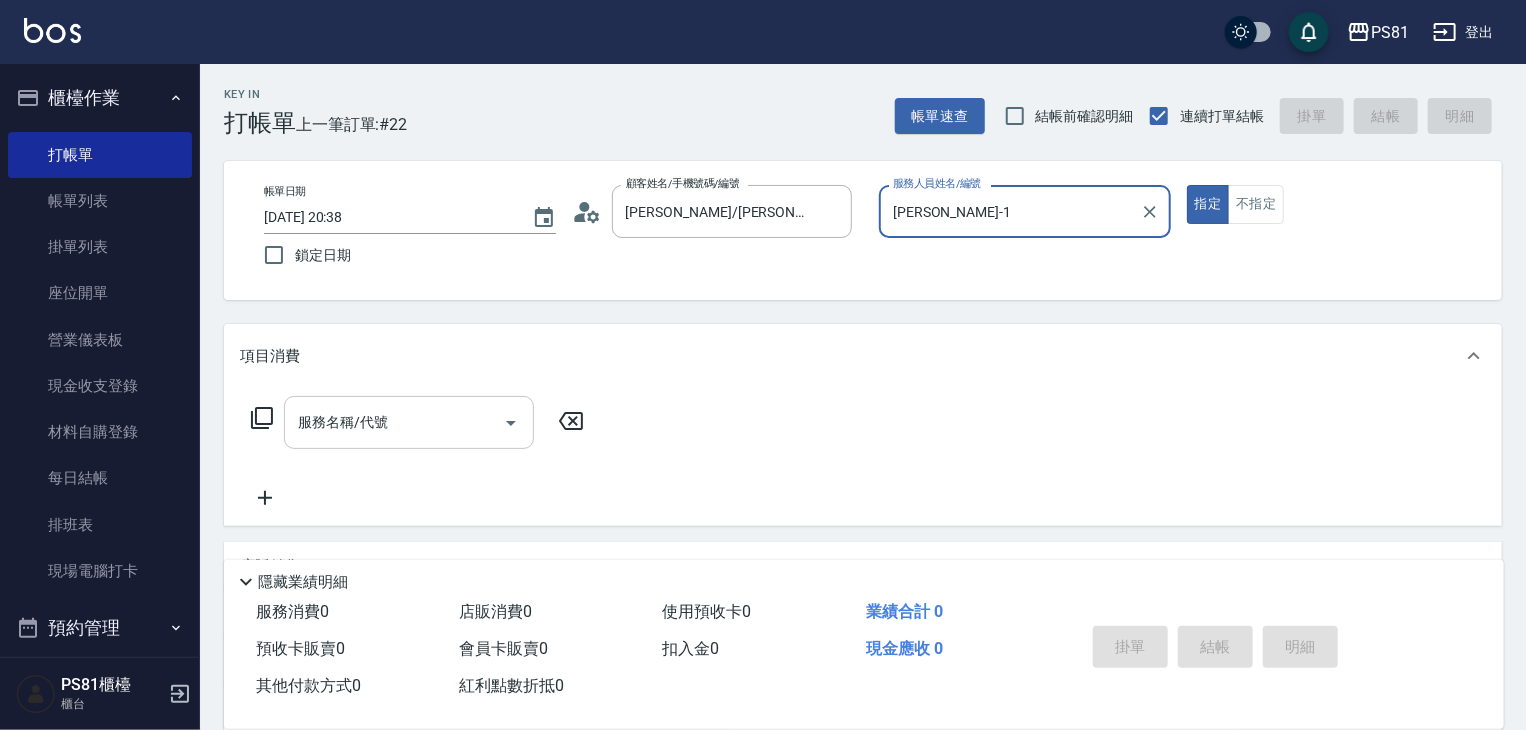 click on "服務名稱/代號" at bounding box center (394, 422) 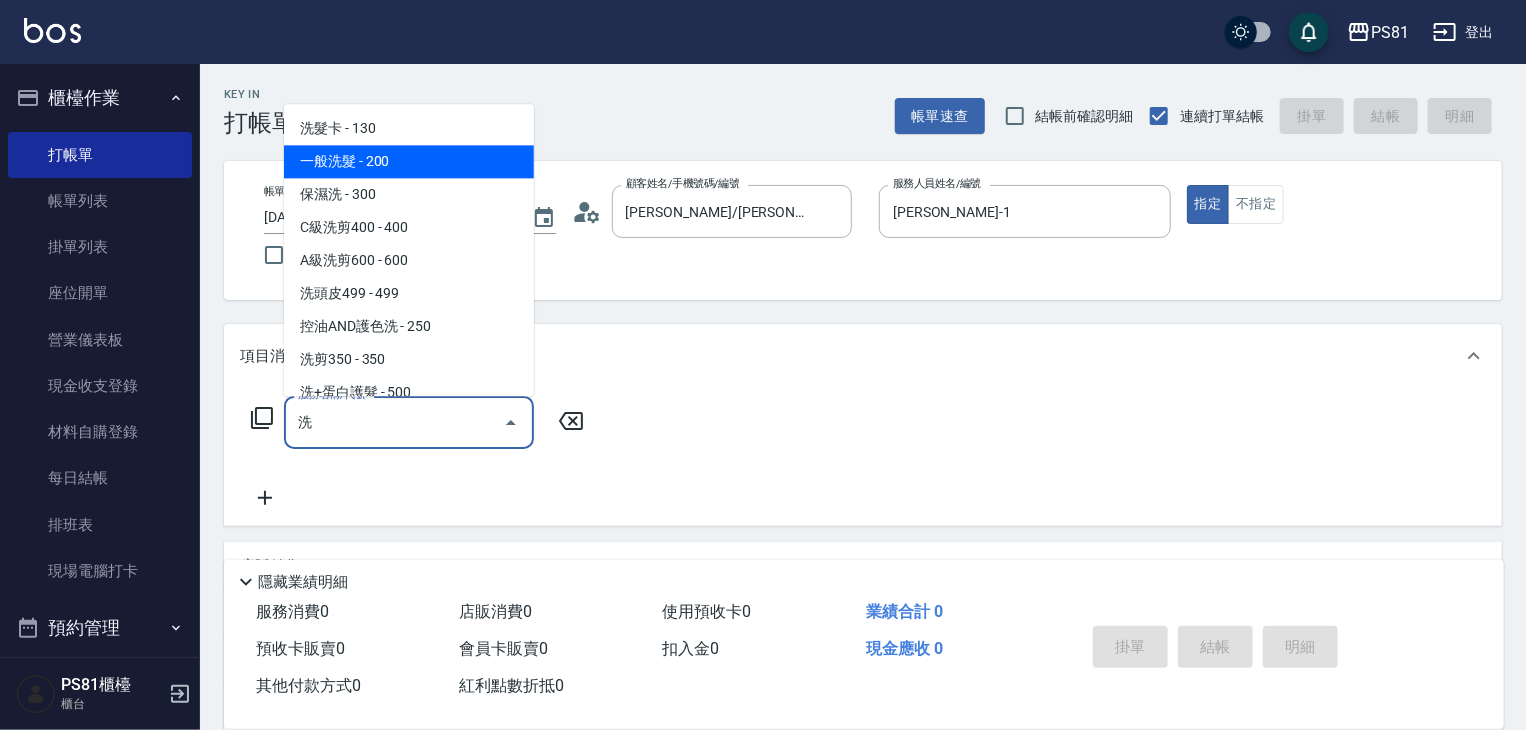click on "一般洗髮 - 200" at bounding box center [409, 161] 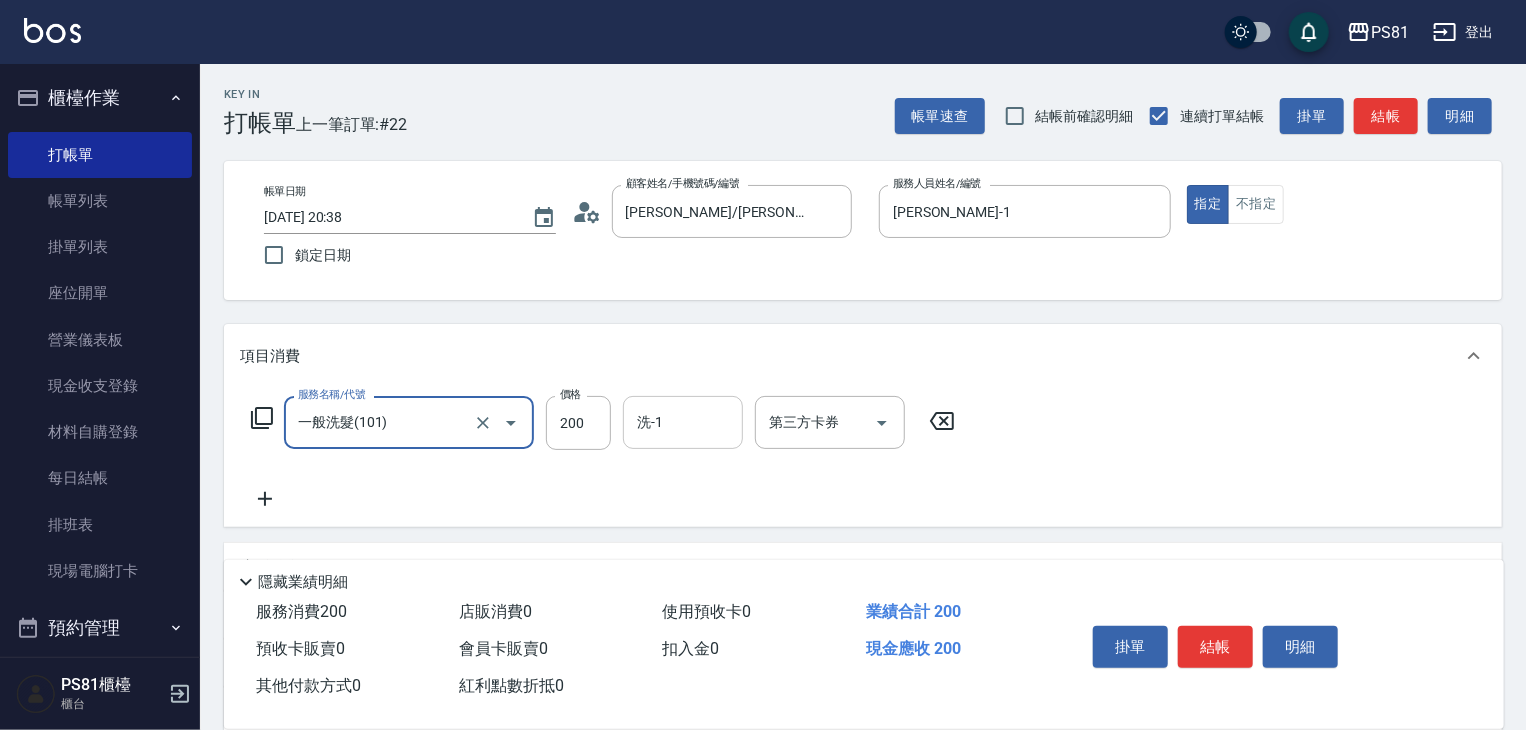 type on "一般洗髮(101)" 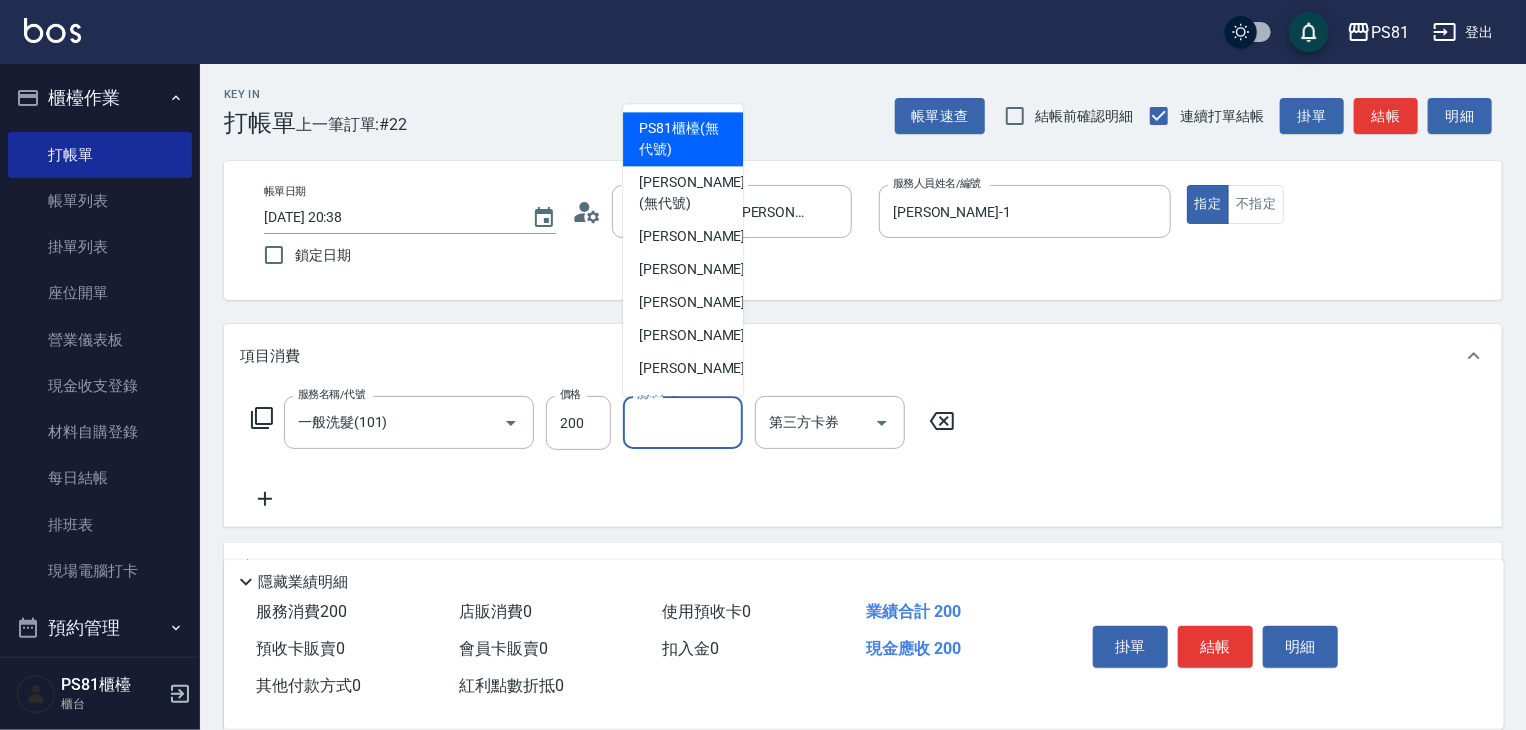 click on "洗-1" at bounding box center (683, 422) 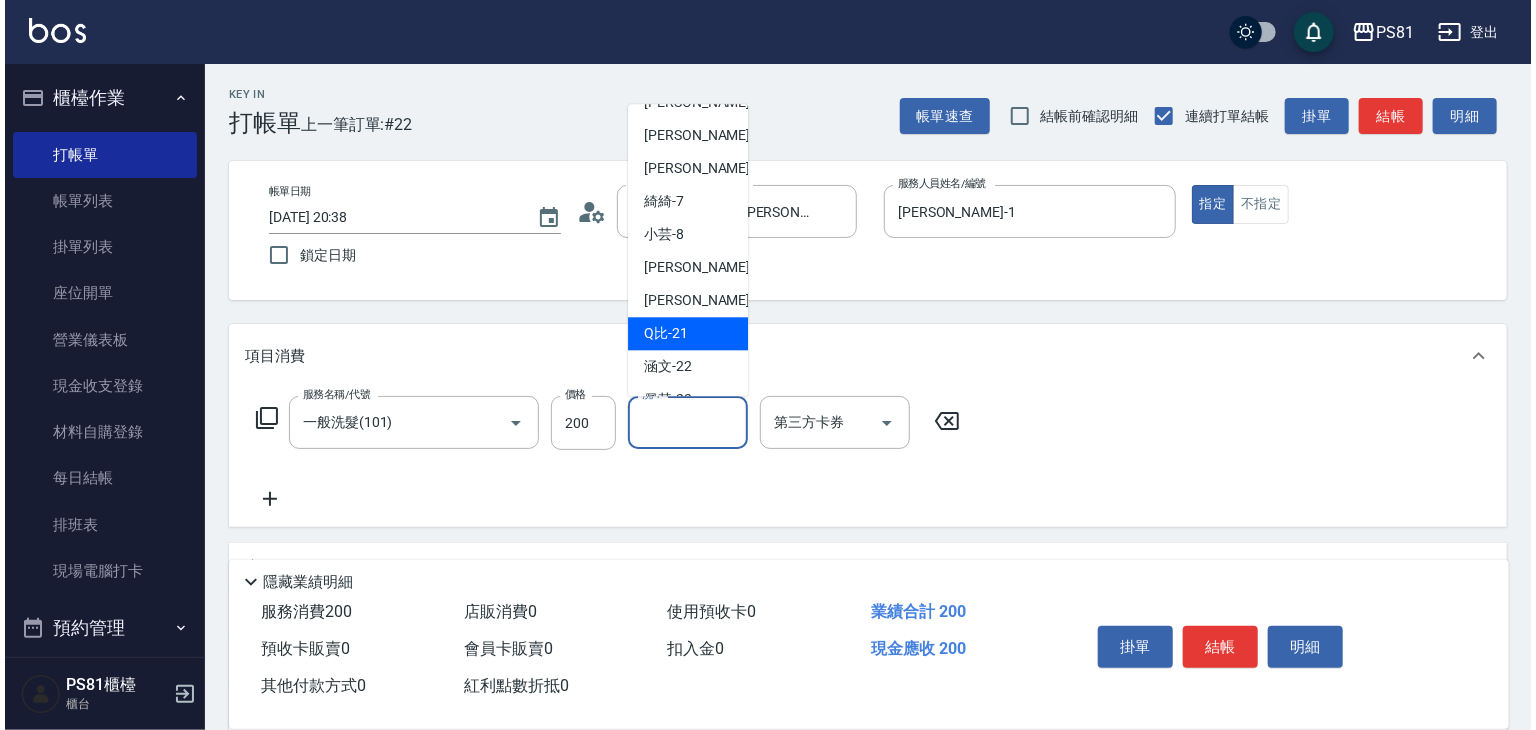scroll, scrollTop: 300, scrollLeft: 0, axis: vertical 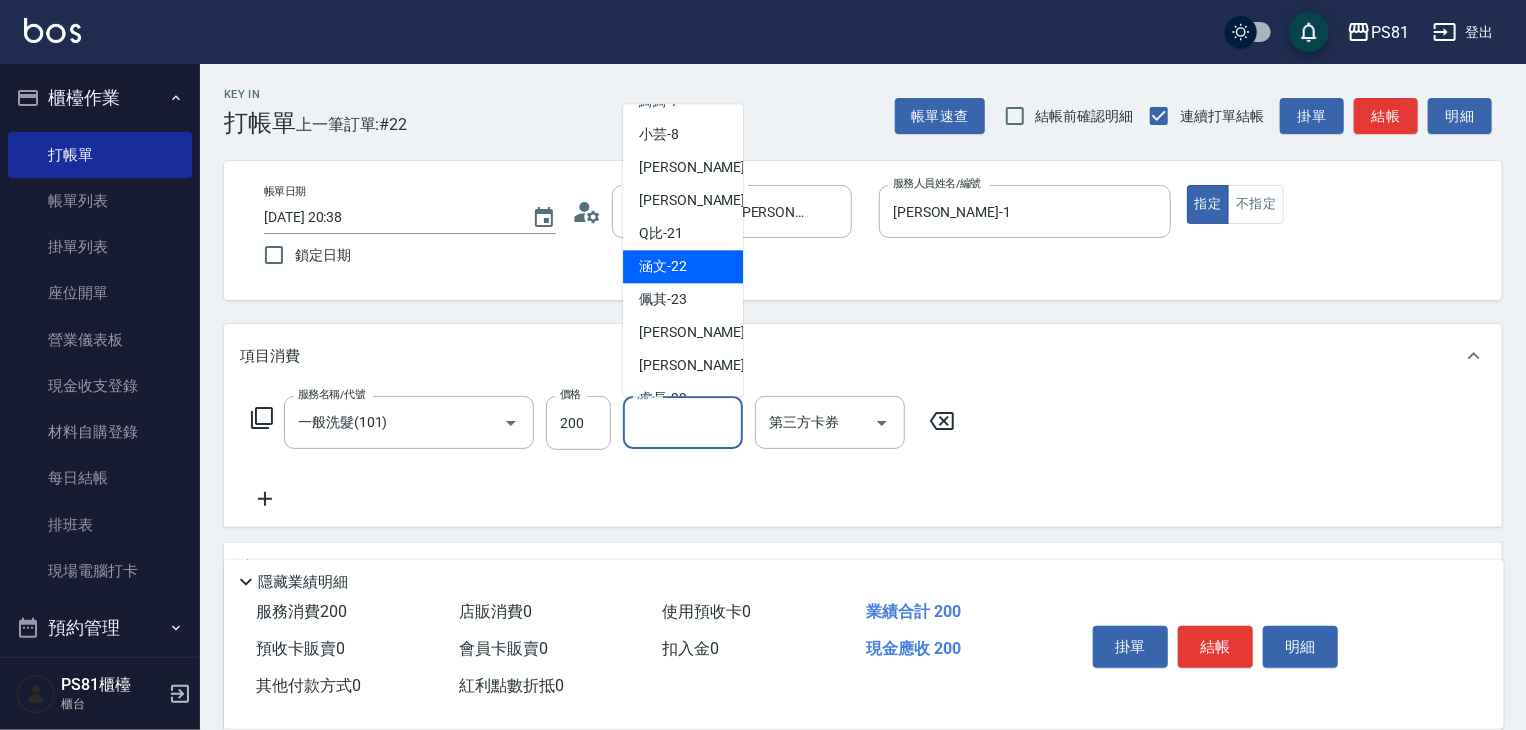 click on "涵文 -22" at bounding box center (663, 266) 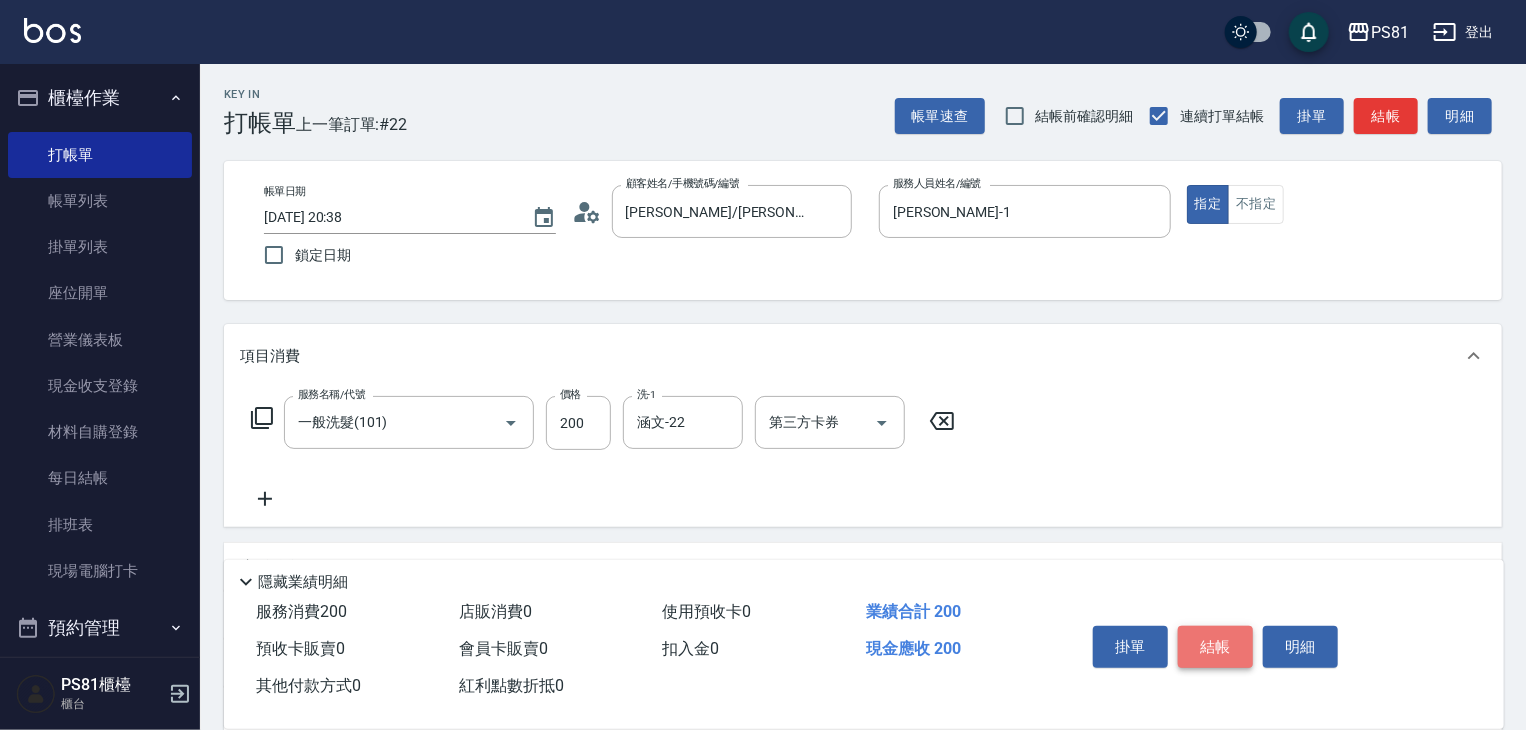 click on "結帳" at bounding box center (1215, 647) 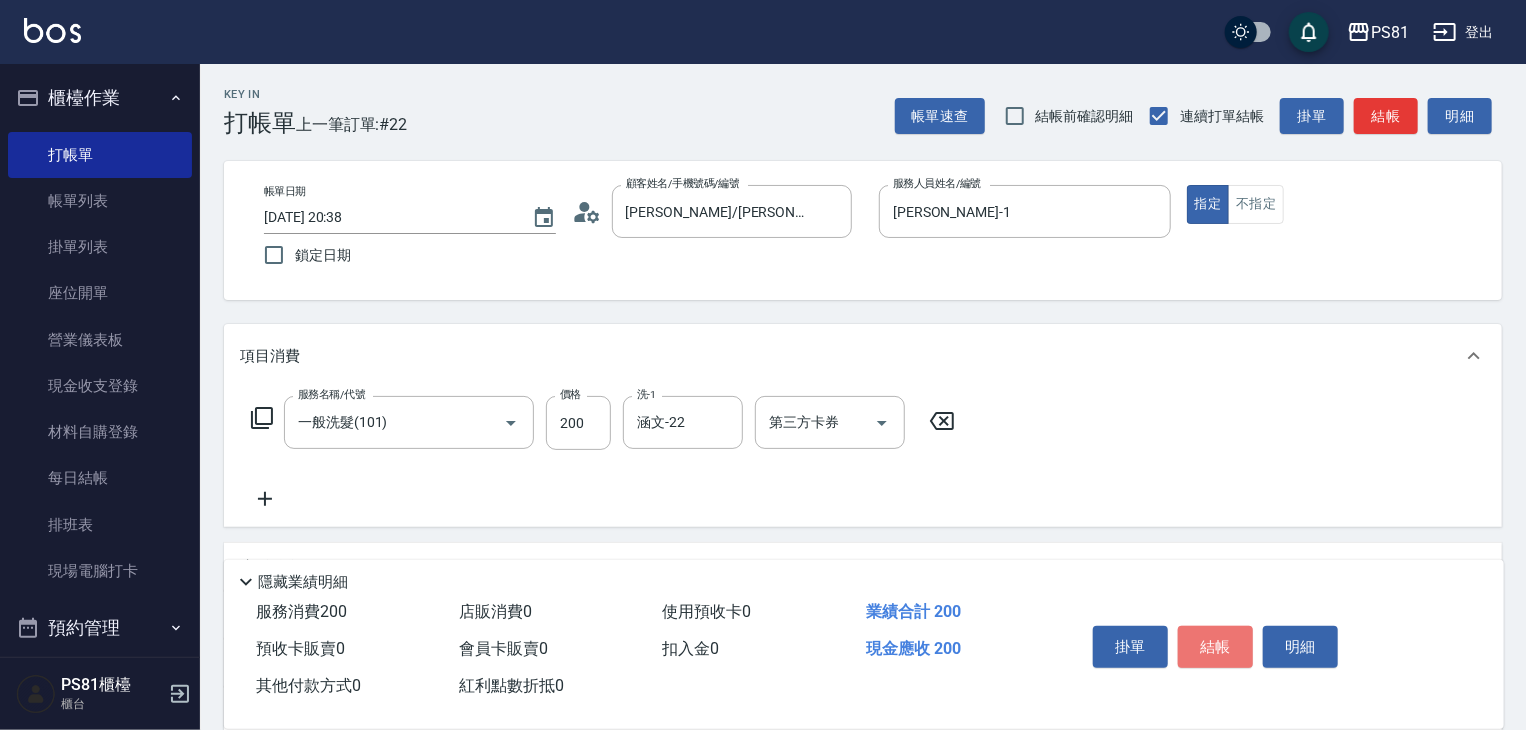 type on "[DATE] 20:39" 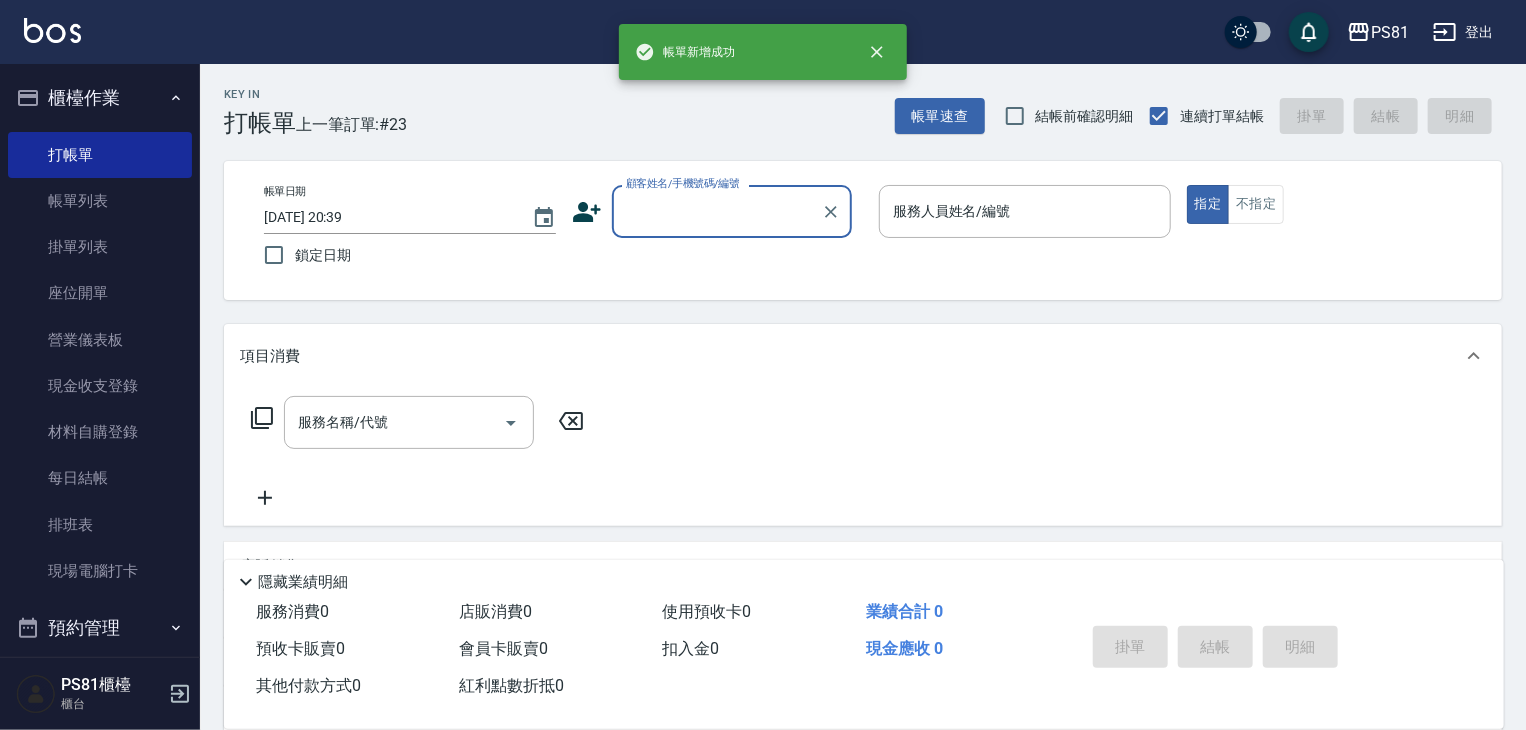 click on "顧客姓名/手機號碼/編號" at bounding box center (717, 211) 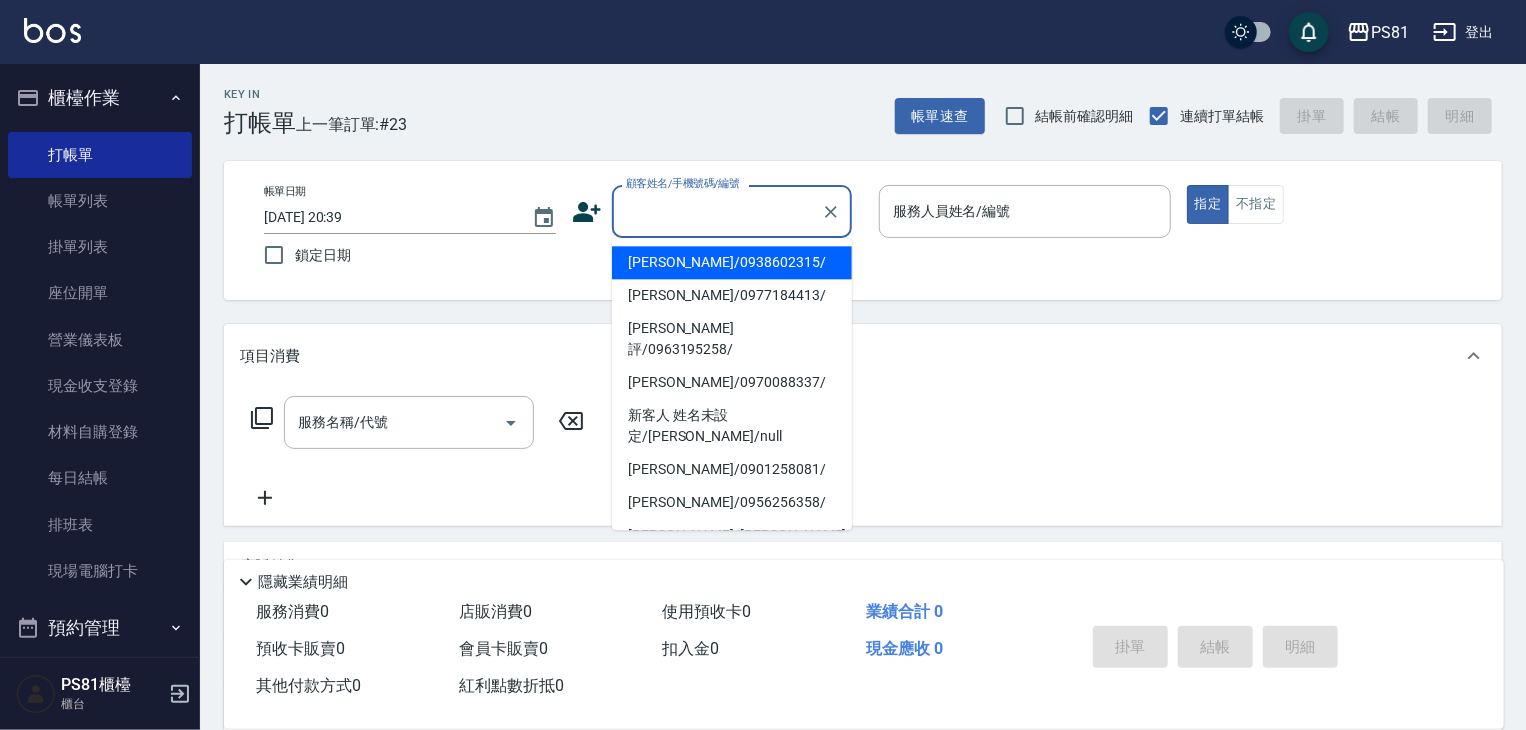 click on "顧客姓名/手機號碼/編號" at bounding box center [717, 211] 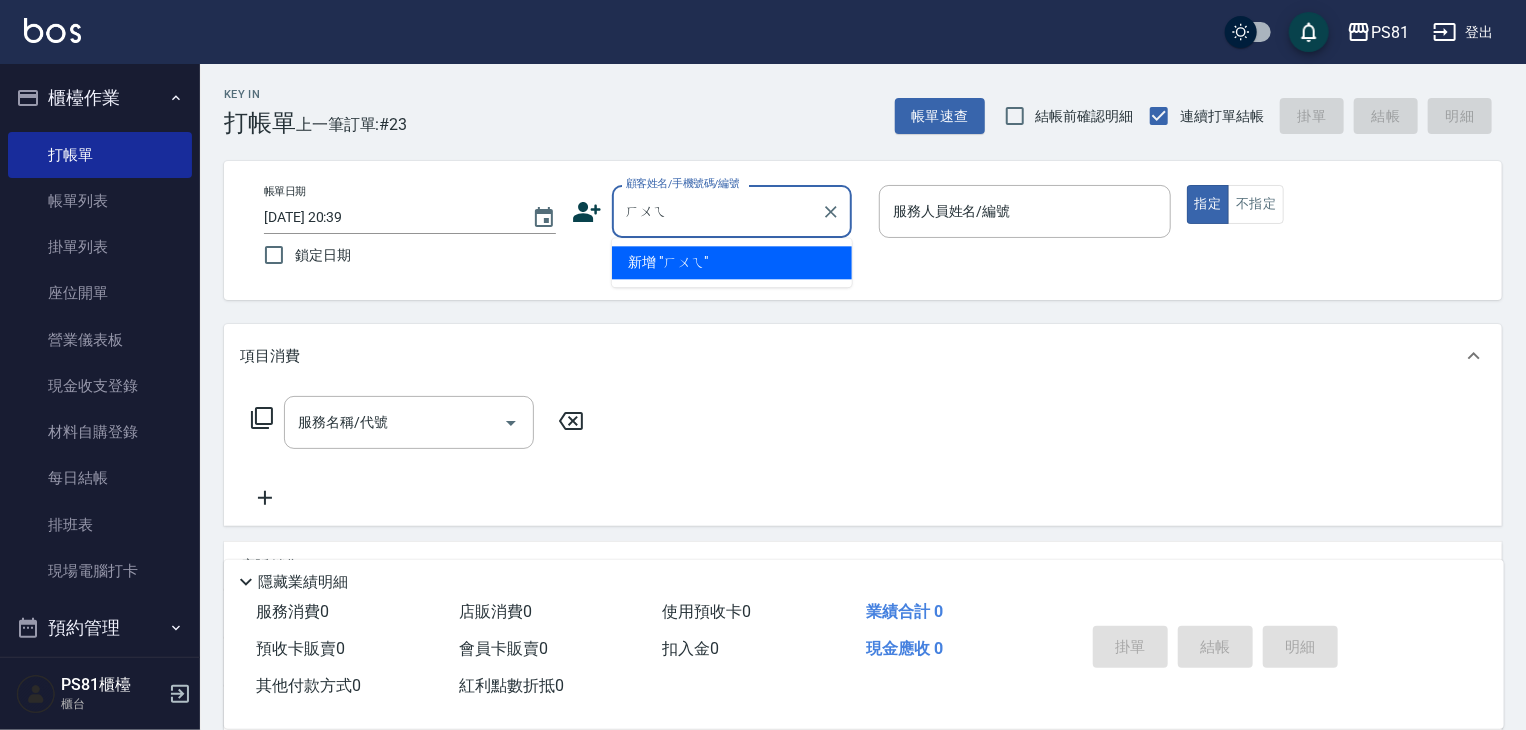 type on "會" 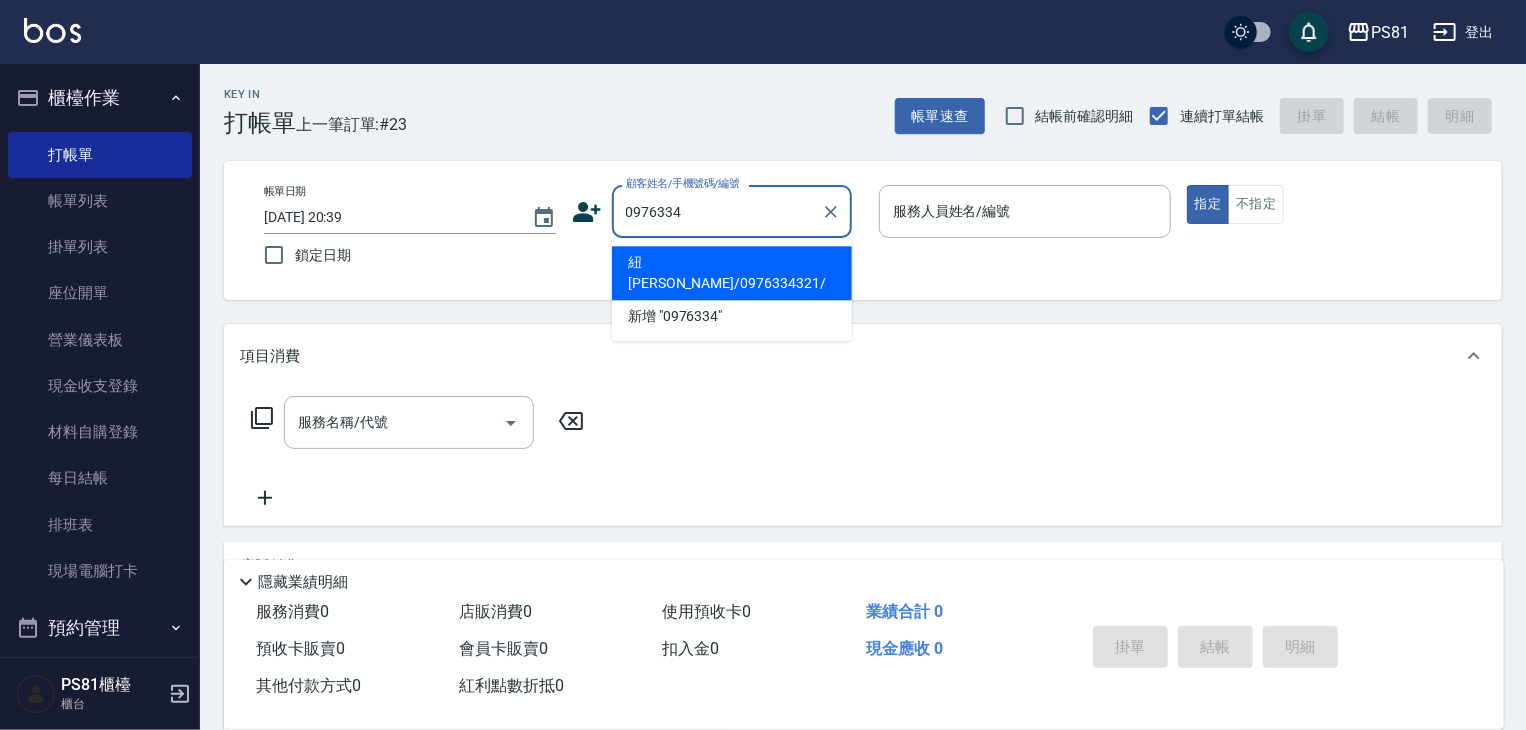 click on "紐[PERSON_NAME]/0976334321/" at bounding box center [732, 273] 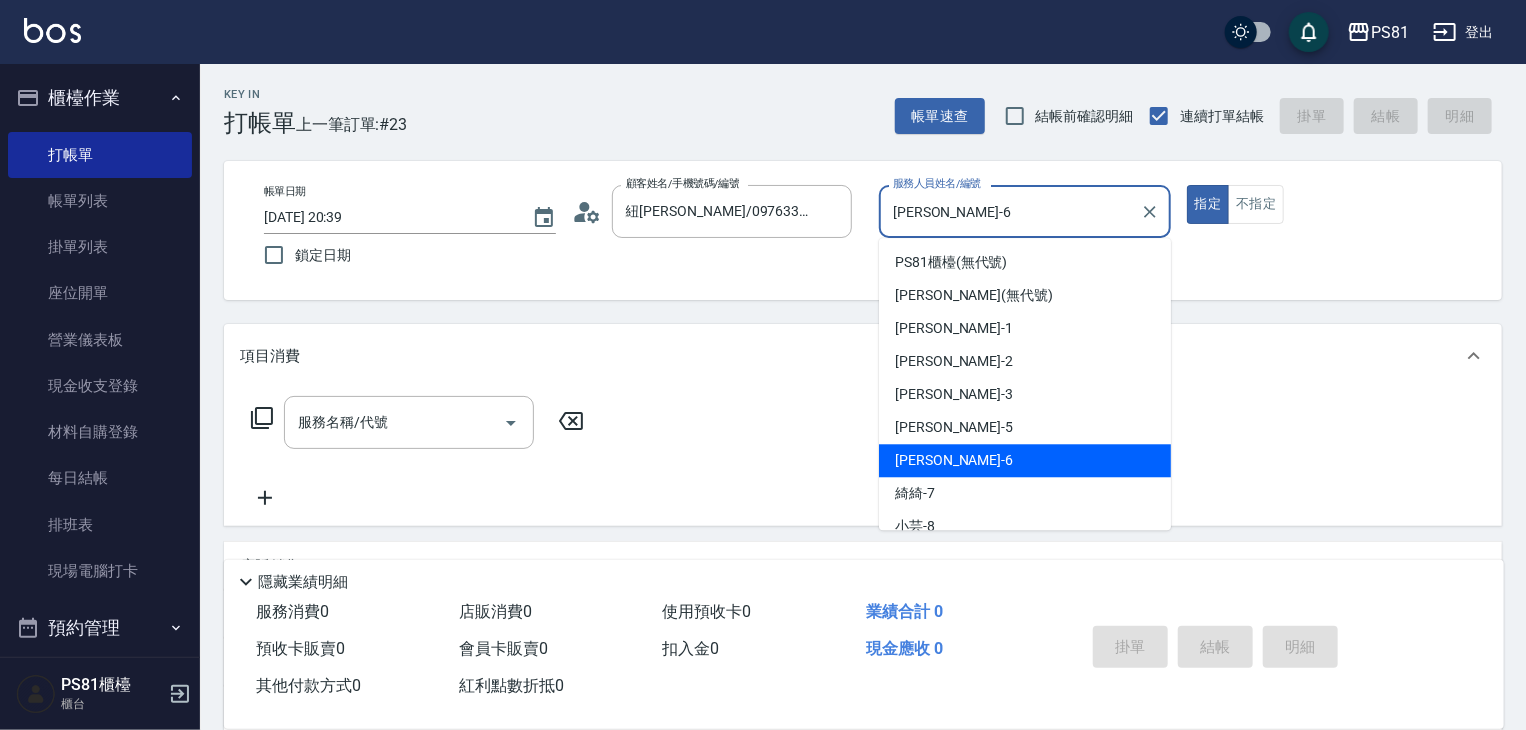 click on "[PERSON_NAME]-6" at bounding box center (1010, 211) 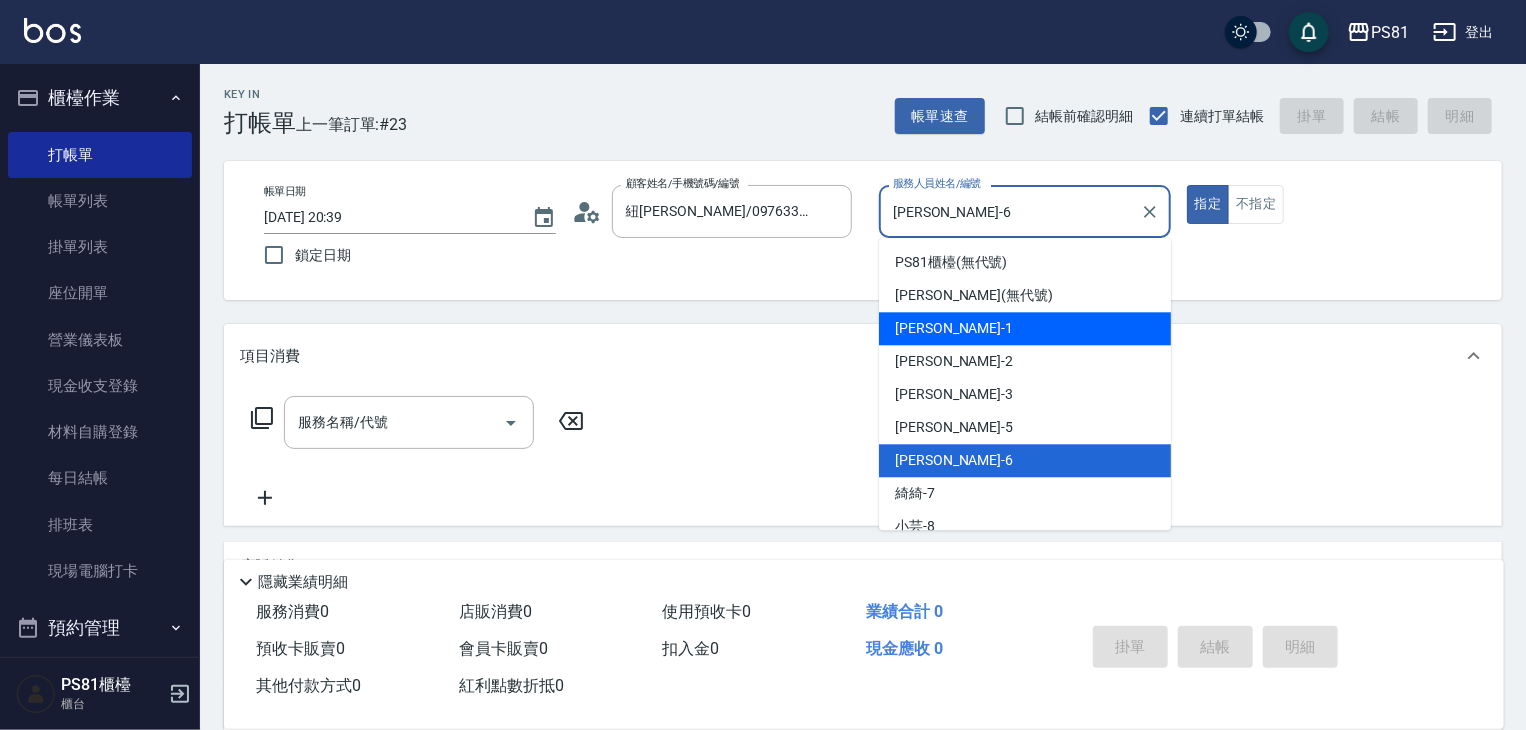 click on "[PERSON_NAME] -1" at bounding box center [1025, 328] 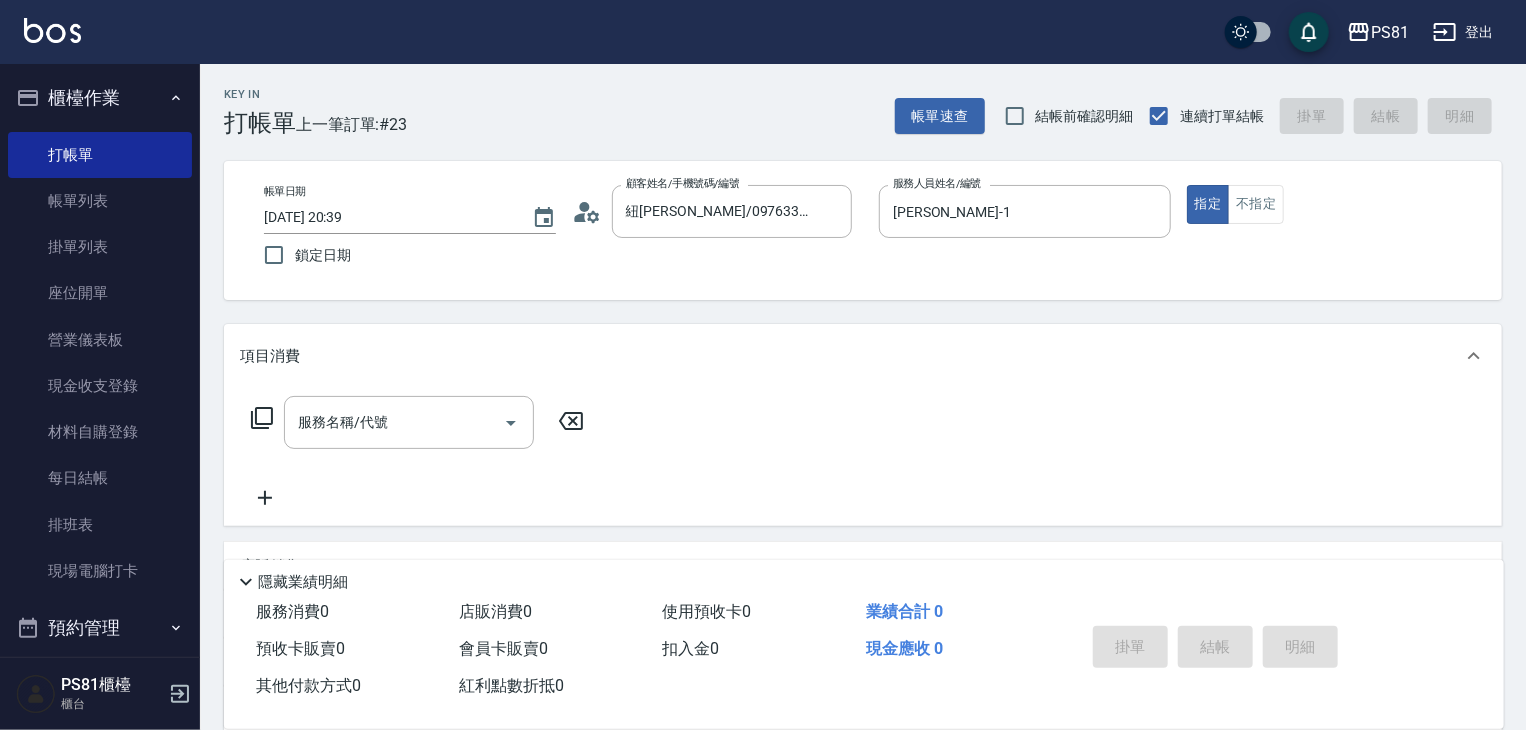 click 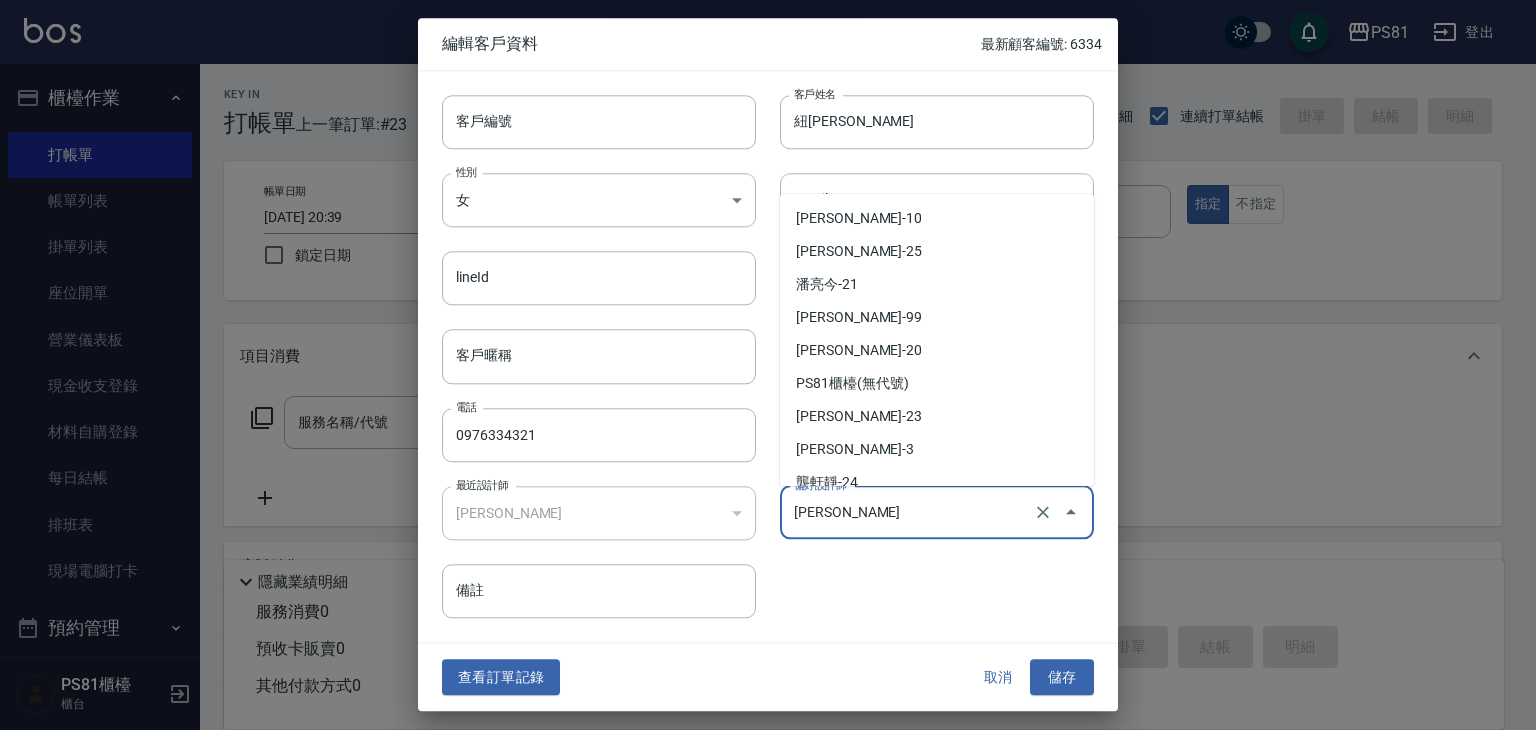 click on "[PERSON_NAME]" at bounding box center (909, 512) 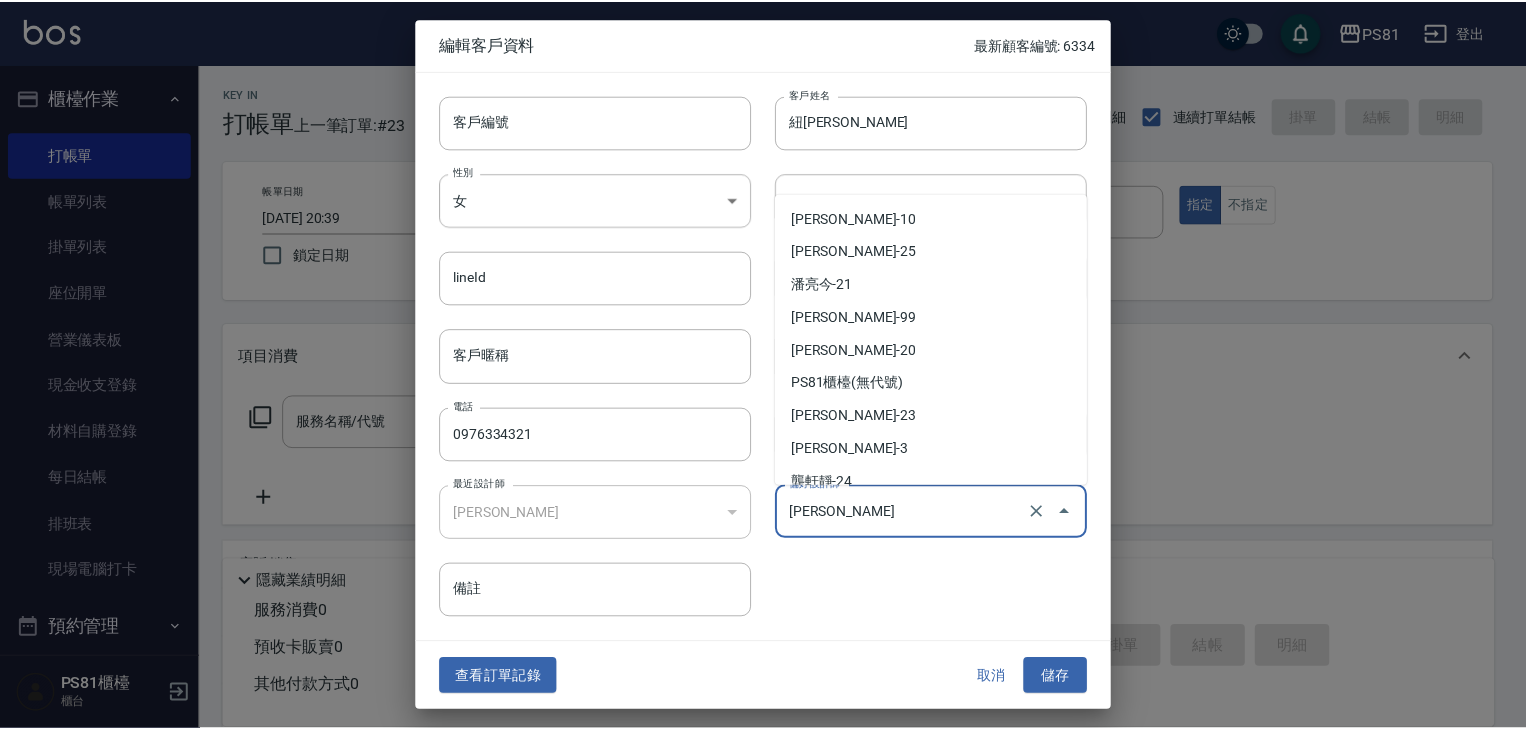 scroll, scrollTop: 112, scrollLeft: 0, axis: vertical 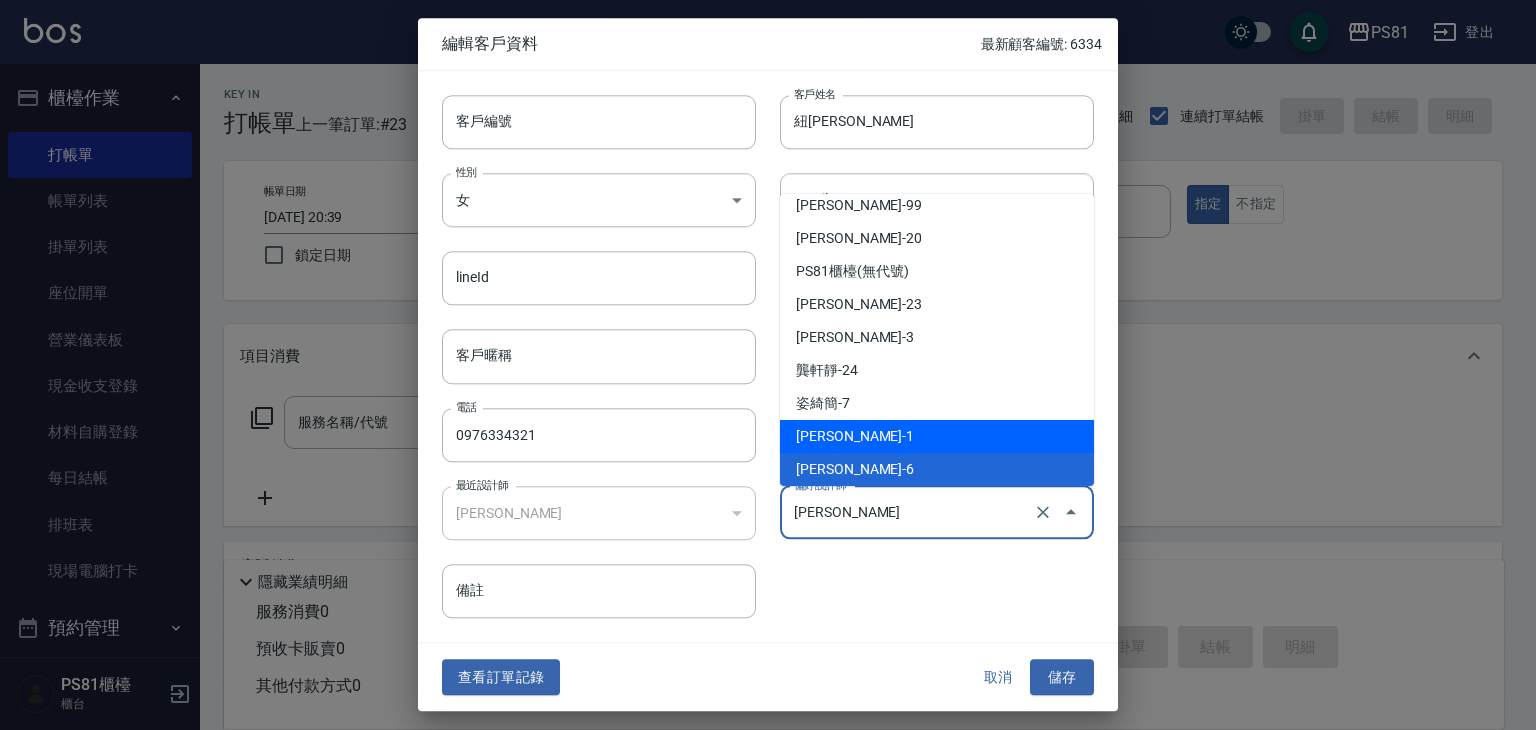 click on "[PERSON_NAME]-1" at bounding box center (937, 436) 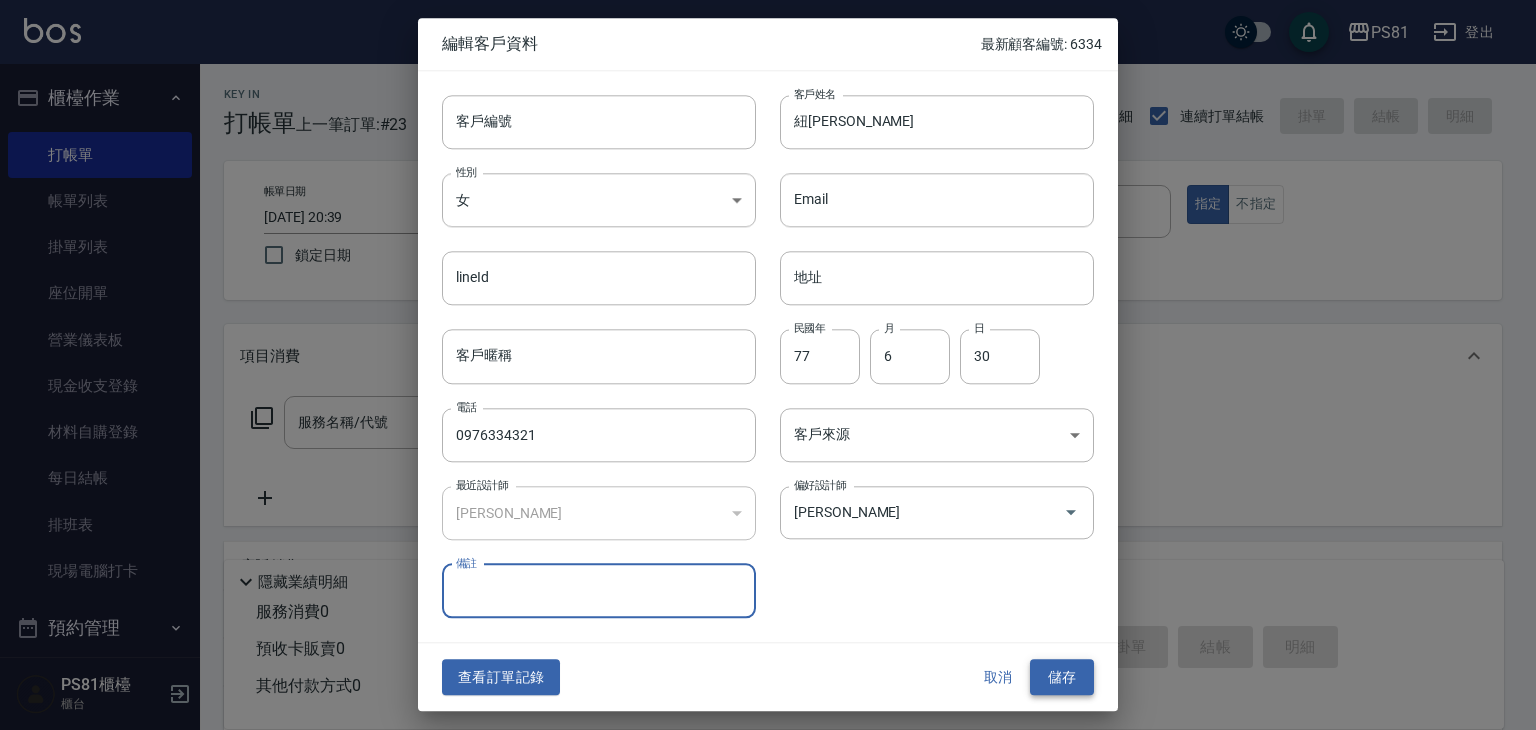 click on "儲存" at bounding box center (1062, 677) 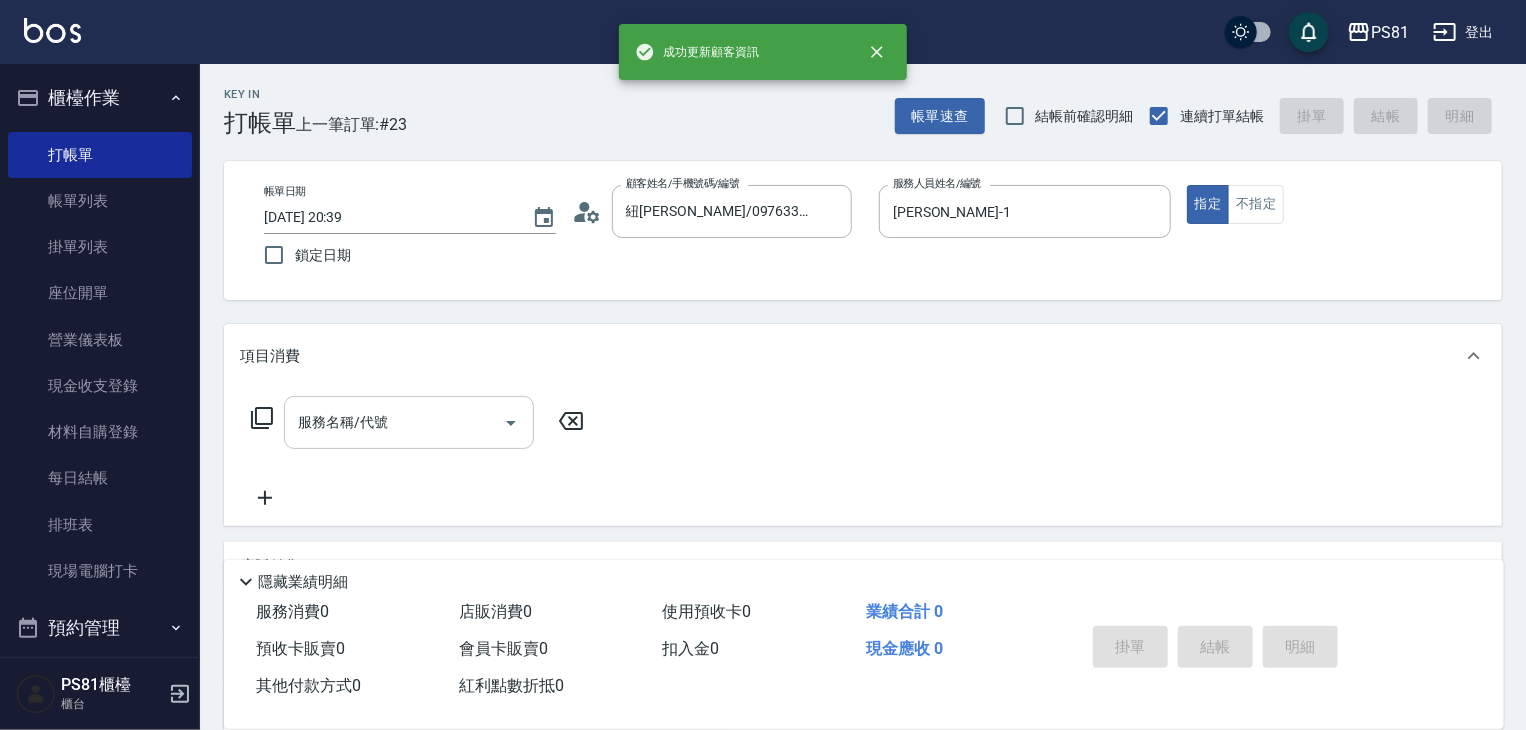 click on "服務名稱/代號" at bounding box center (394, 422) 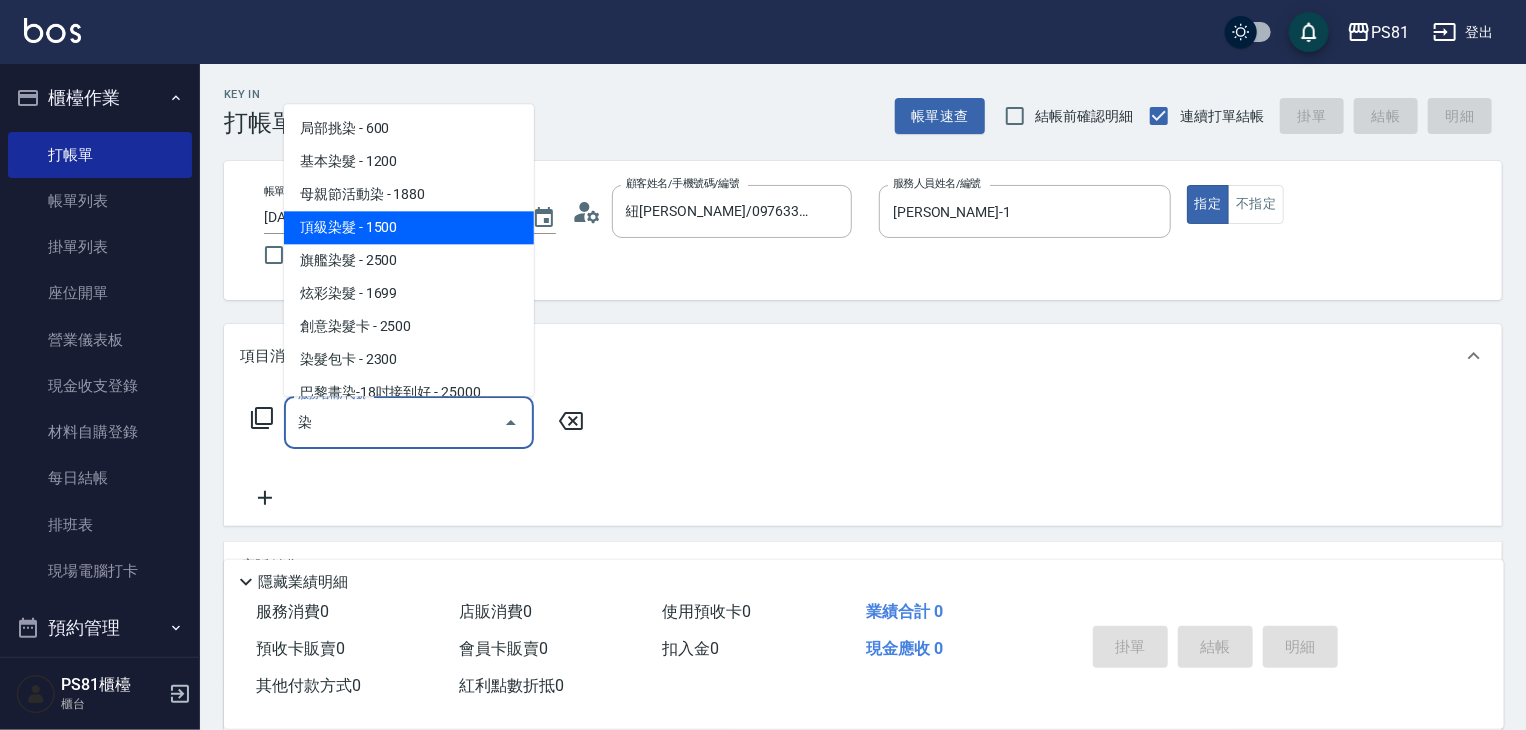 click on "頂級染髮 - 1500" at bounding box center [409, 227] 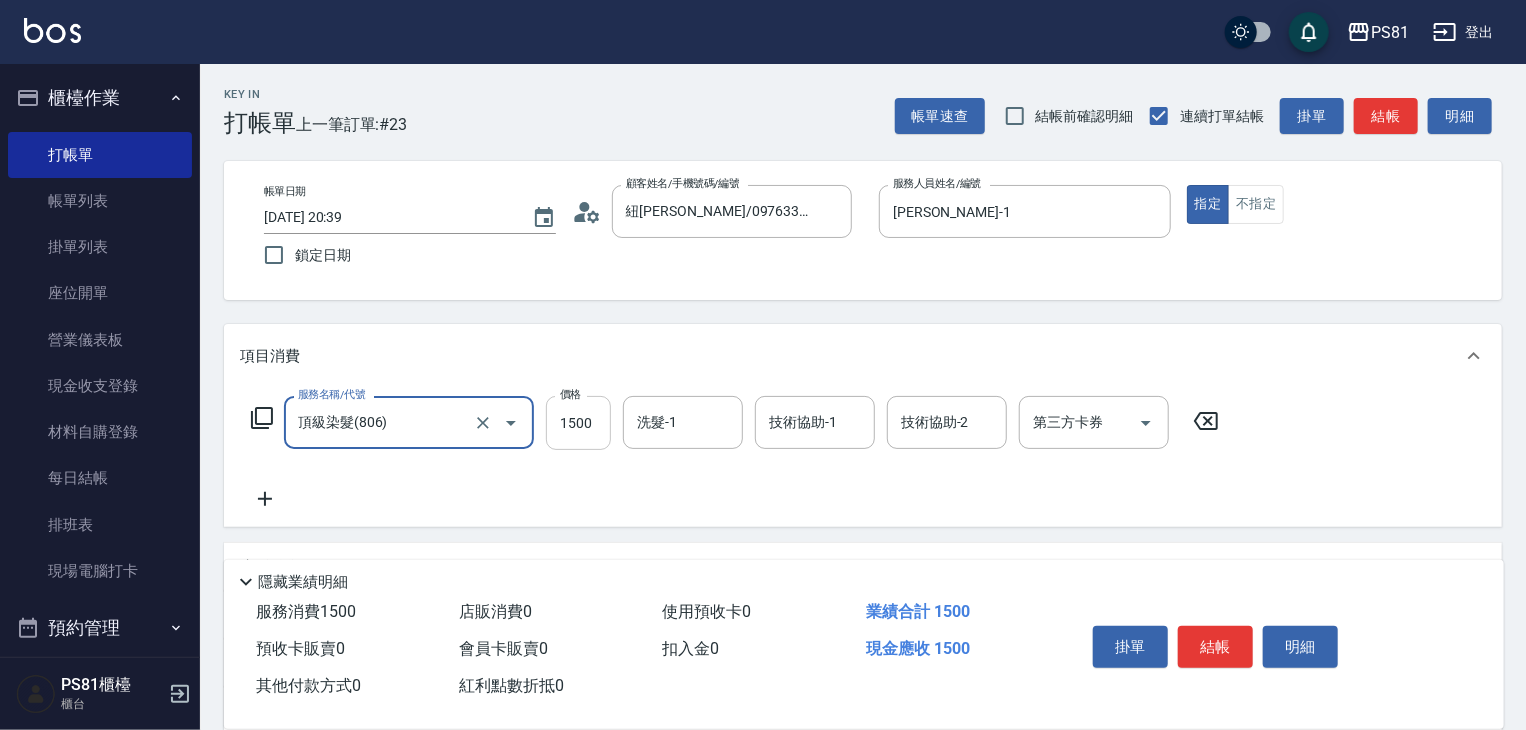 type on "頂級染髮(806)" 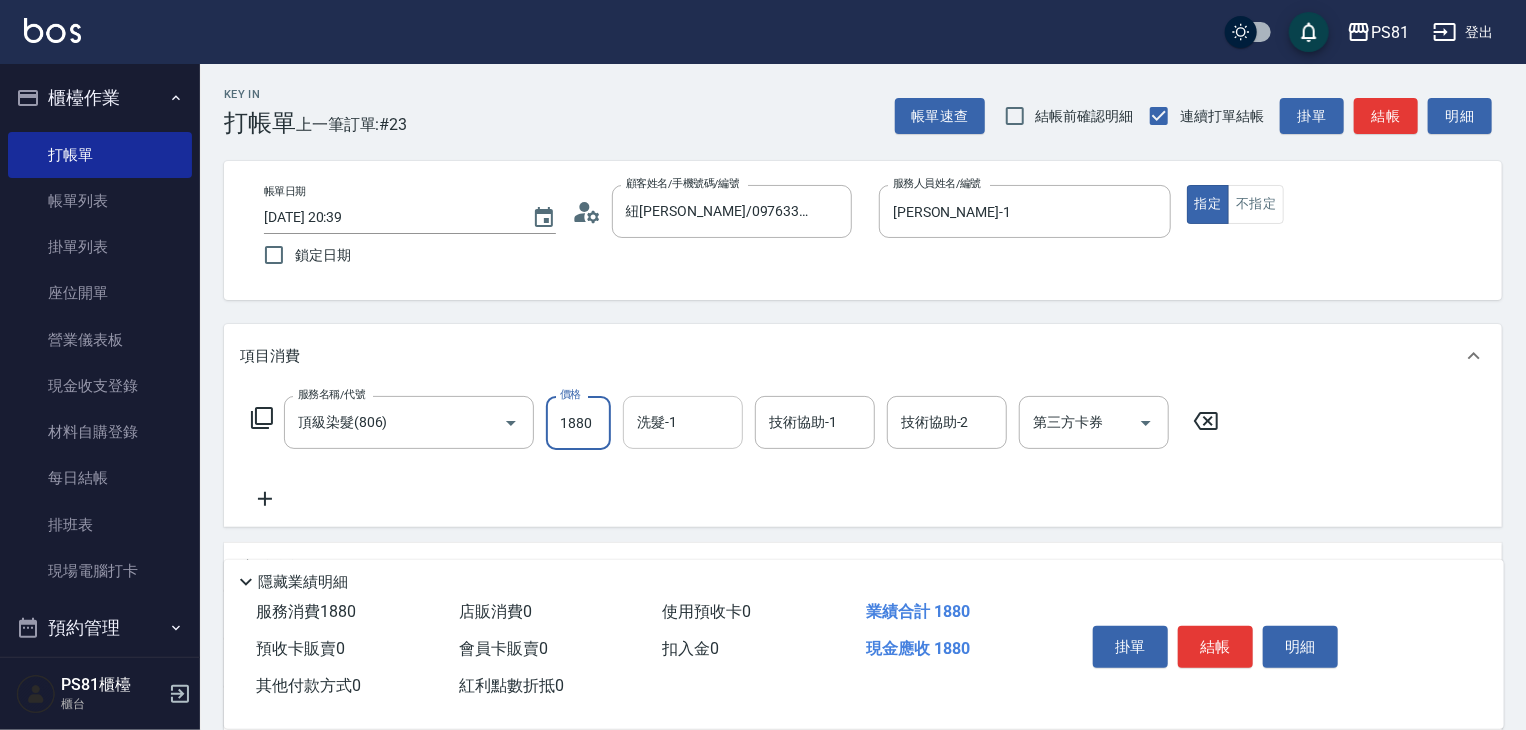 type on "1880" 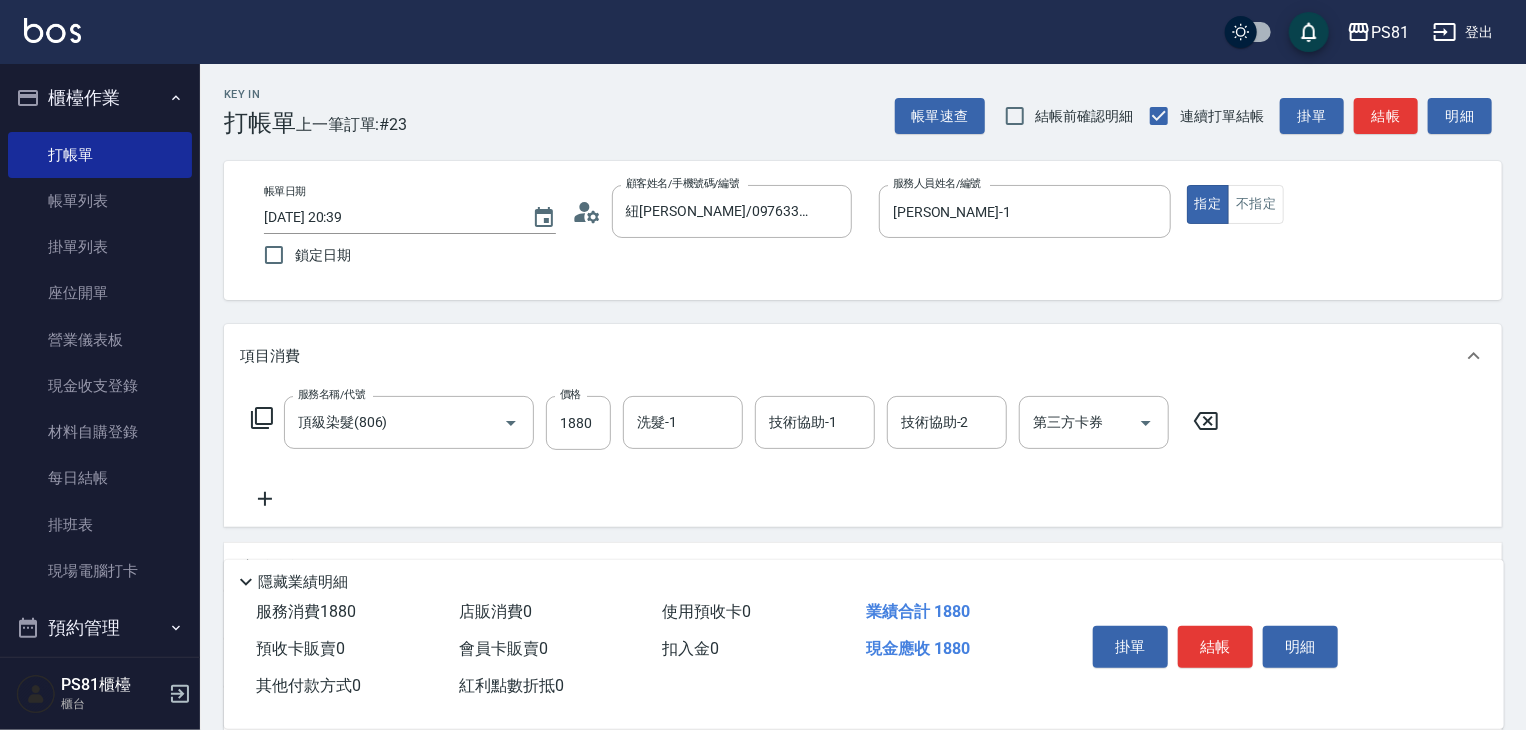 click on "項目消費" at bounding box center (851, 356) 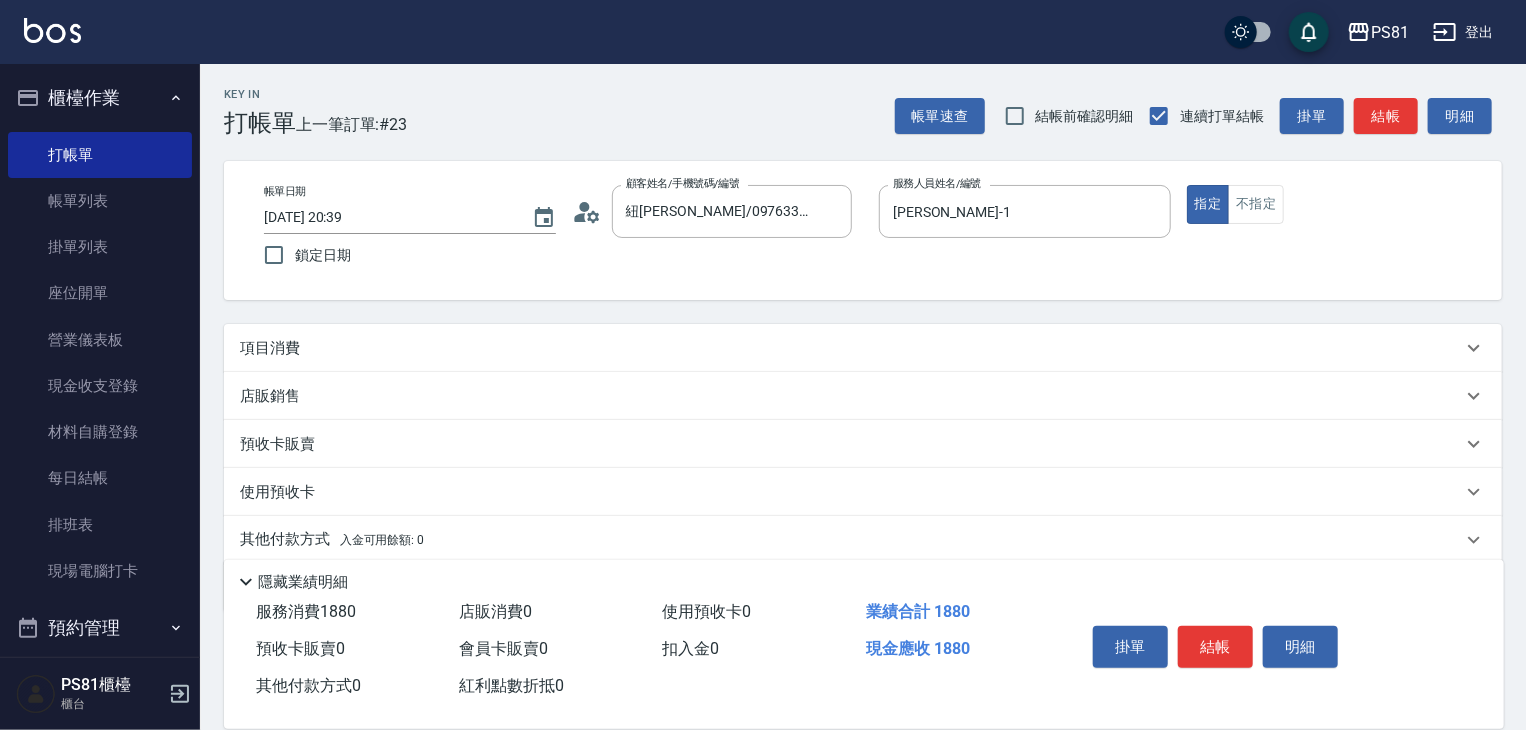 click on "項目消費" at bounding box center (851, 348) 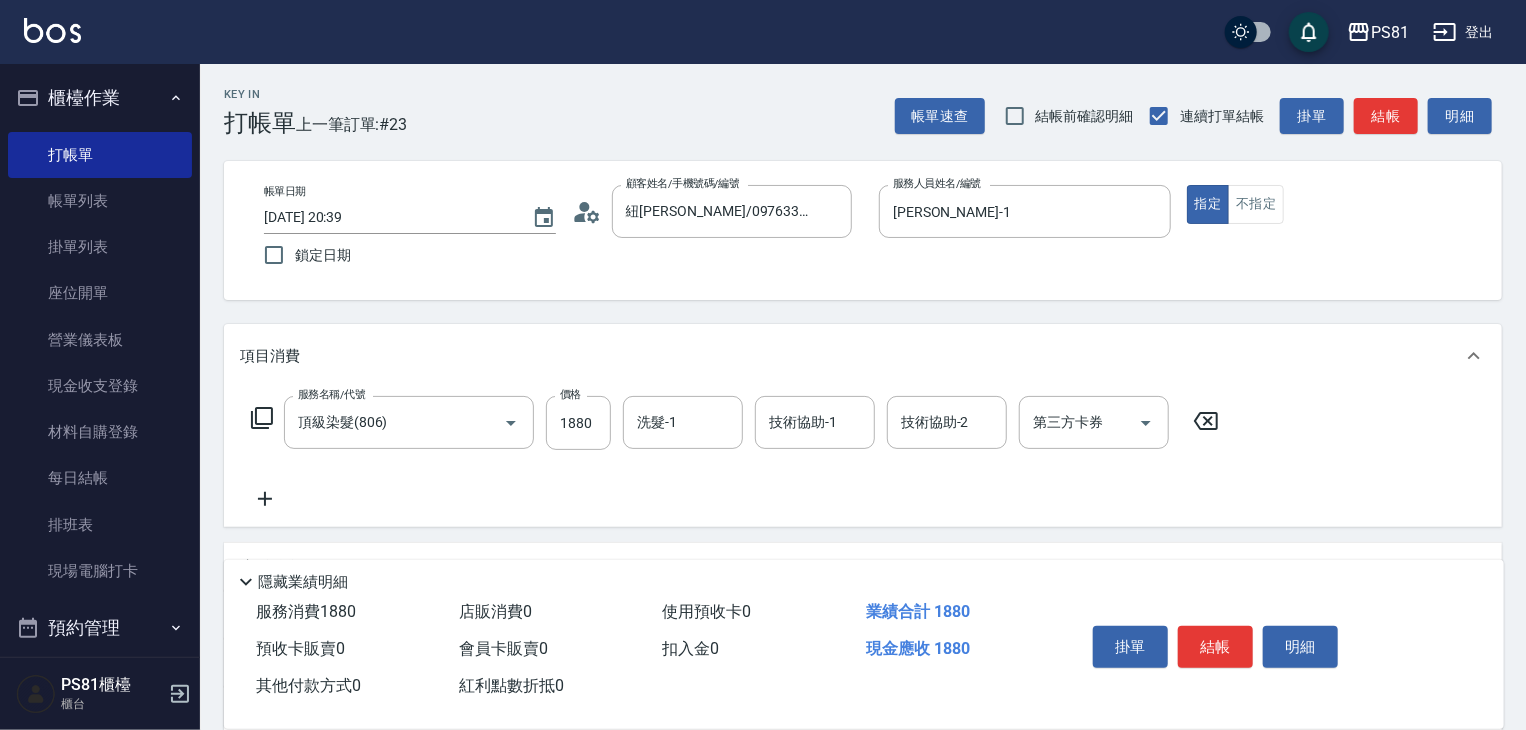 scroll, scrollTop: 100, scrollLeft: 0, axis: vertical 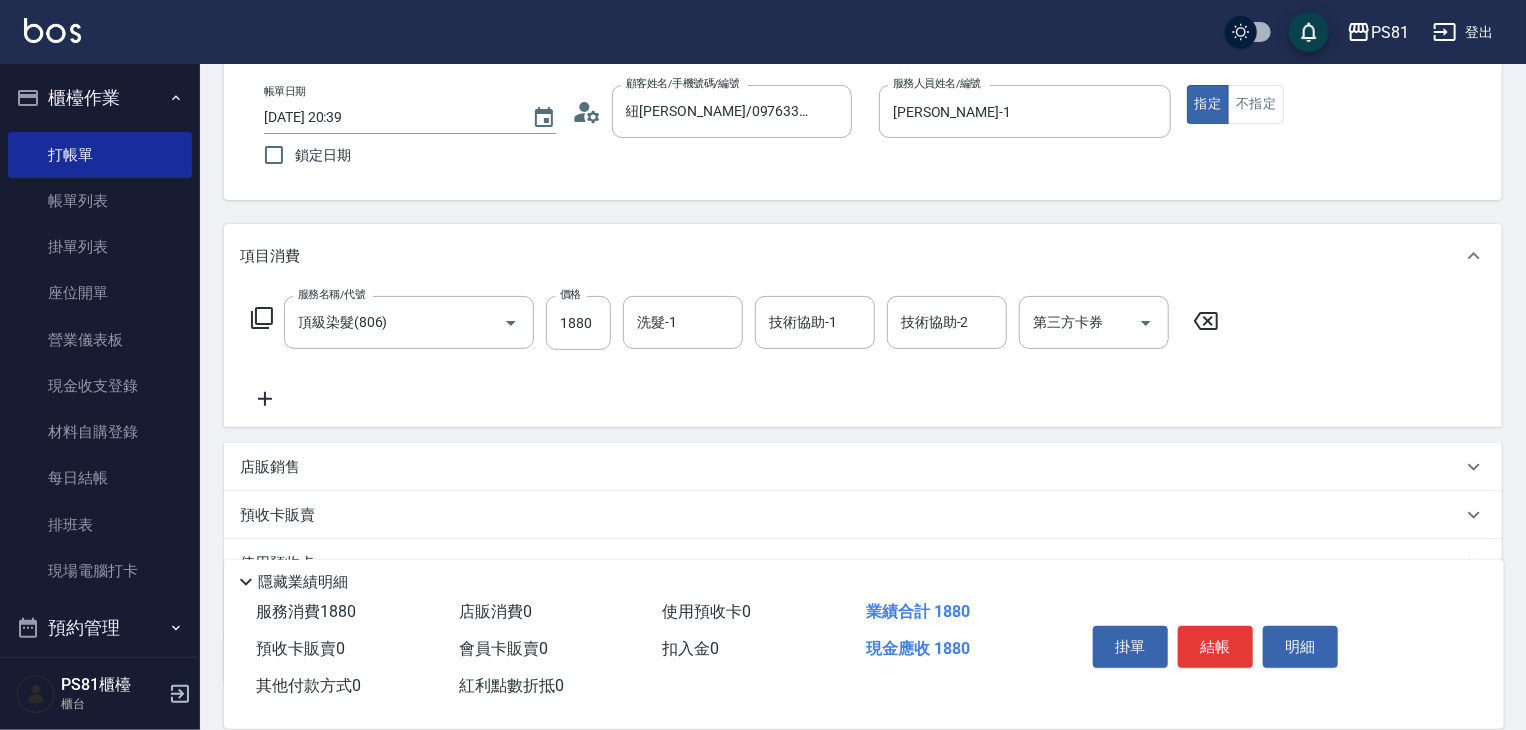 click 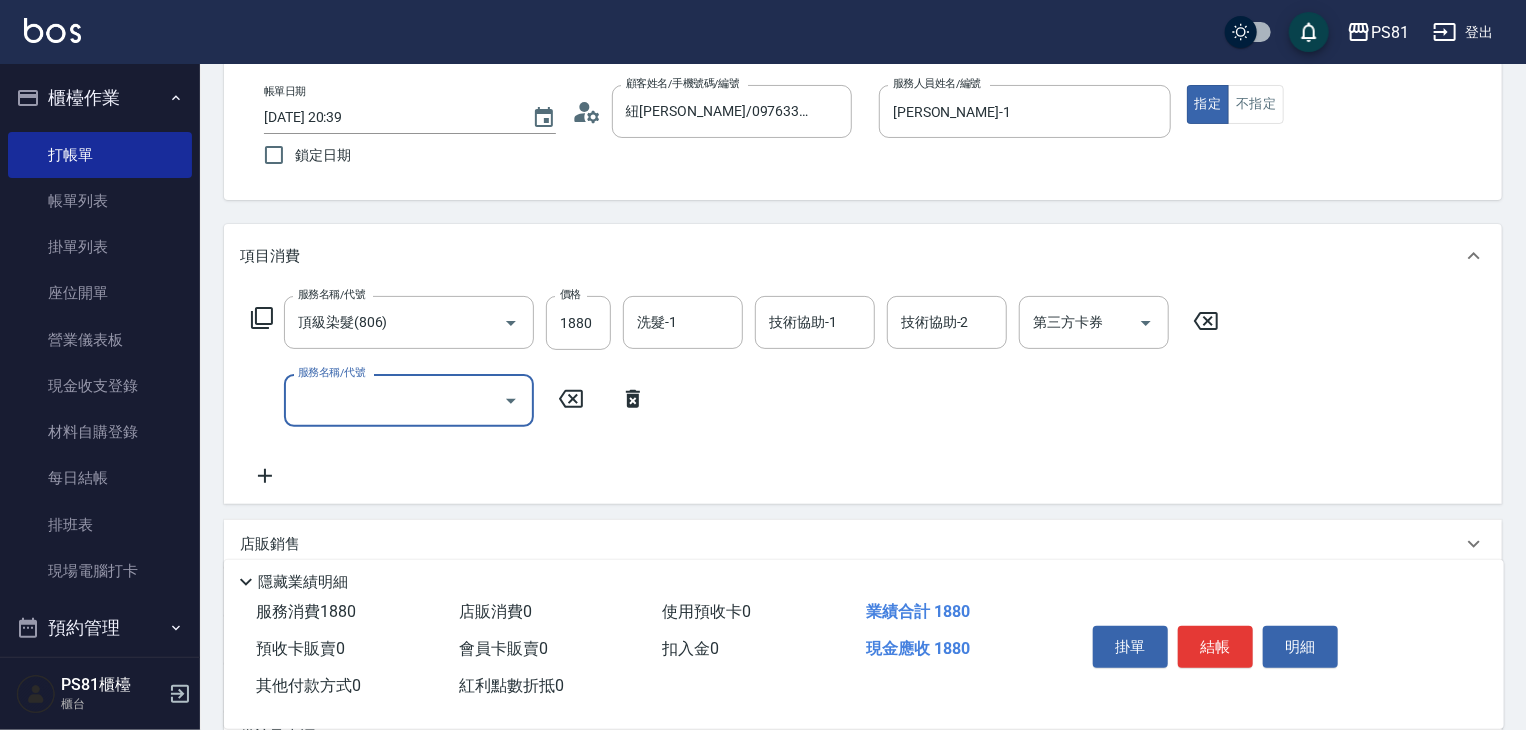 click on "服務名稱/代號" at bounding box center [394, 400] 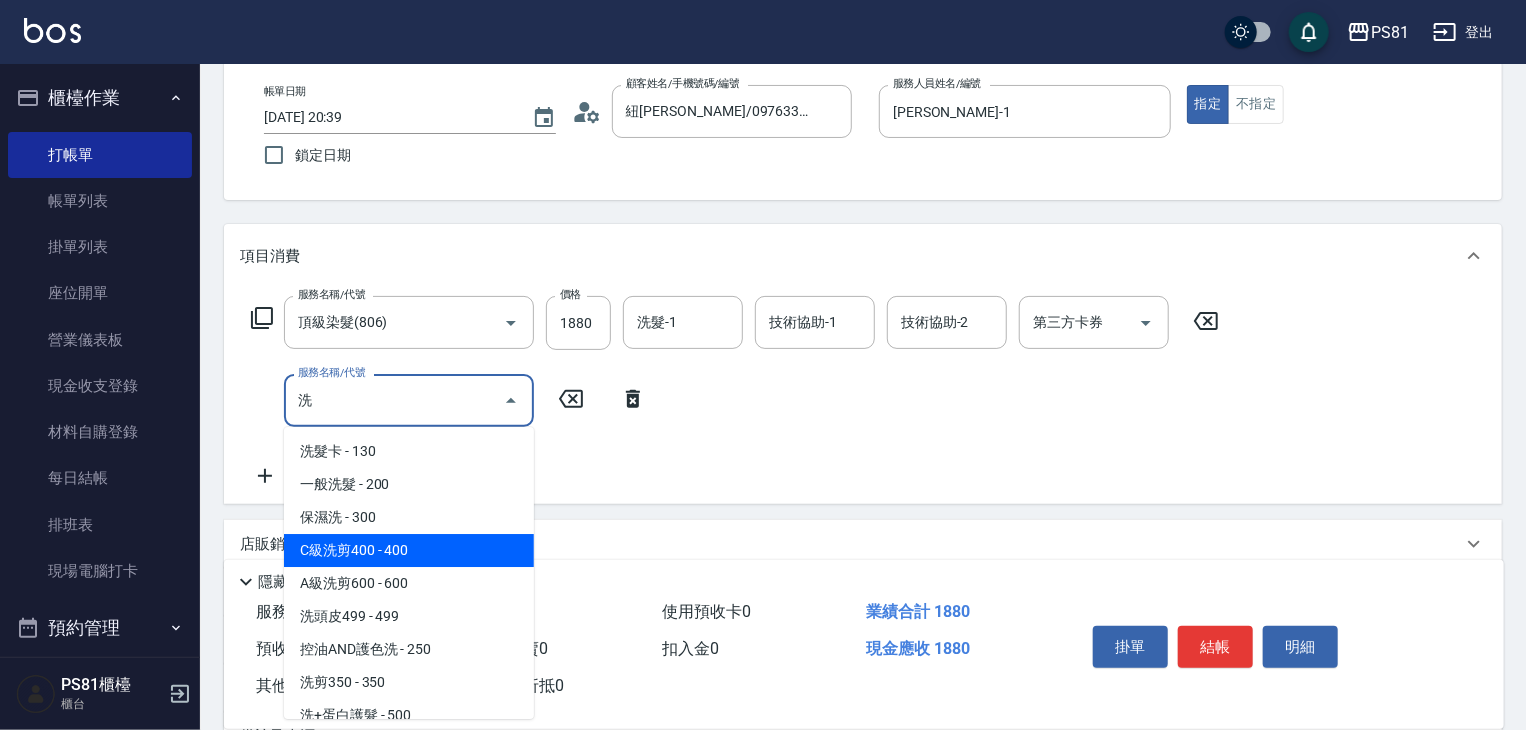 click on "C級洗剪400 - 400" at bounding box center (409, 550) 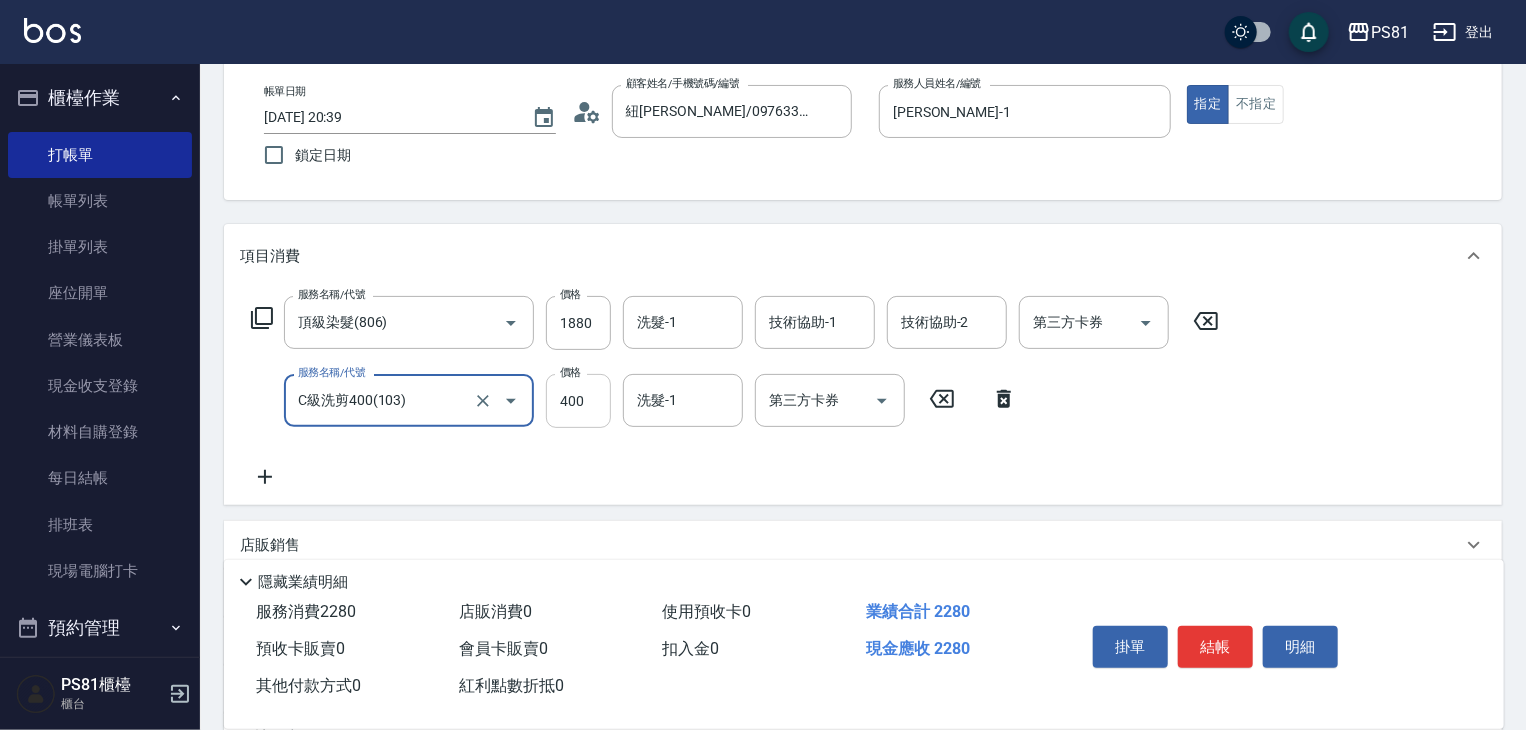 type on "C級洗剪400(103)" 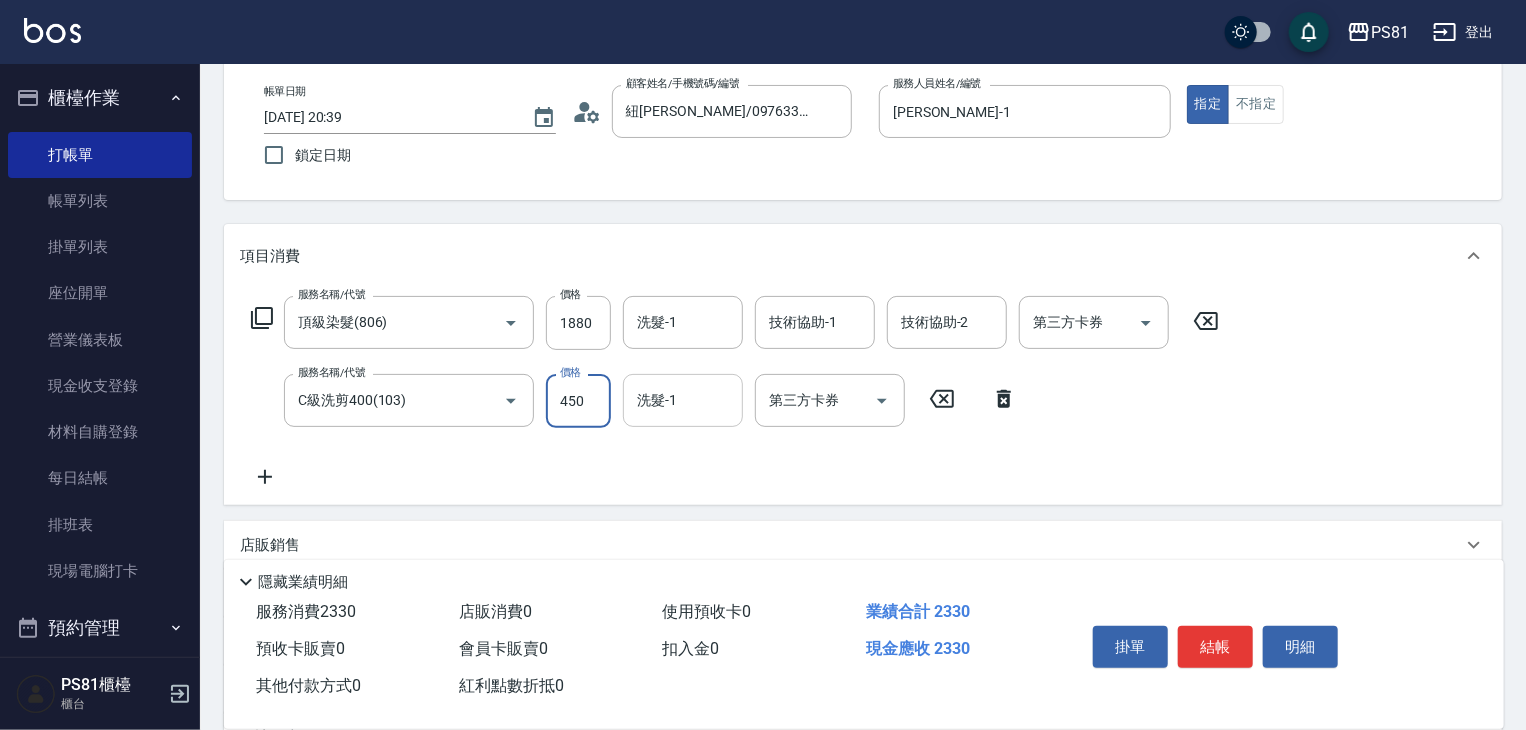type on "450" 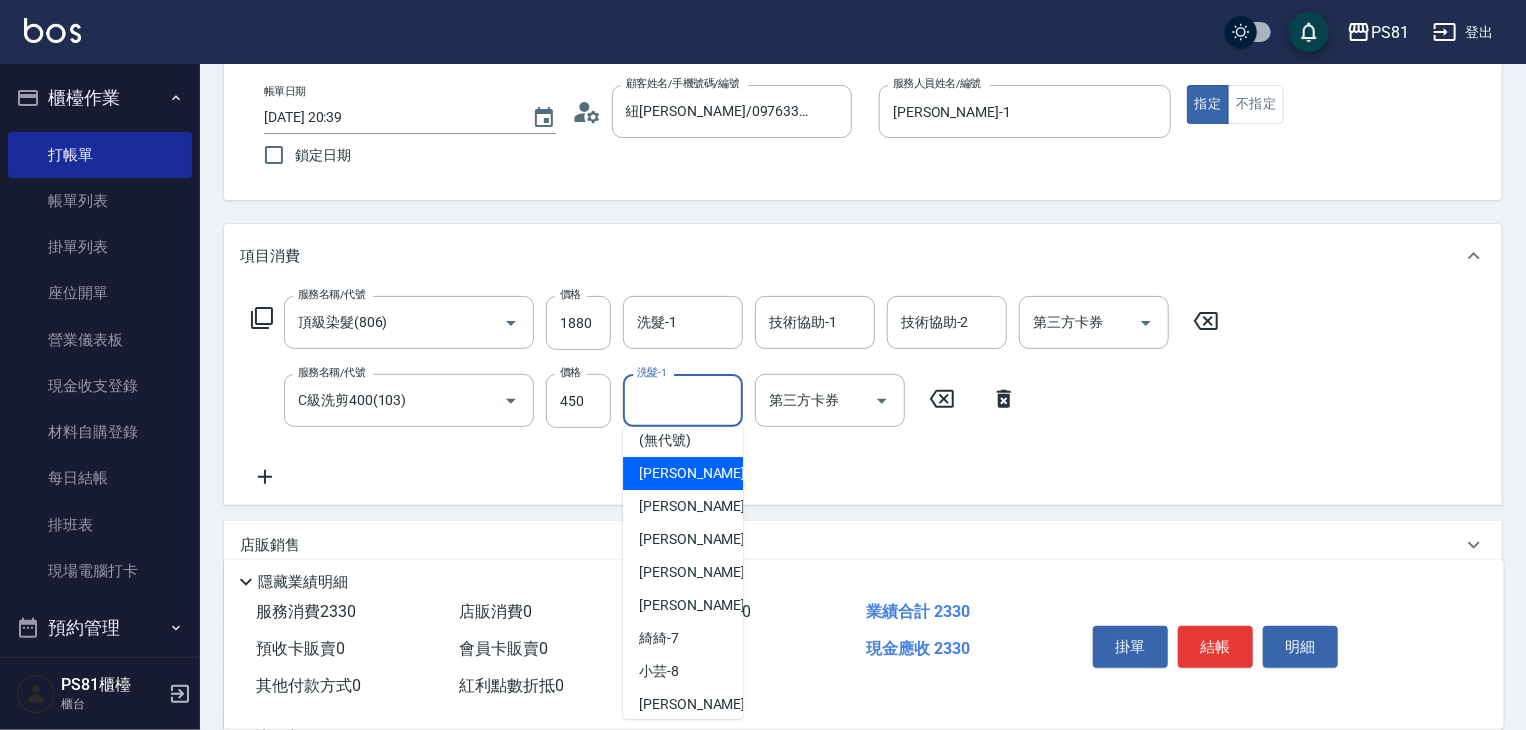 scroll, scrollTop: 200, scrollLeft: 0, axis: vertical 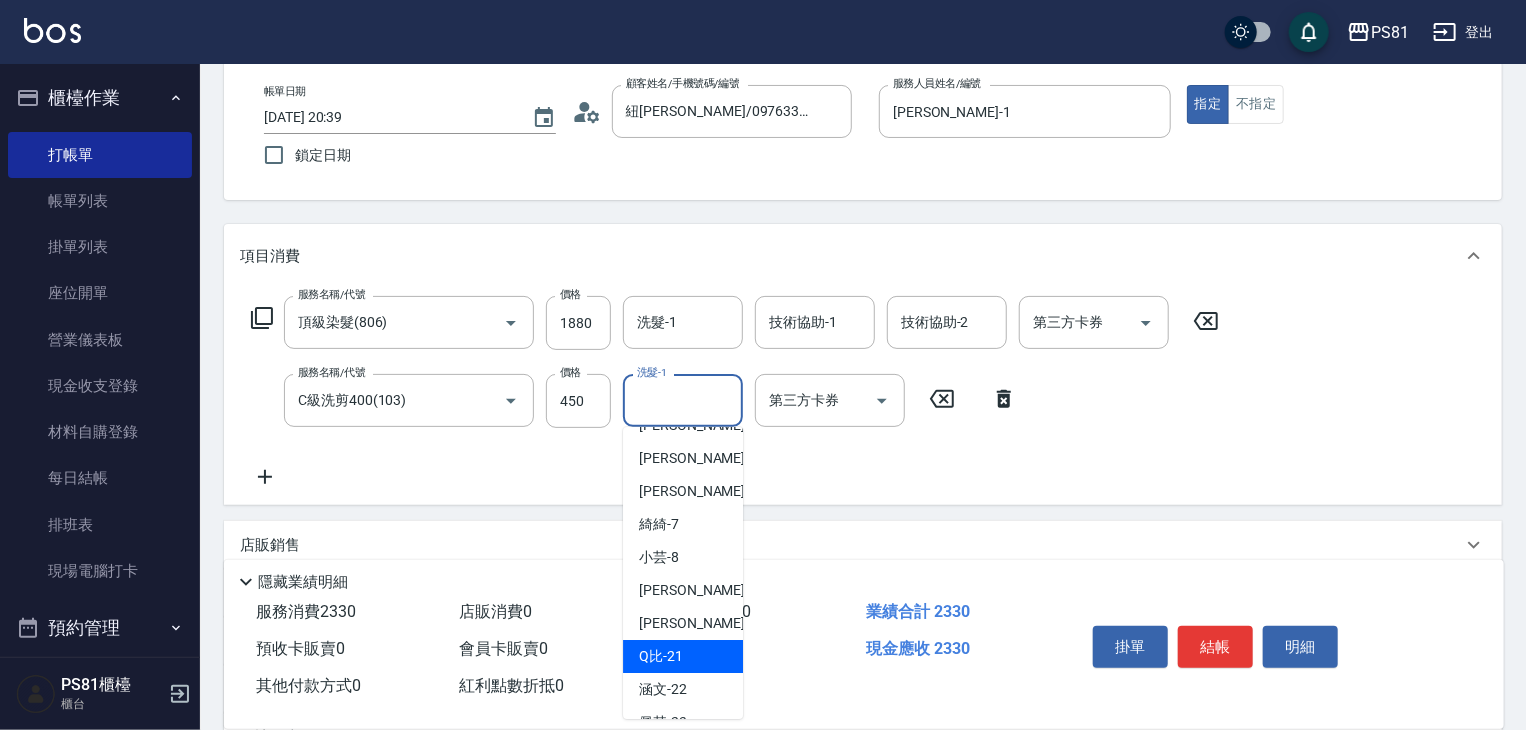 click on "Q比 -21" at bounding box center (683, 656) 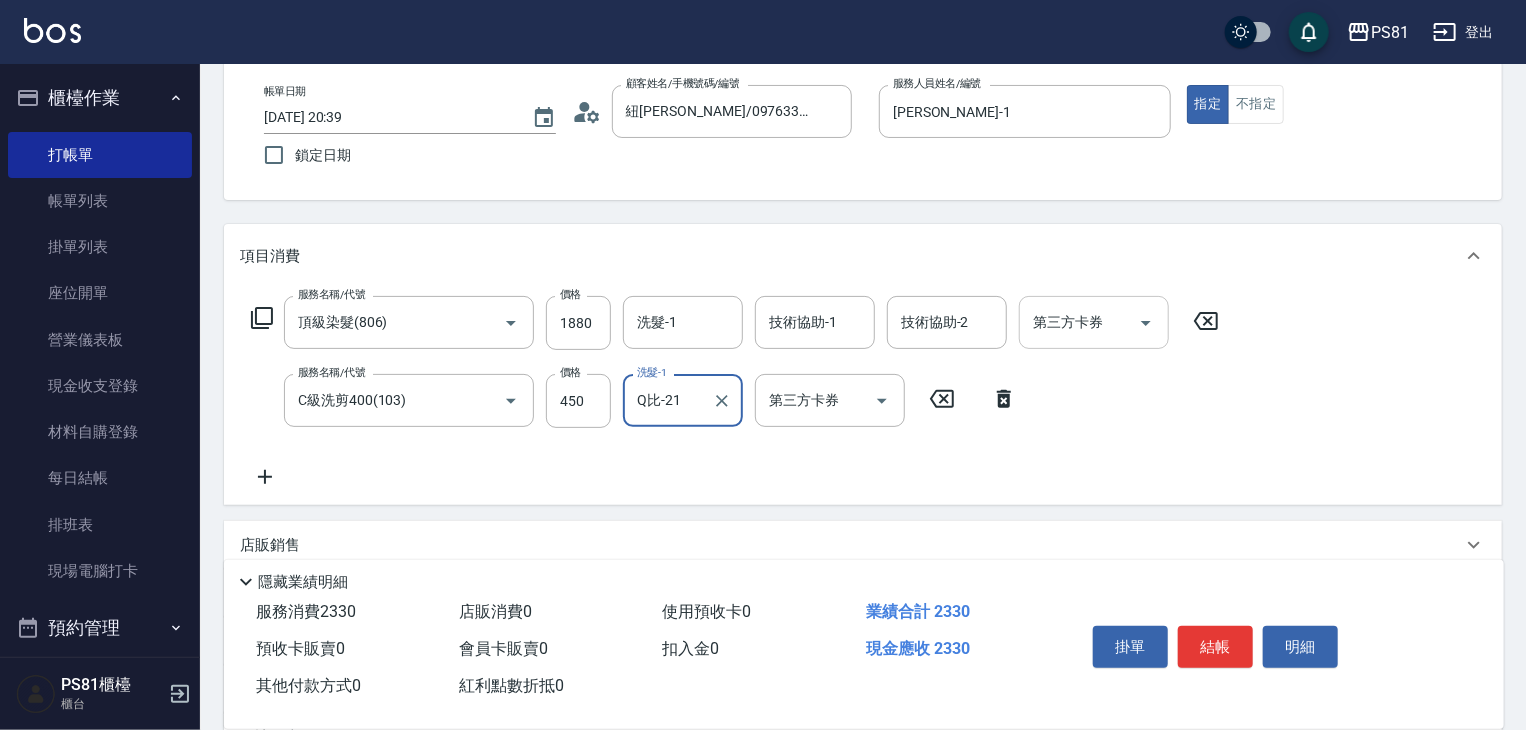 scroll, scrollTop: 0, scrollLeft: 0, axis: both 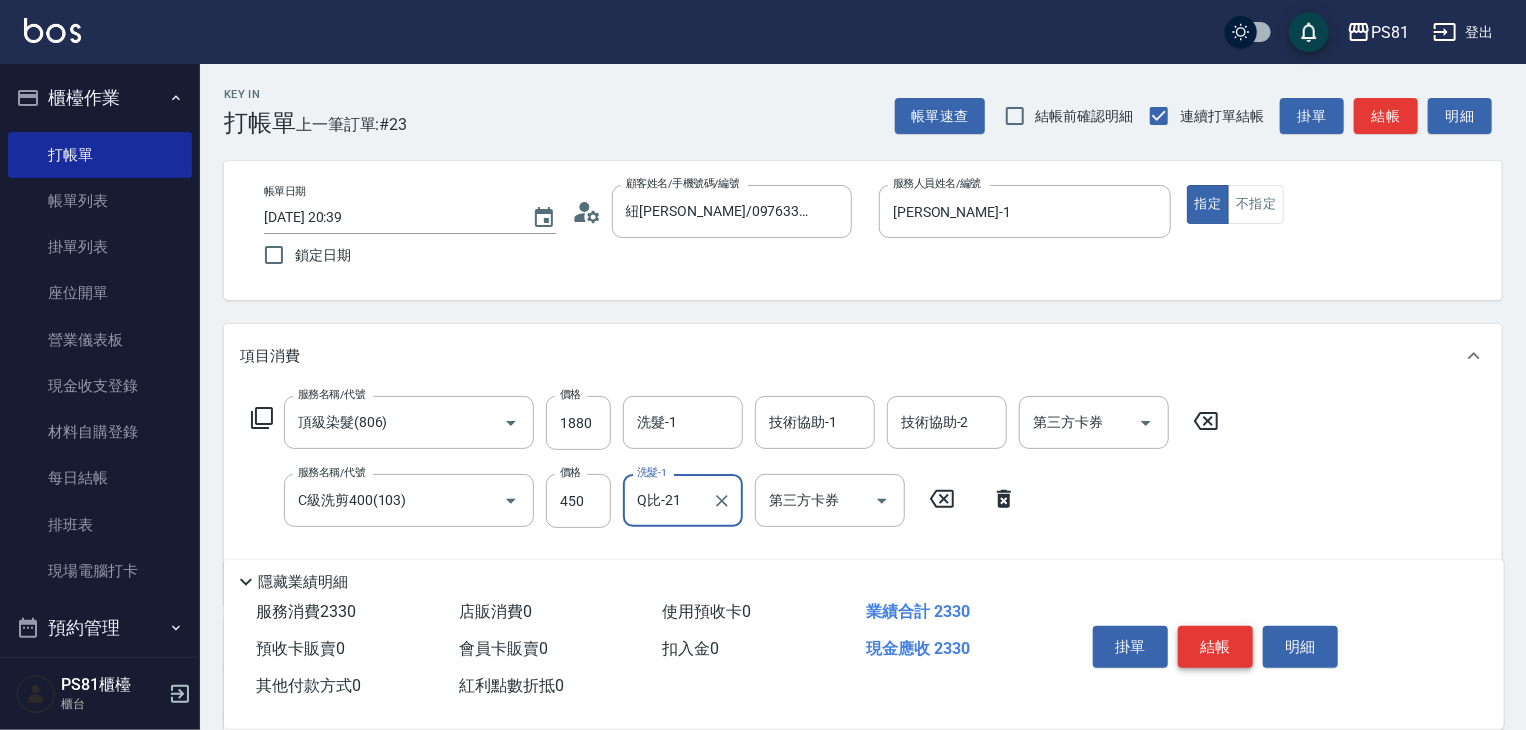 click on "結帳" at bounding box center (1215, 647) 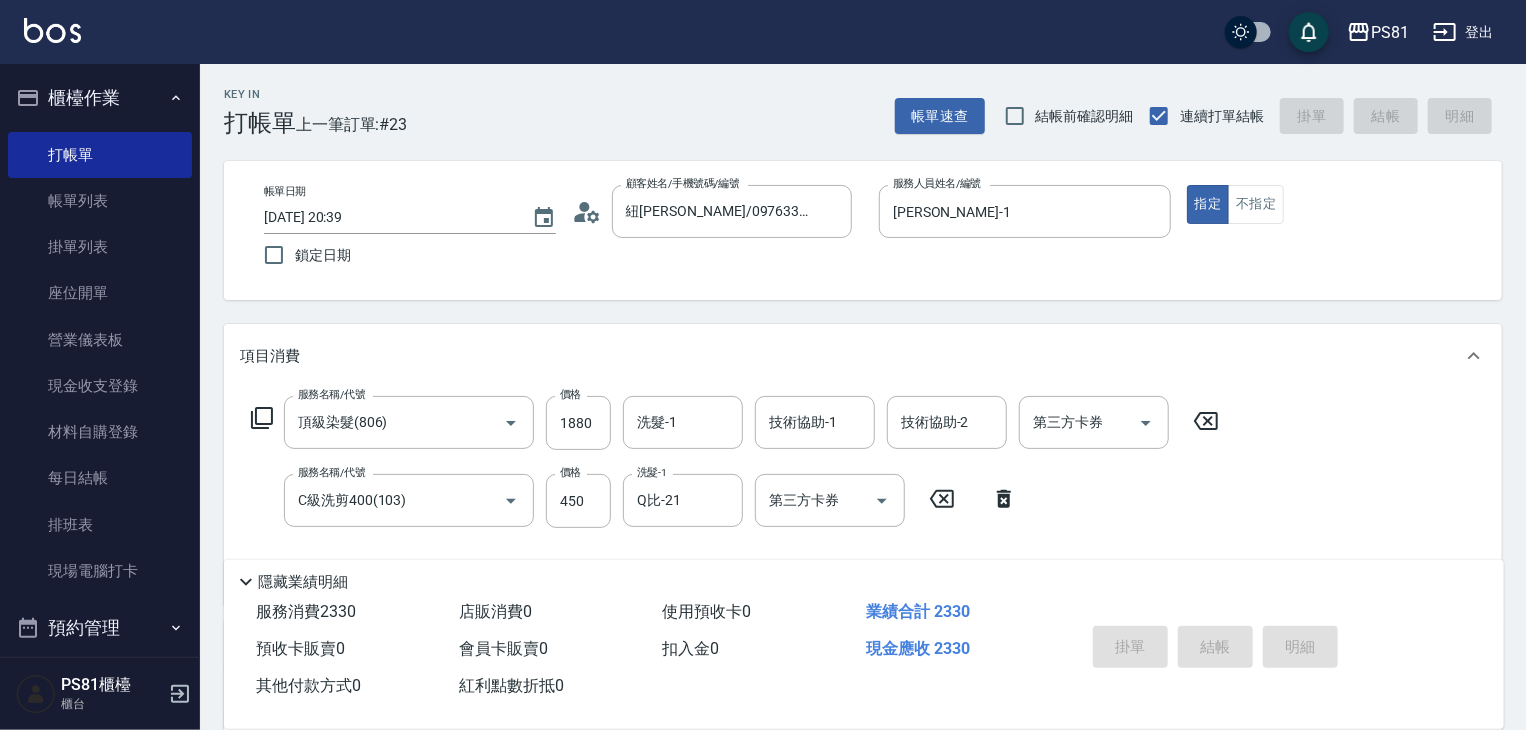 type on "[DATE] 20:41" 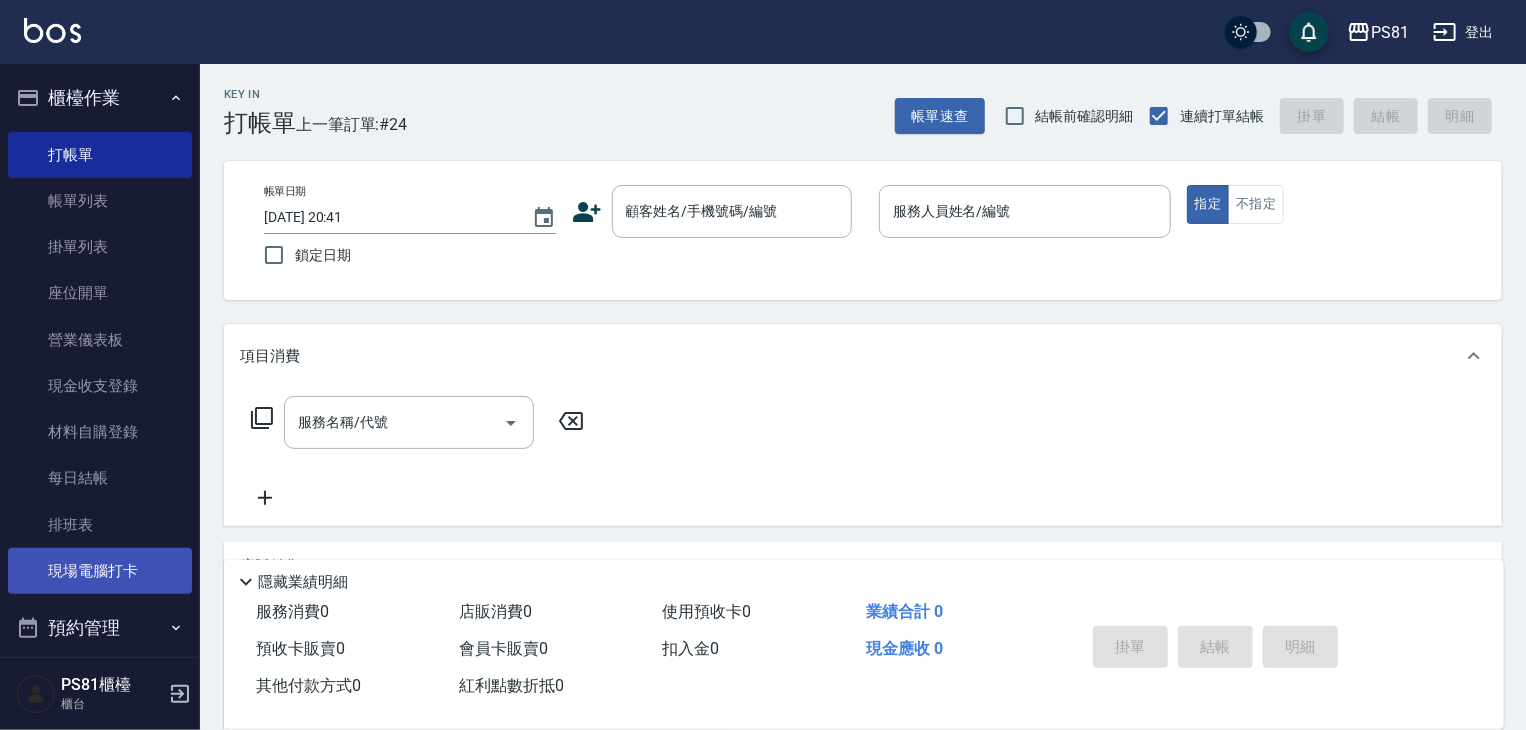 click on "現場電腦打卡" at bounding box center (100, 571) 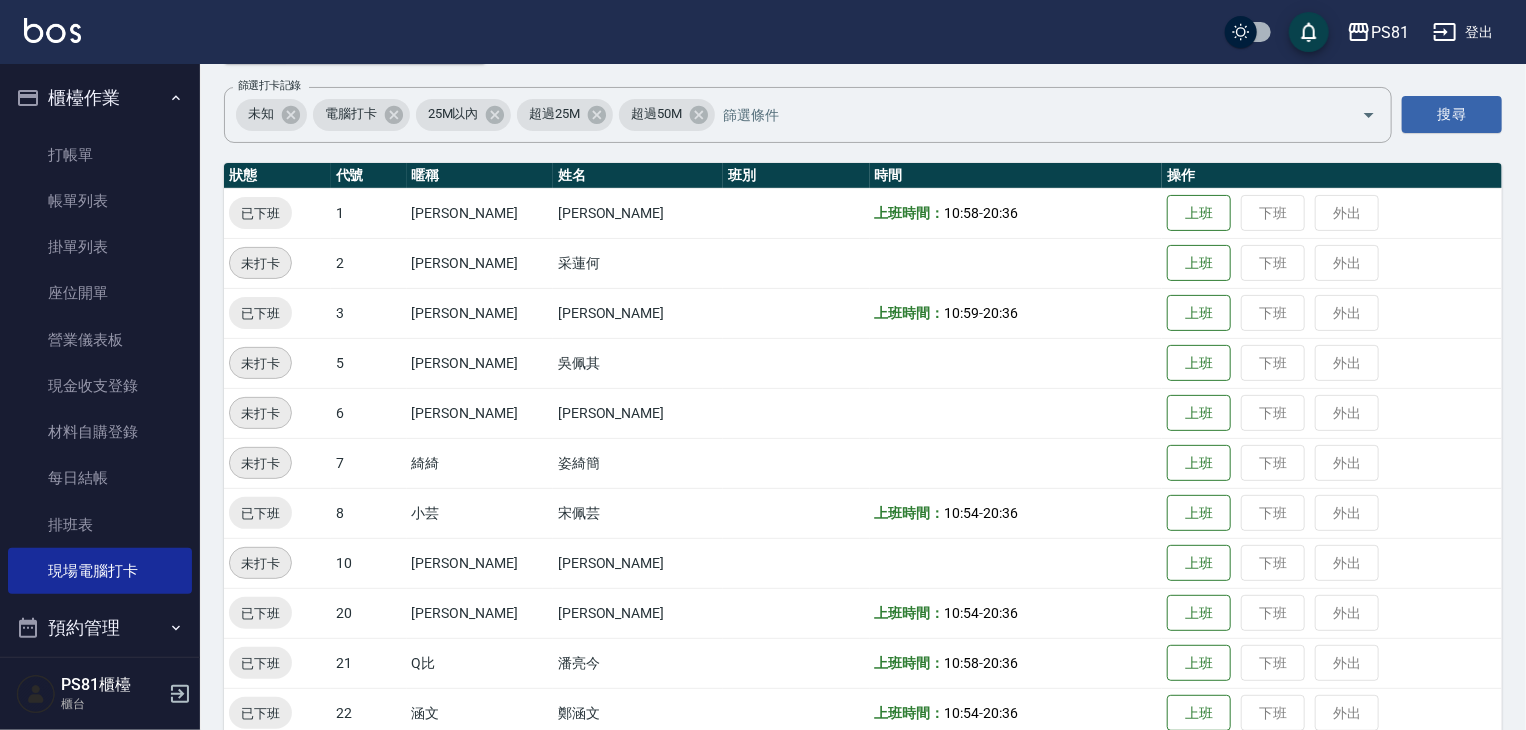 scroll, scrollTop: 0, scrollLeft: 0, axis: both 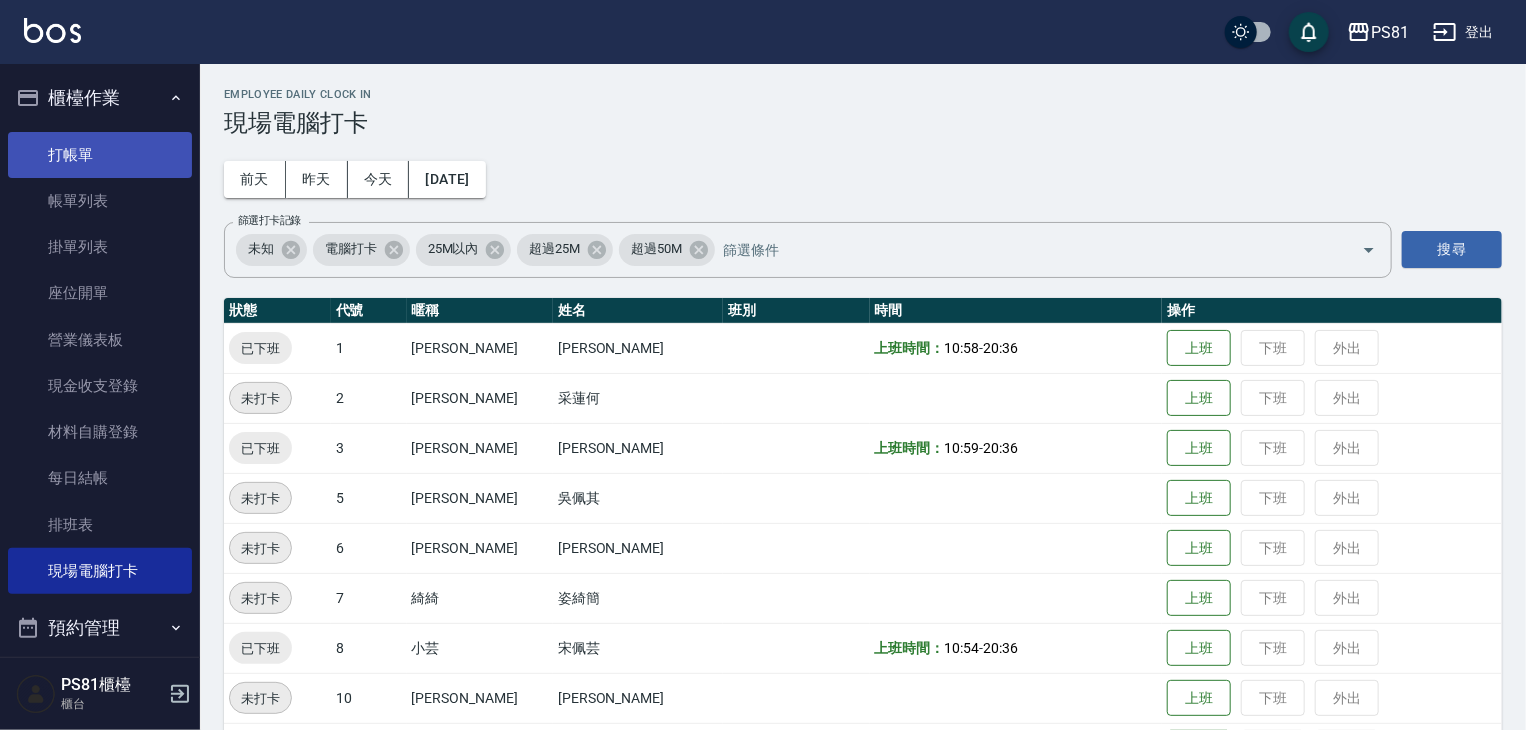 click on "打帳單" at bounding box center [100, 155] 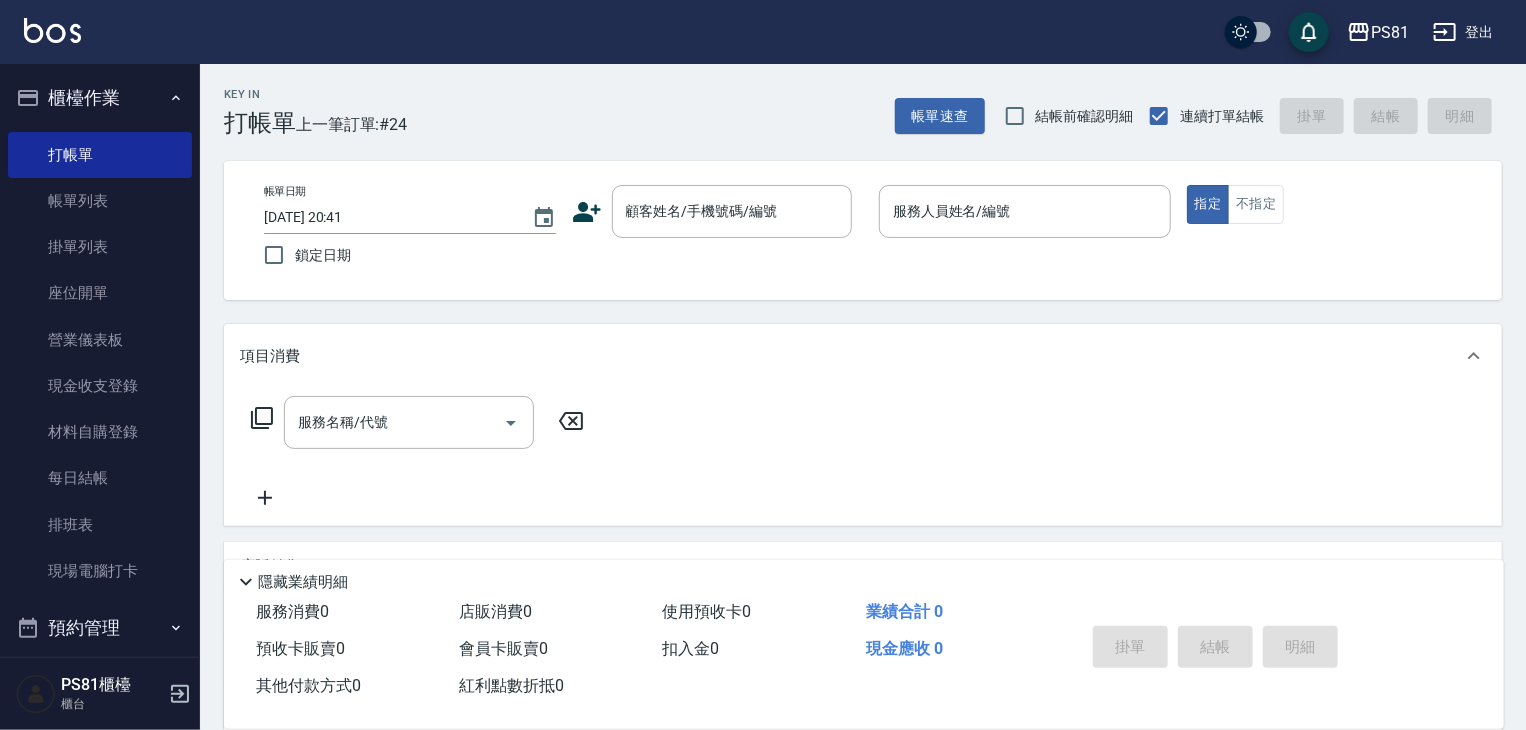 click 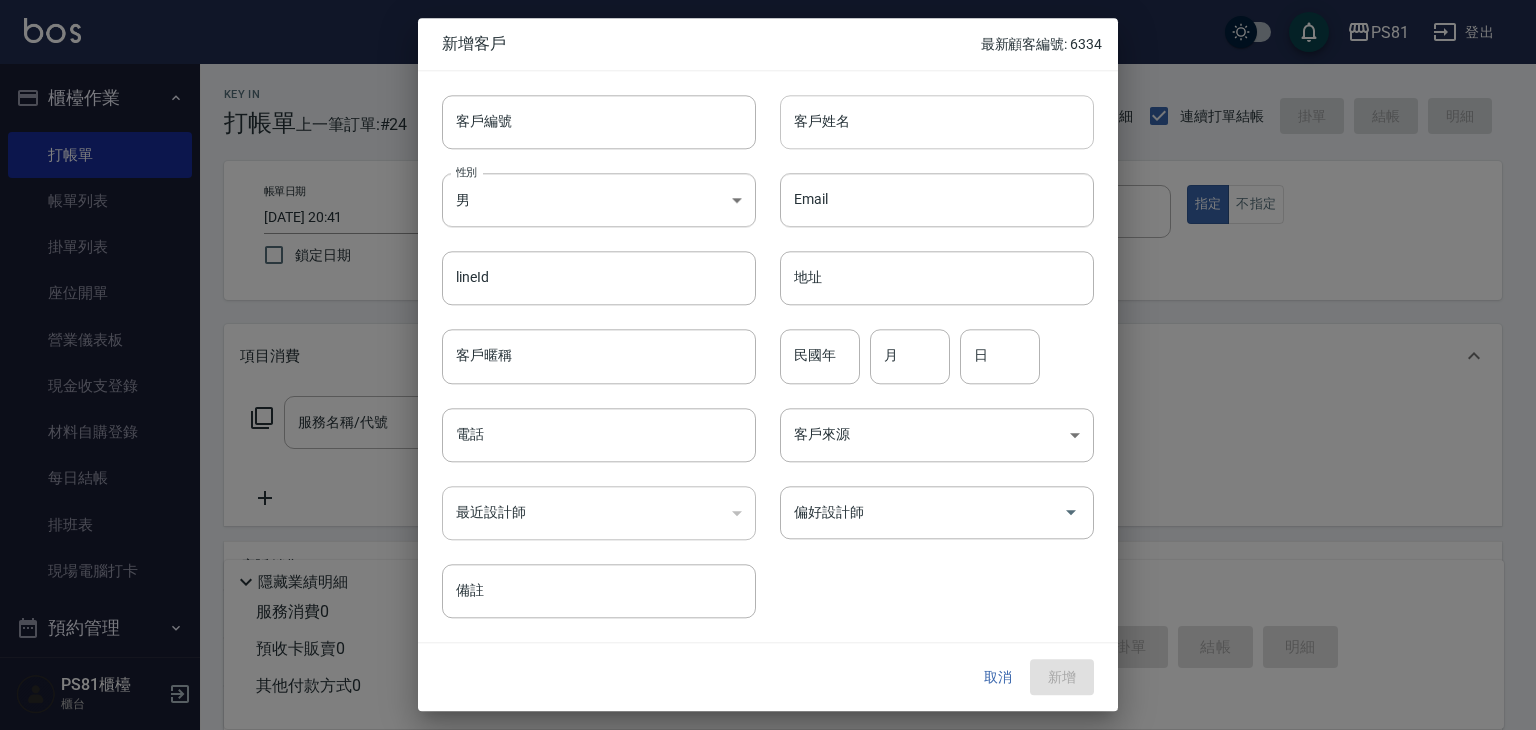 click on "客戶姓名" at bounding box center [937, 122] 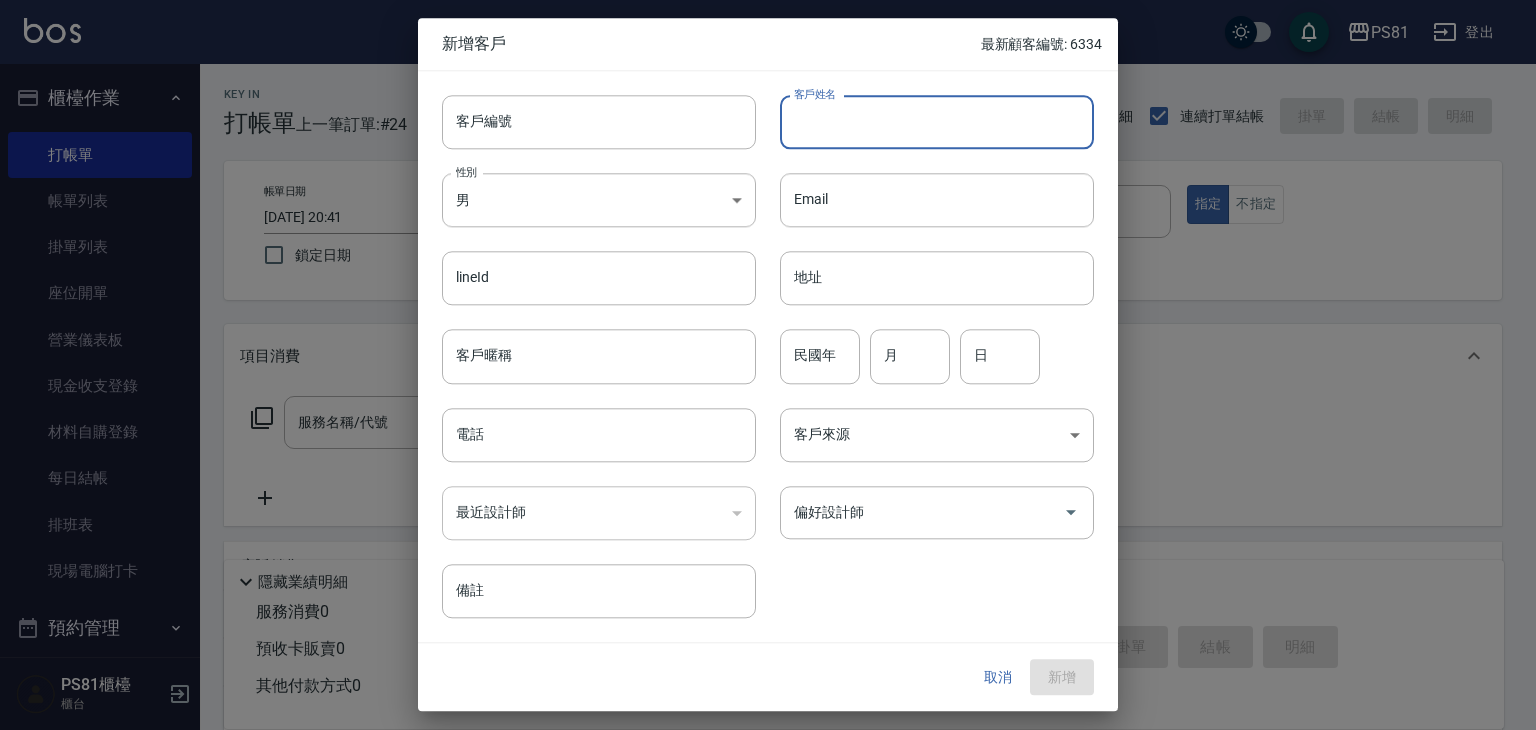 type on "ㄒ" 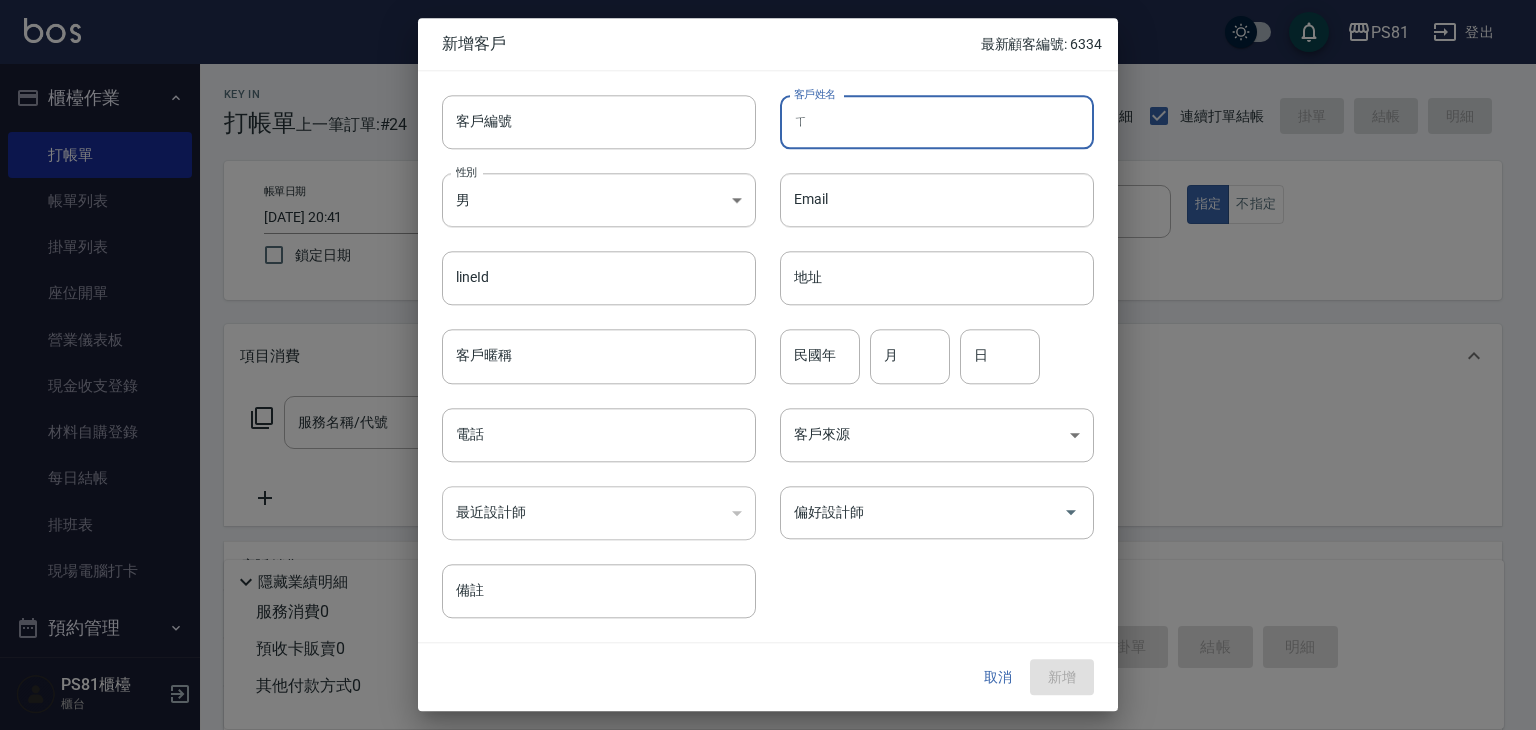 type 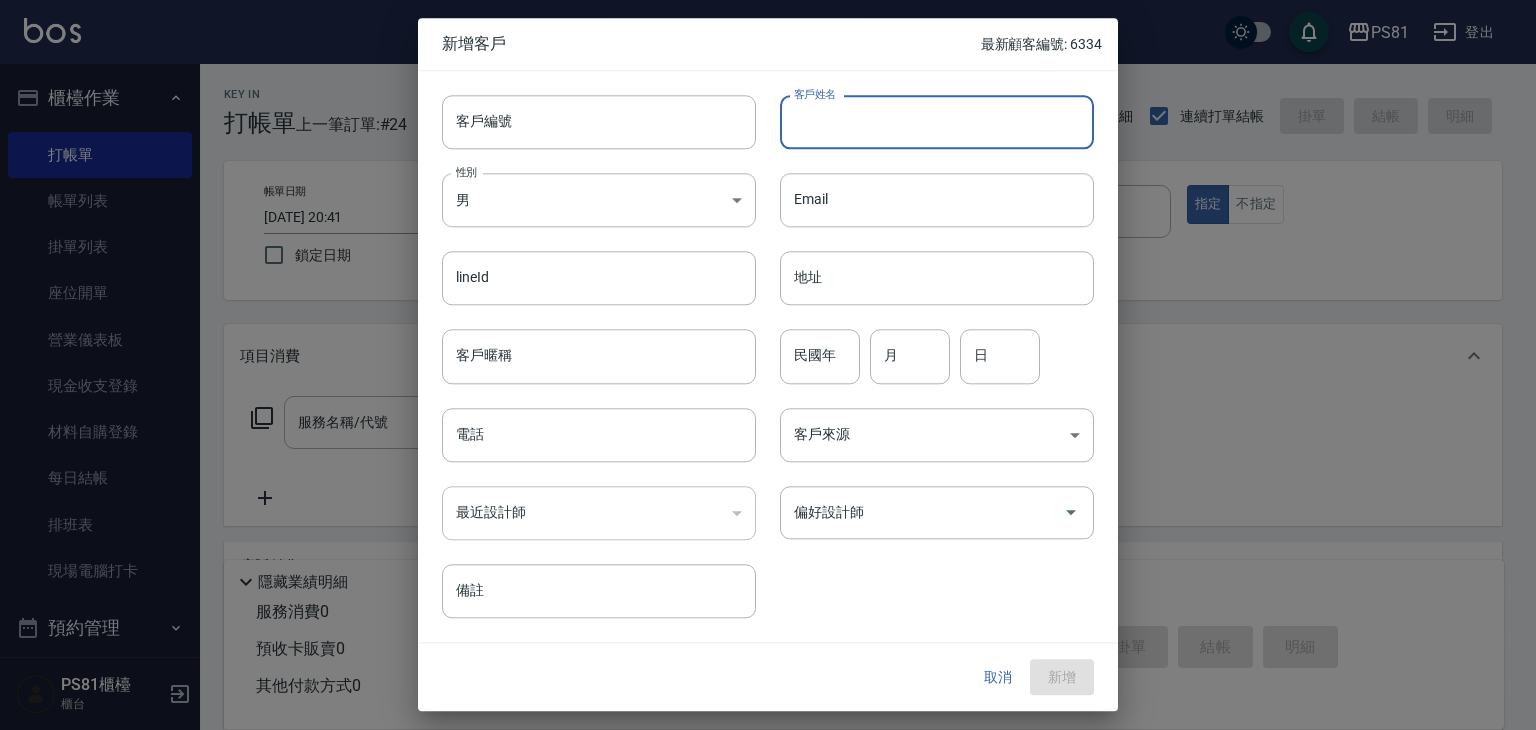 click on "取消" at bounding box center (998, 677) 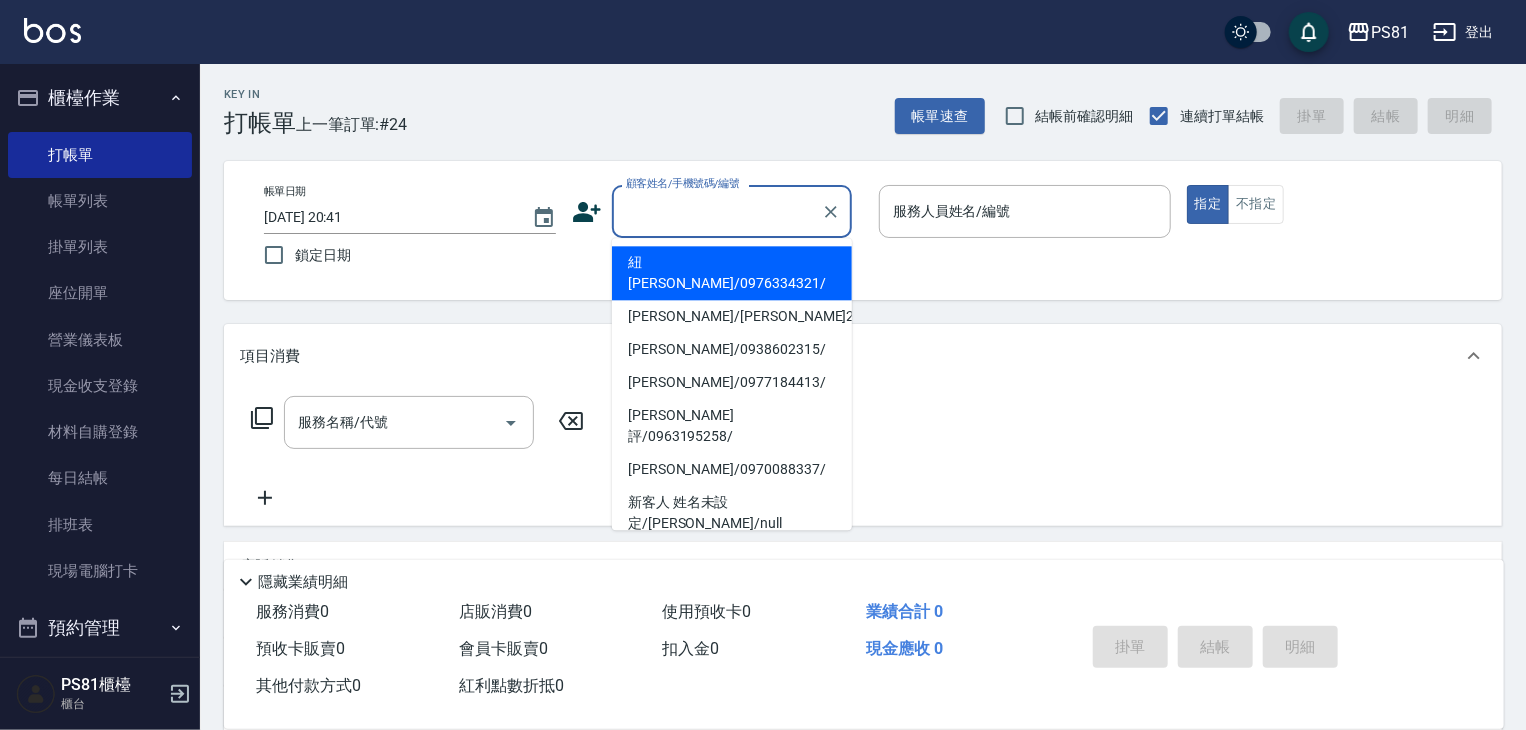 click on "顧客姓名/手機號碼/編號 顧客姓名/手機號碼/編號" at bounding box center (732, 211) 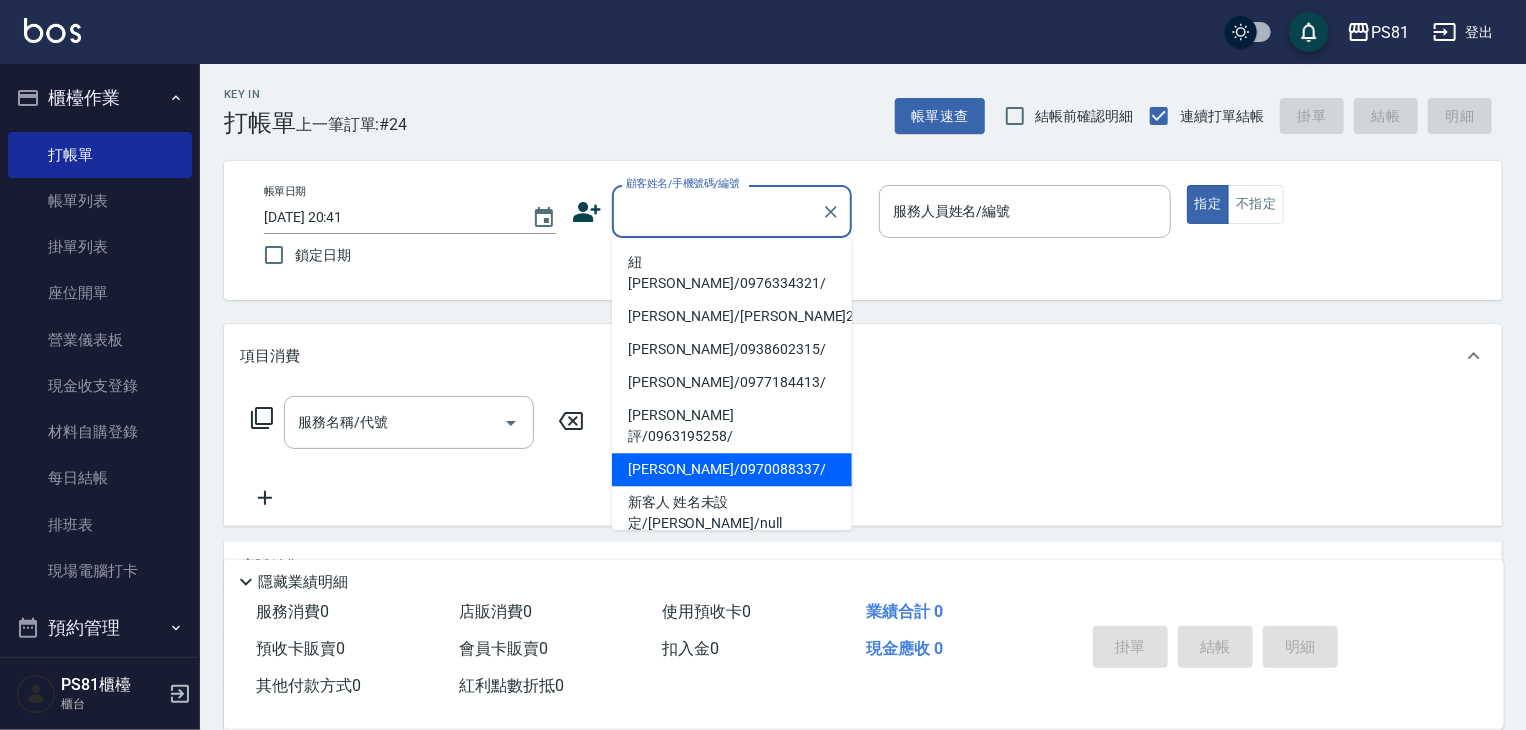 click on "[PERSON_NAME]/0970088337/" at bounding box center (732, 469) 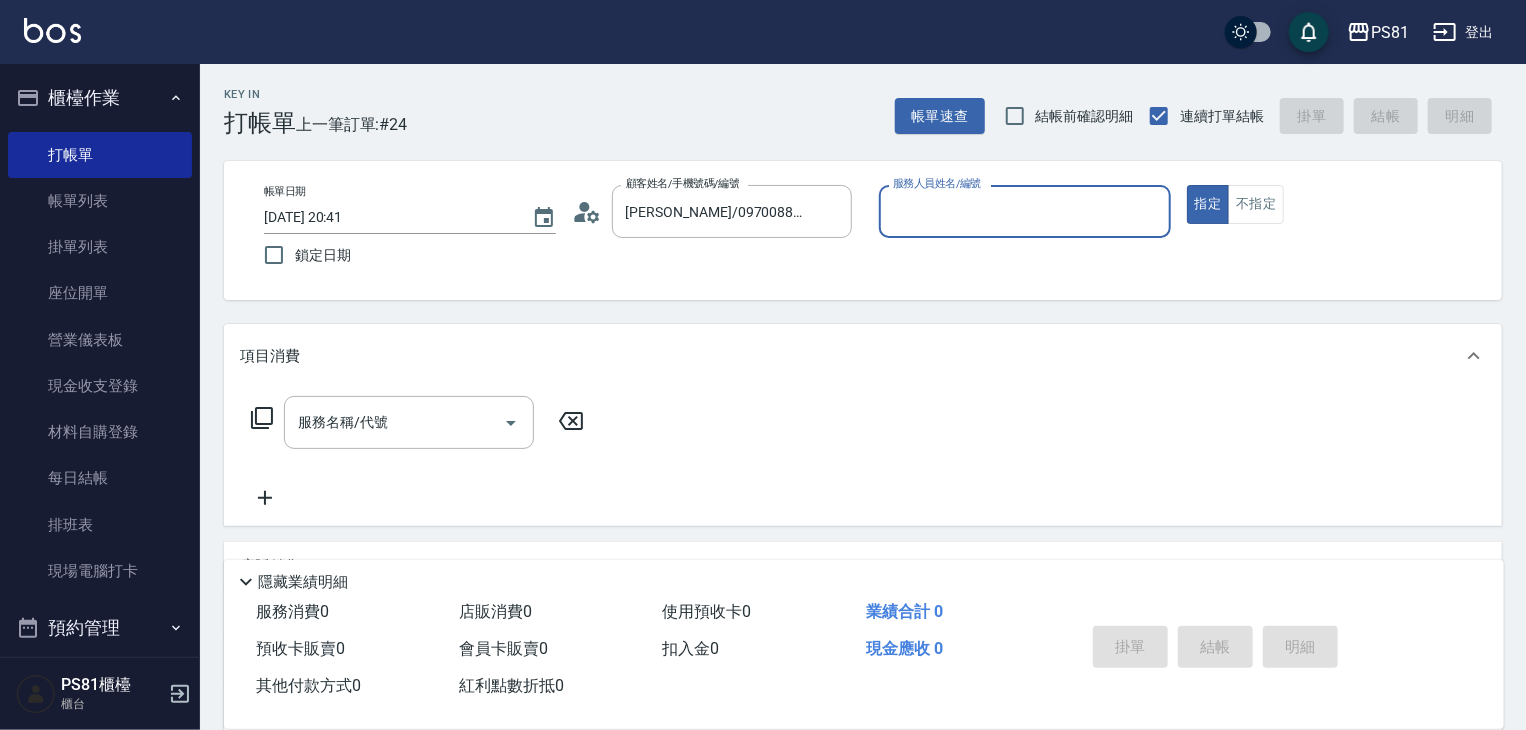 type on "[PERSON_NAME]/0970088337/" 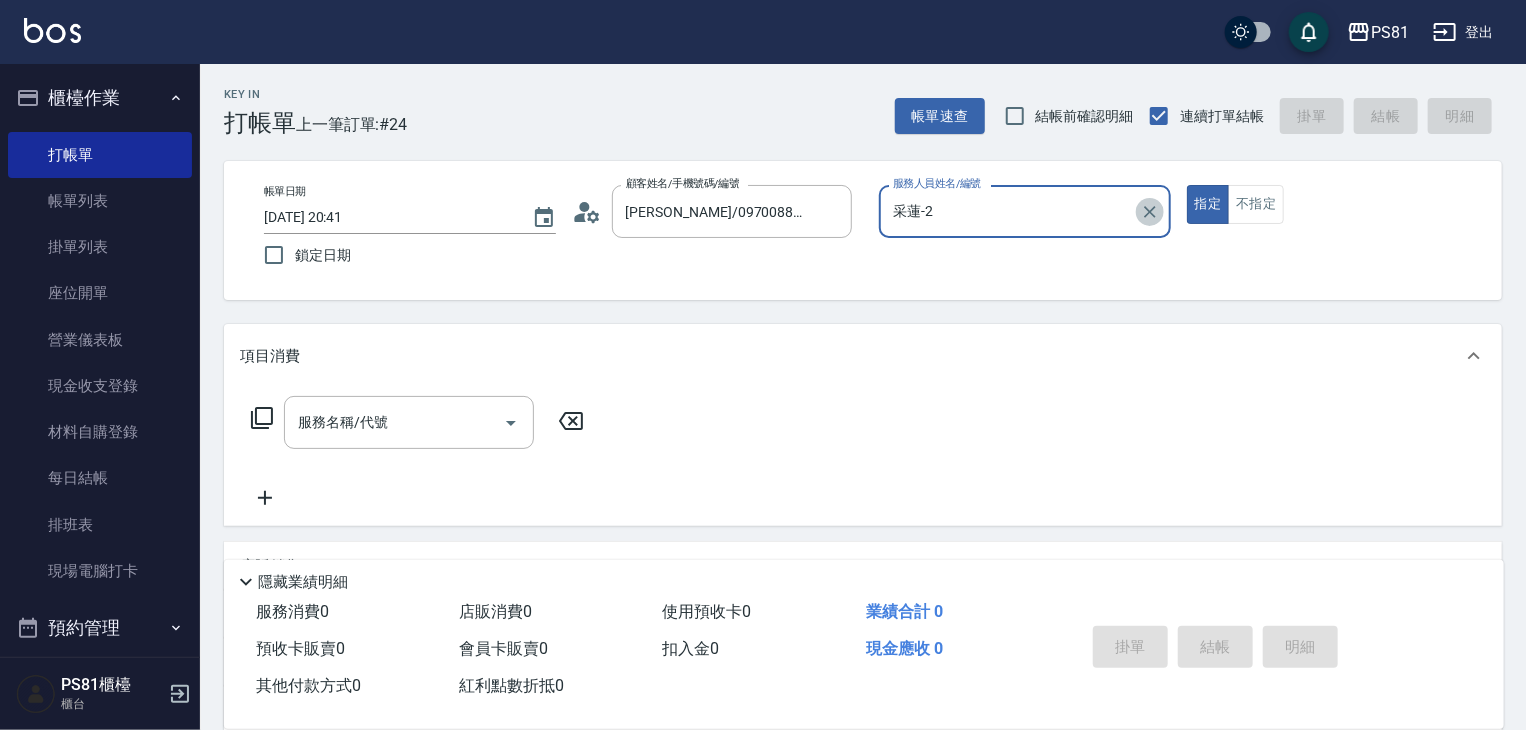 click 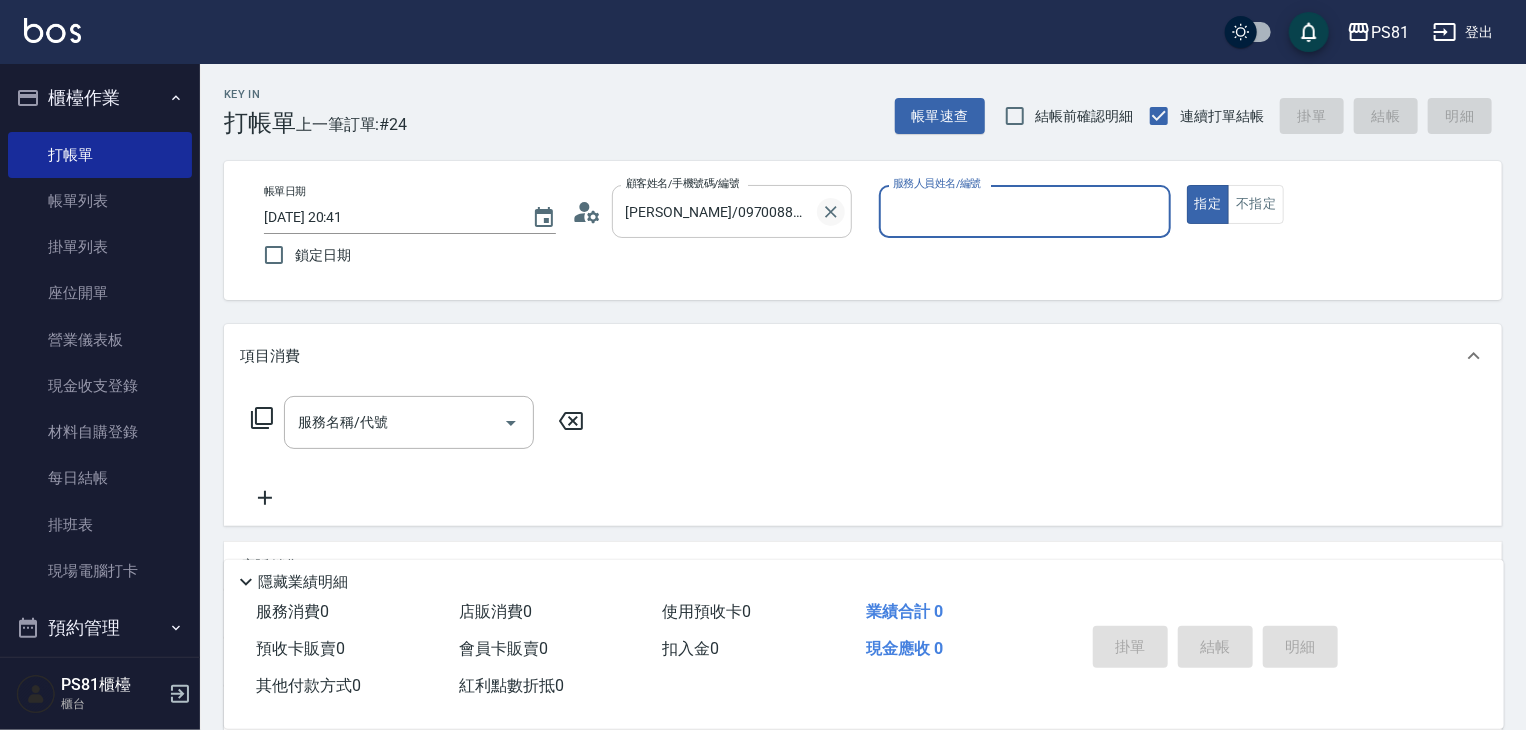click 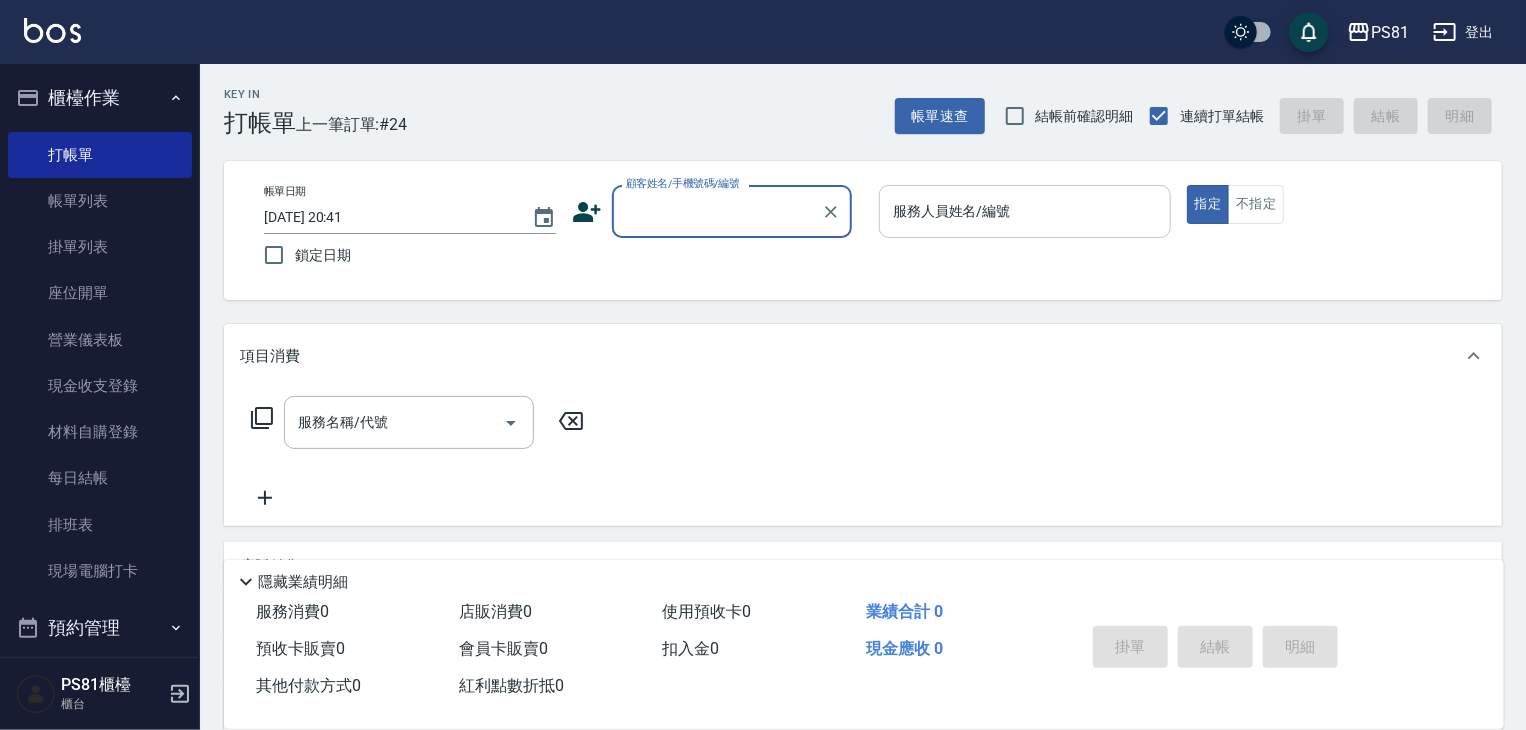 click on "顧客姓名/手機號碼/編號" at bounding box center [717, 211] 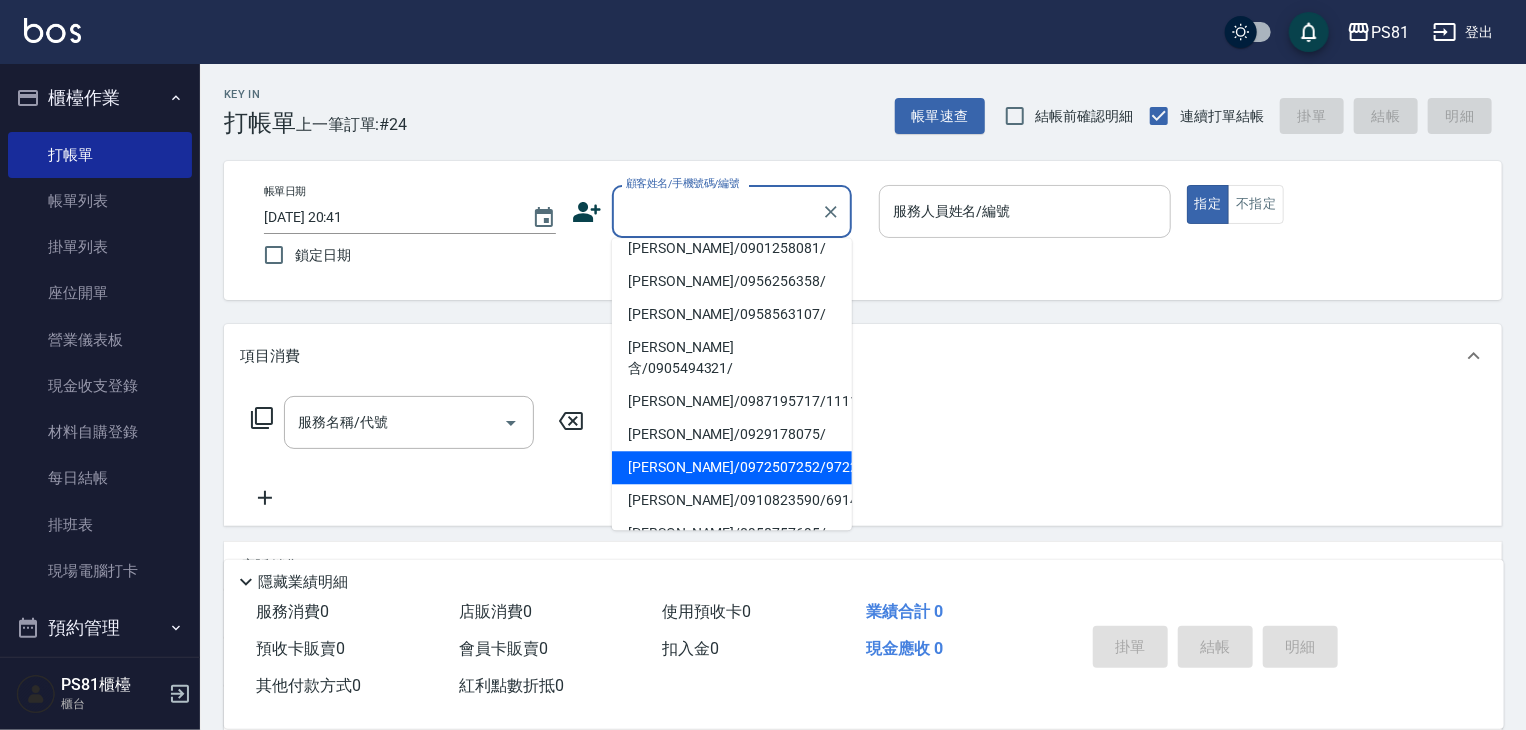 scroll, scrollTop: 384, scrollLeft: 0, axis: vertical 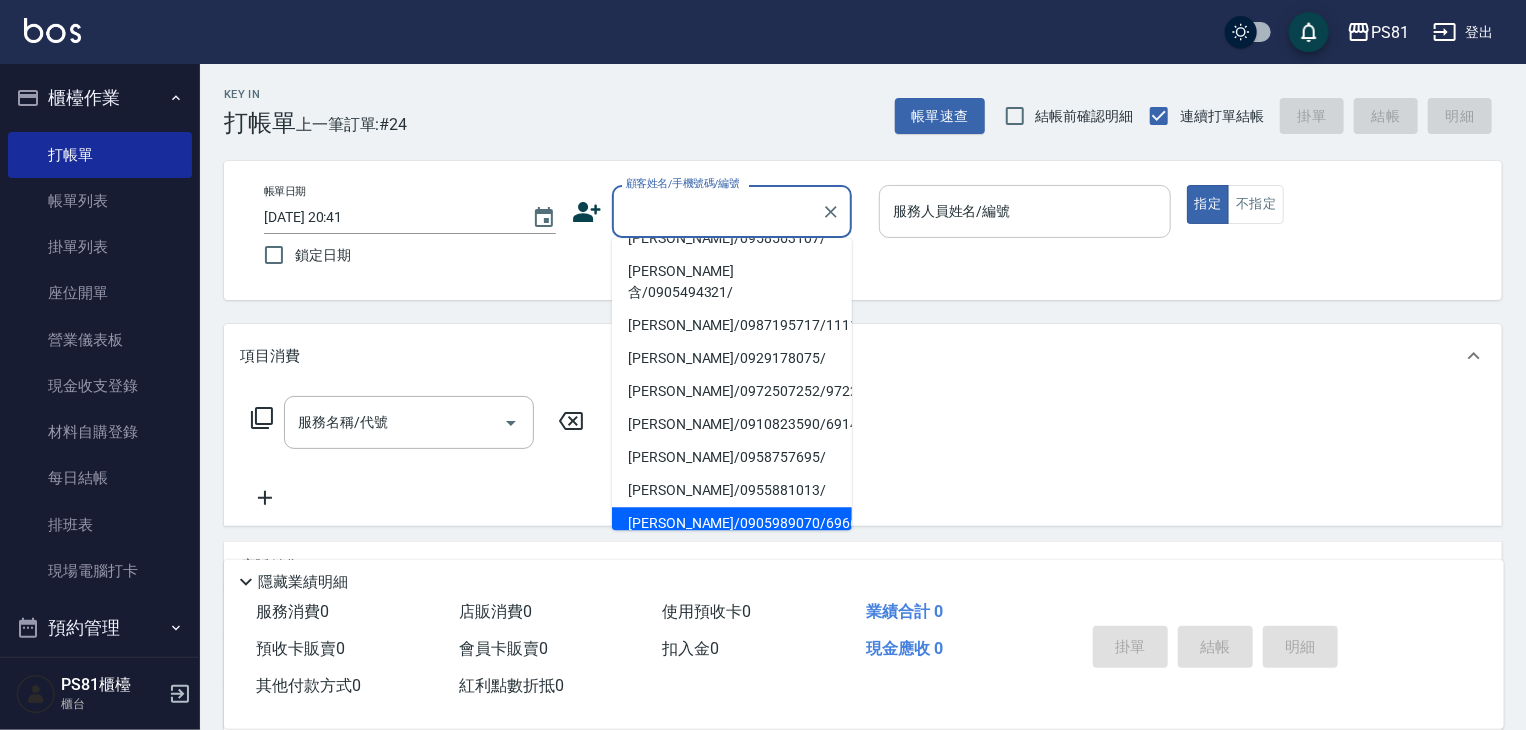 click on "[PERSON_NAME]/0905989070/6966" at bounding box center [732, 523] 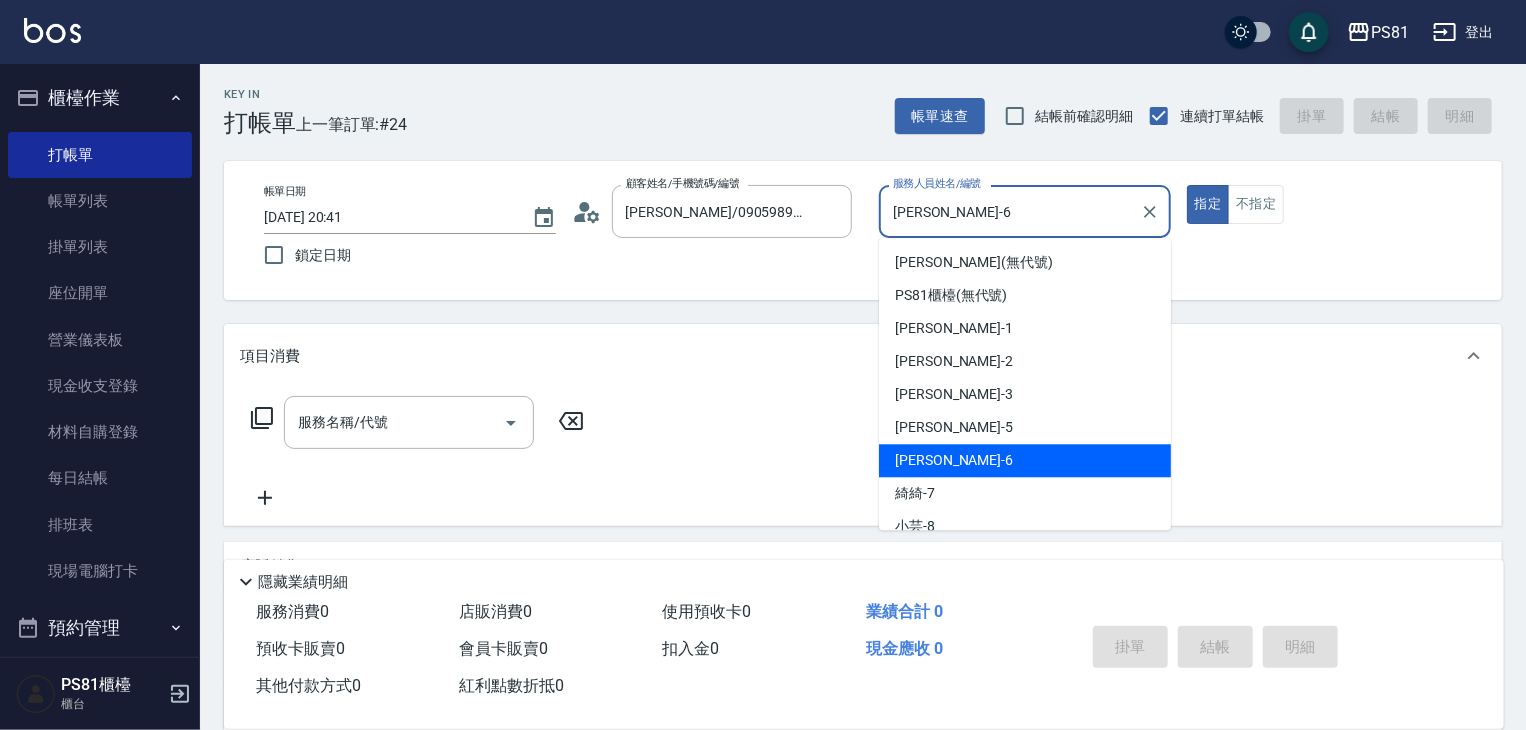 click on "[PERSON_NAME]-6" at bounding box center (1010, 211) 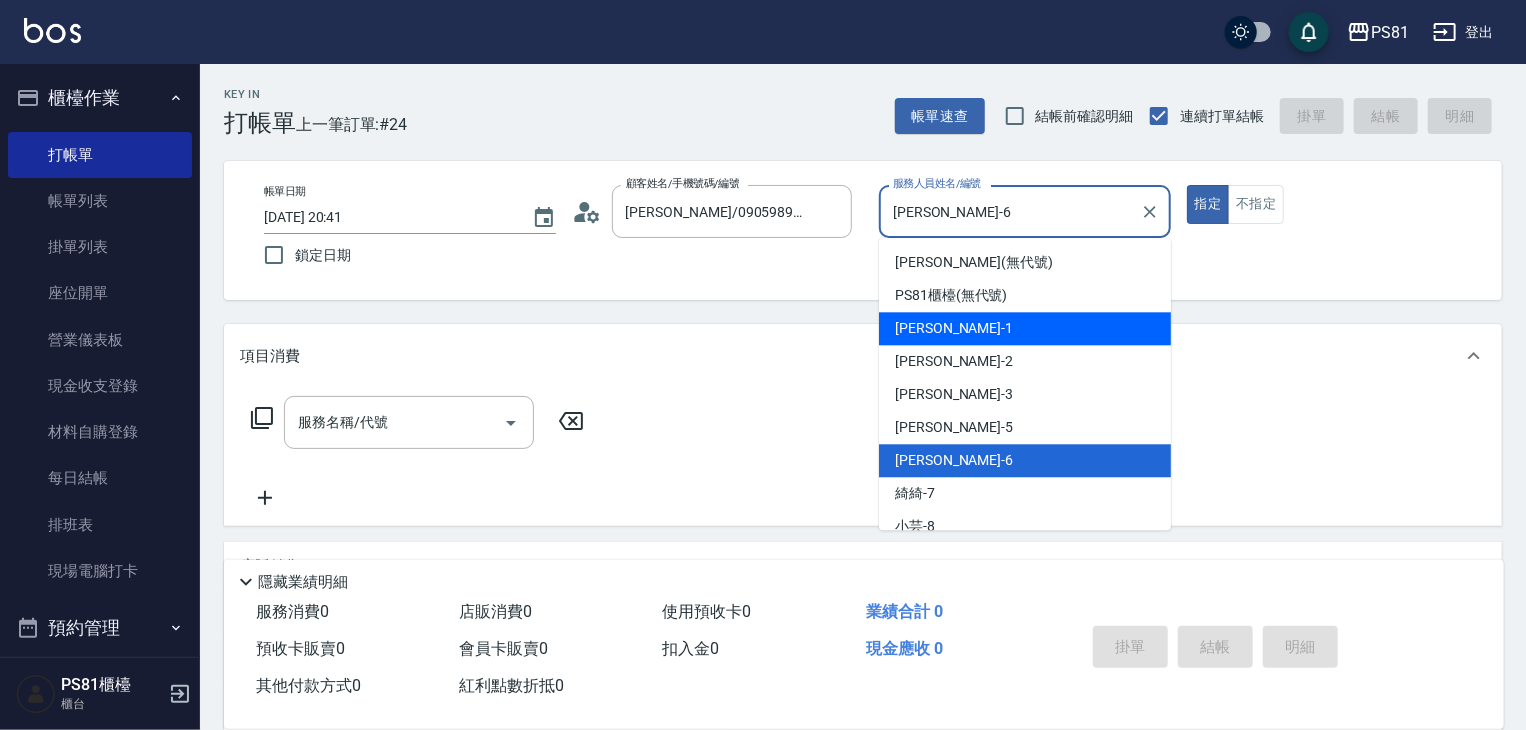 click on "[PERSON_NAME] -1" at bounding box center [1025, 328] 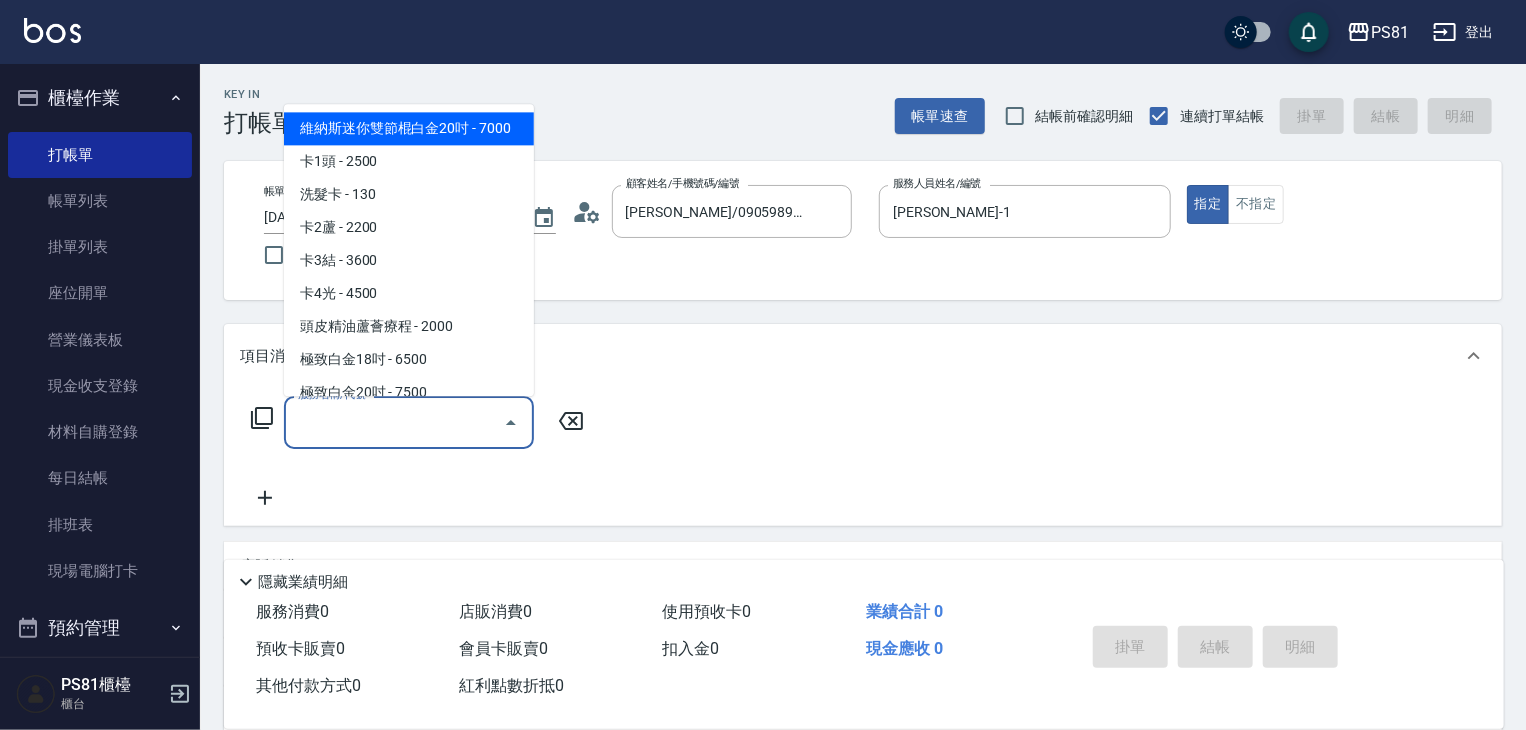 click on "服務名稱/代號" at bounding box center (394, 422) 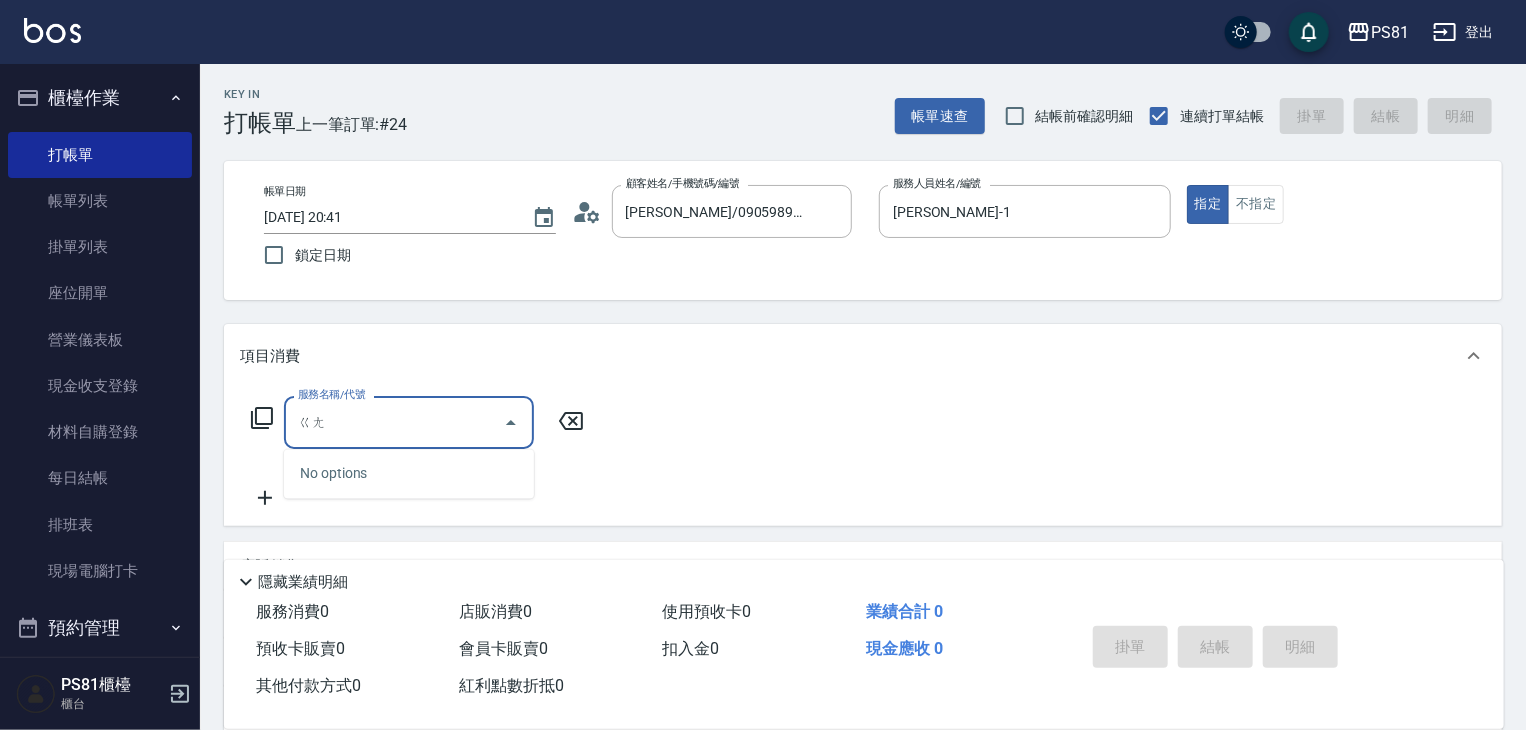 type on "槓" 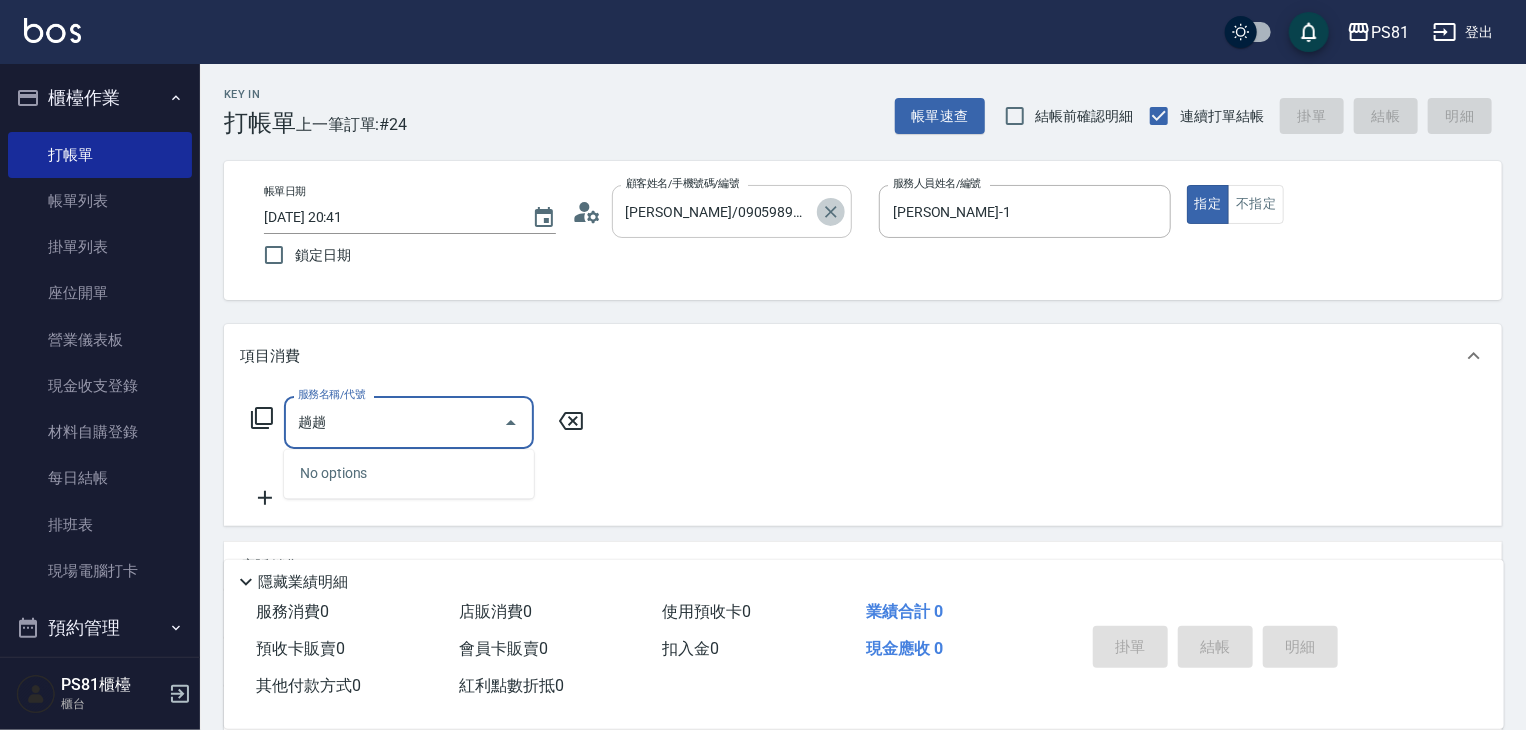 click 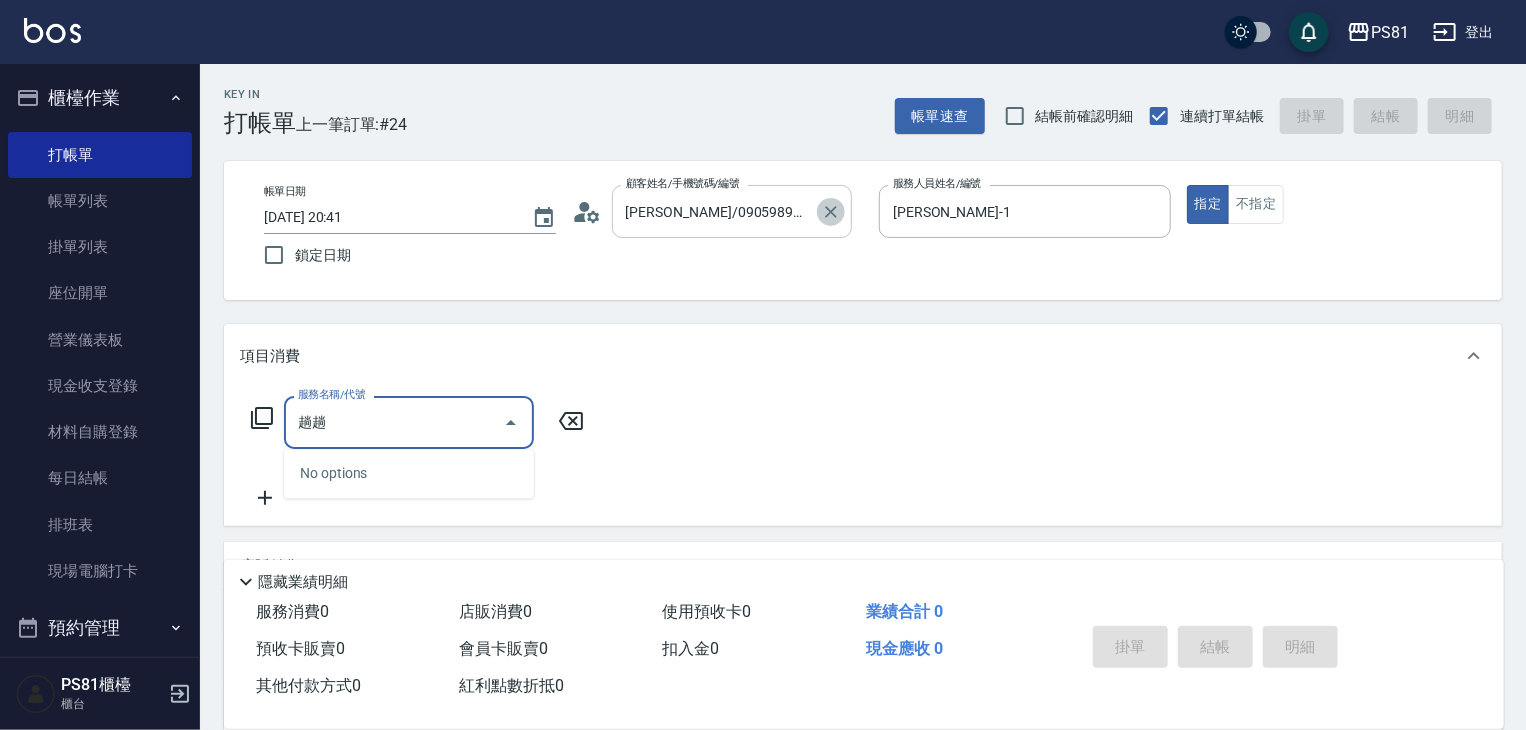 type on "趟趟" 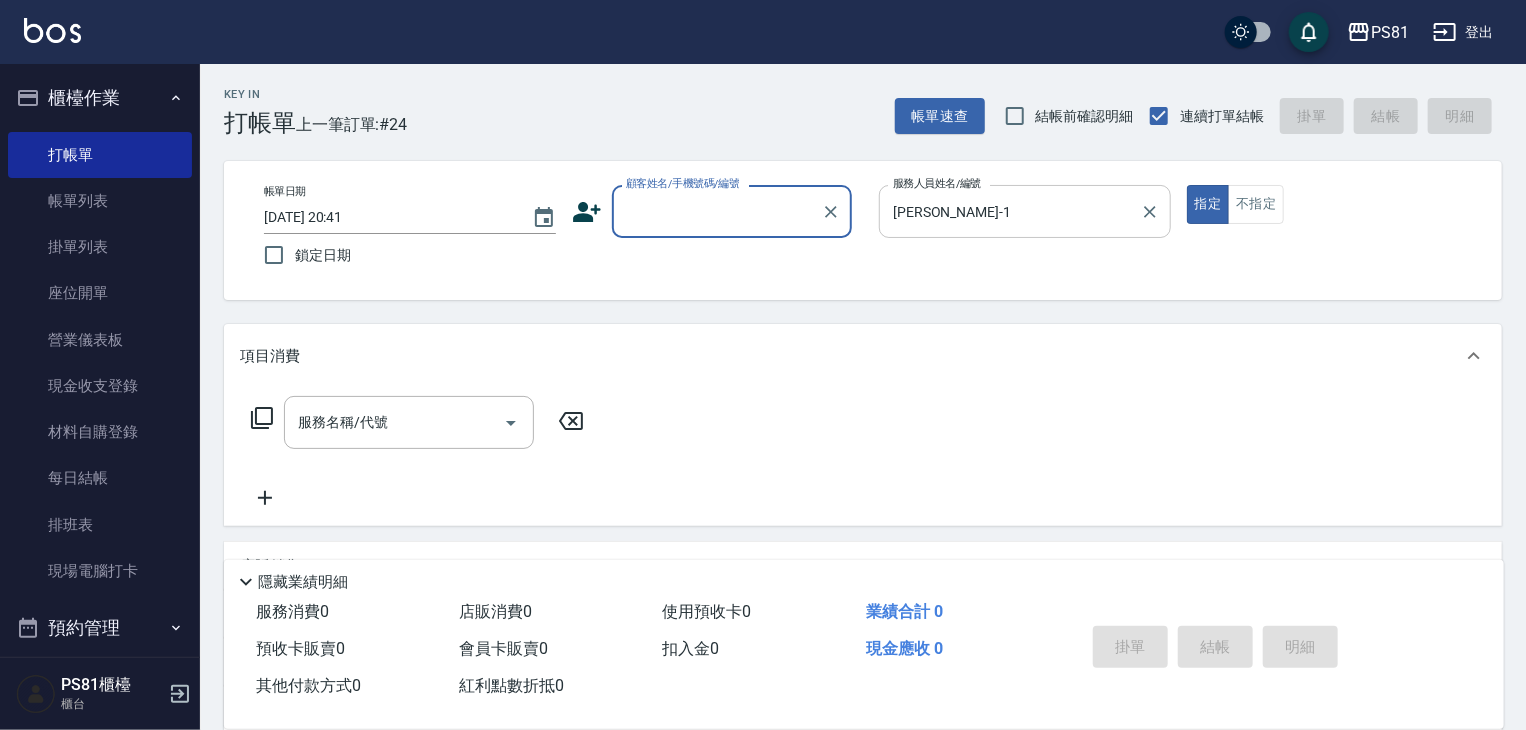 click 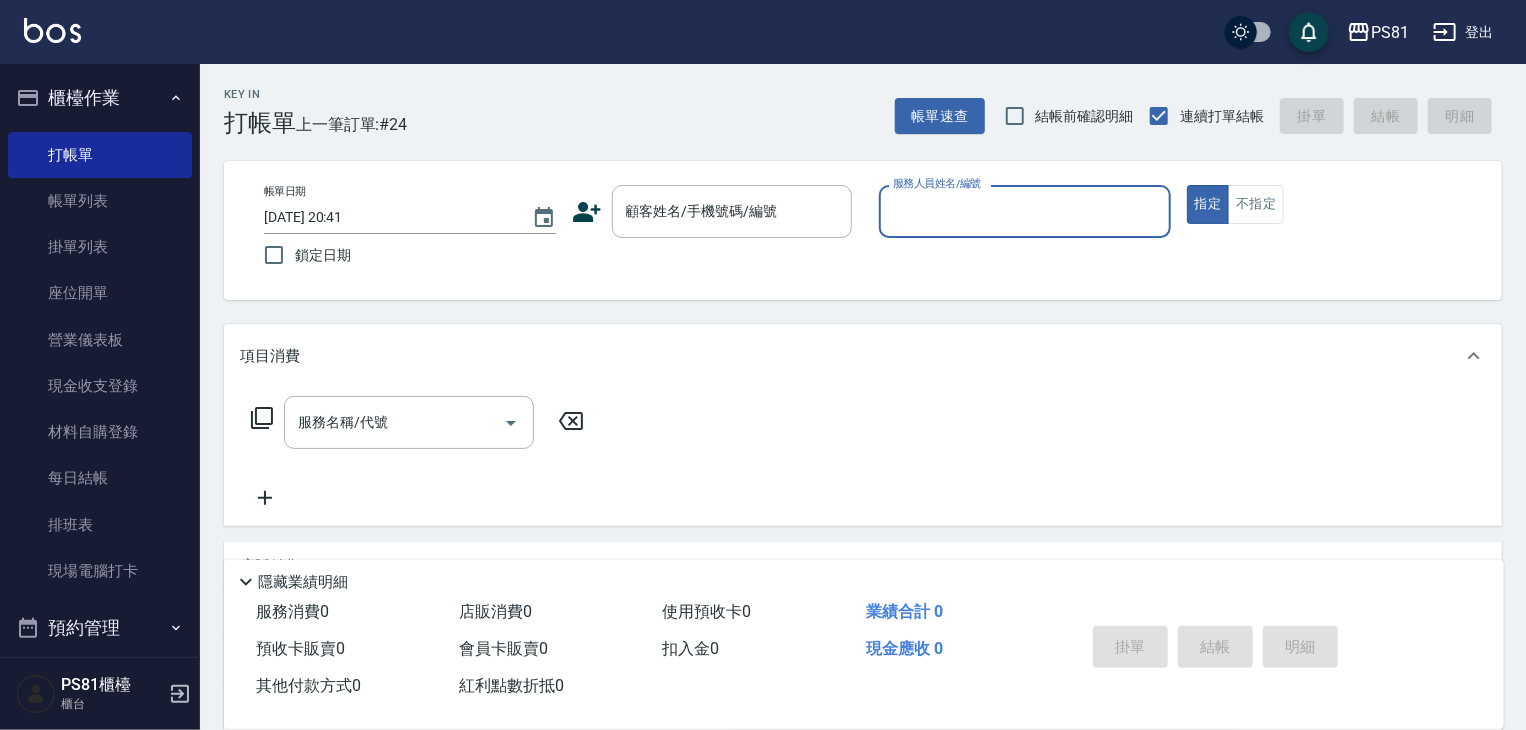 click on "顧客姓名/手機號碼/編號 顧客姓名/手機號碼/編號" at bounding box center (718, 211) 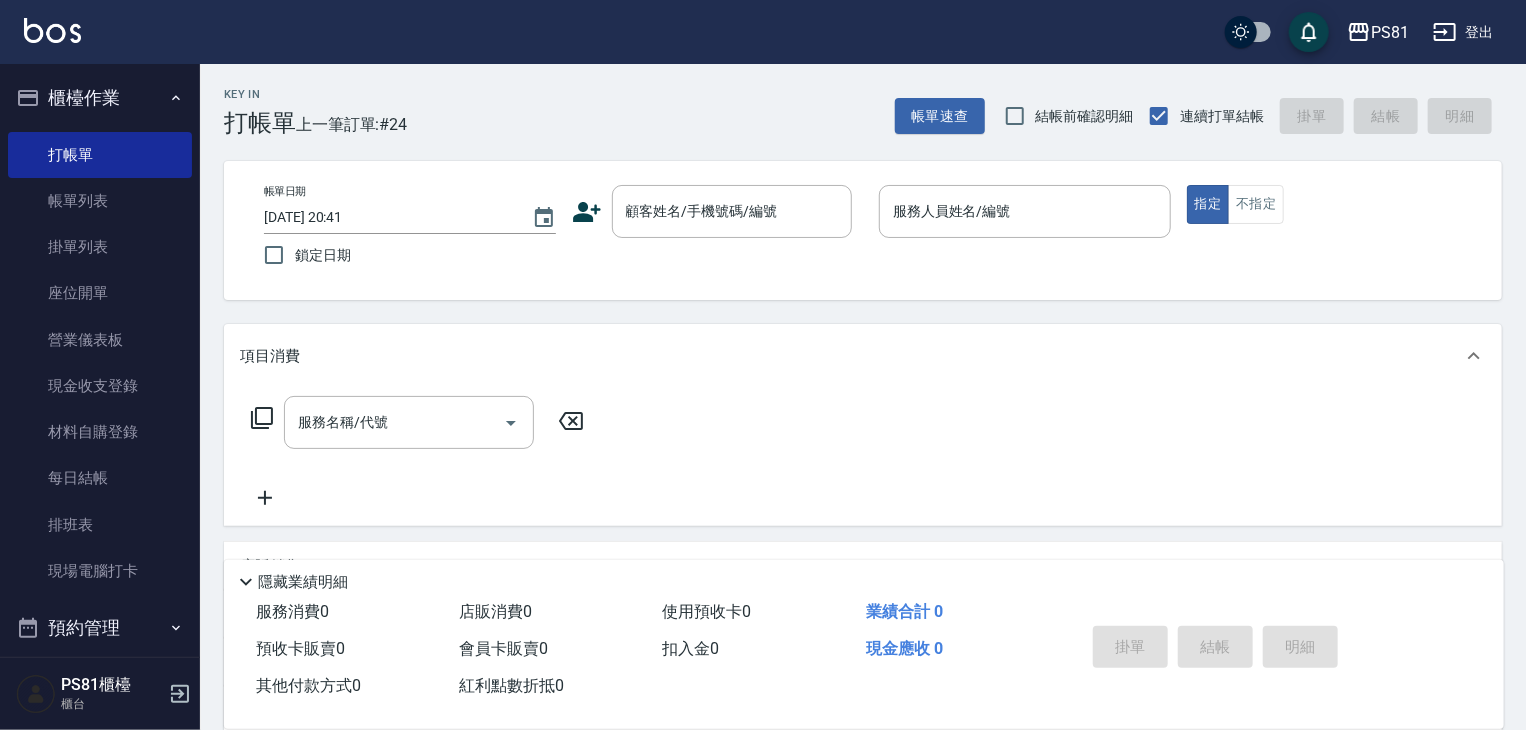 click 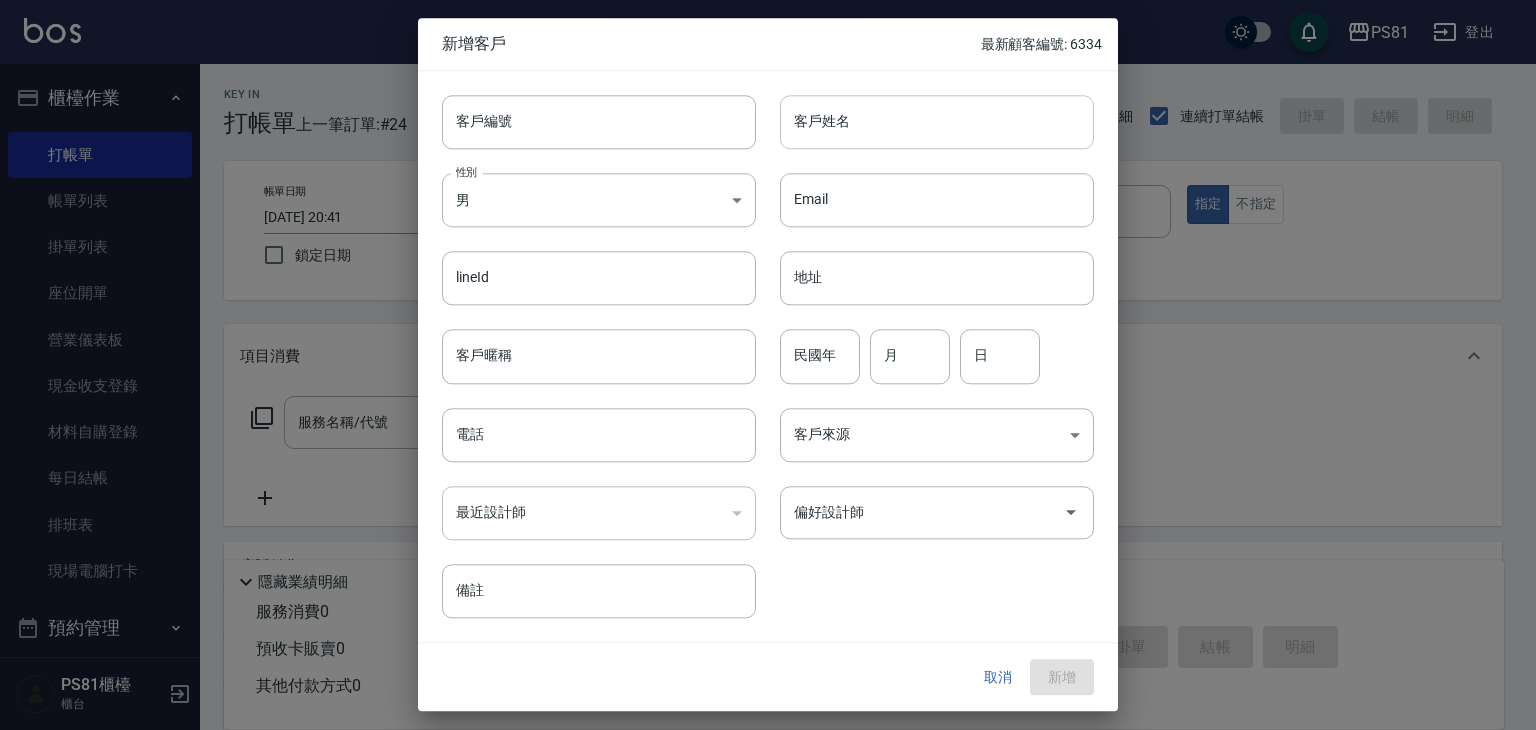 drag, startPoint x: 896, startPoint y: 120, endPoint x: 905, endPoint y: 146, distance: 27.513634 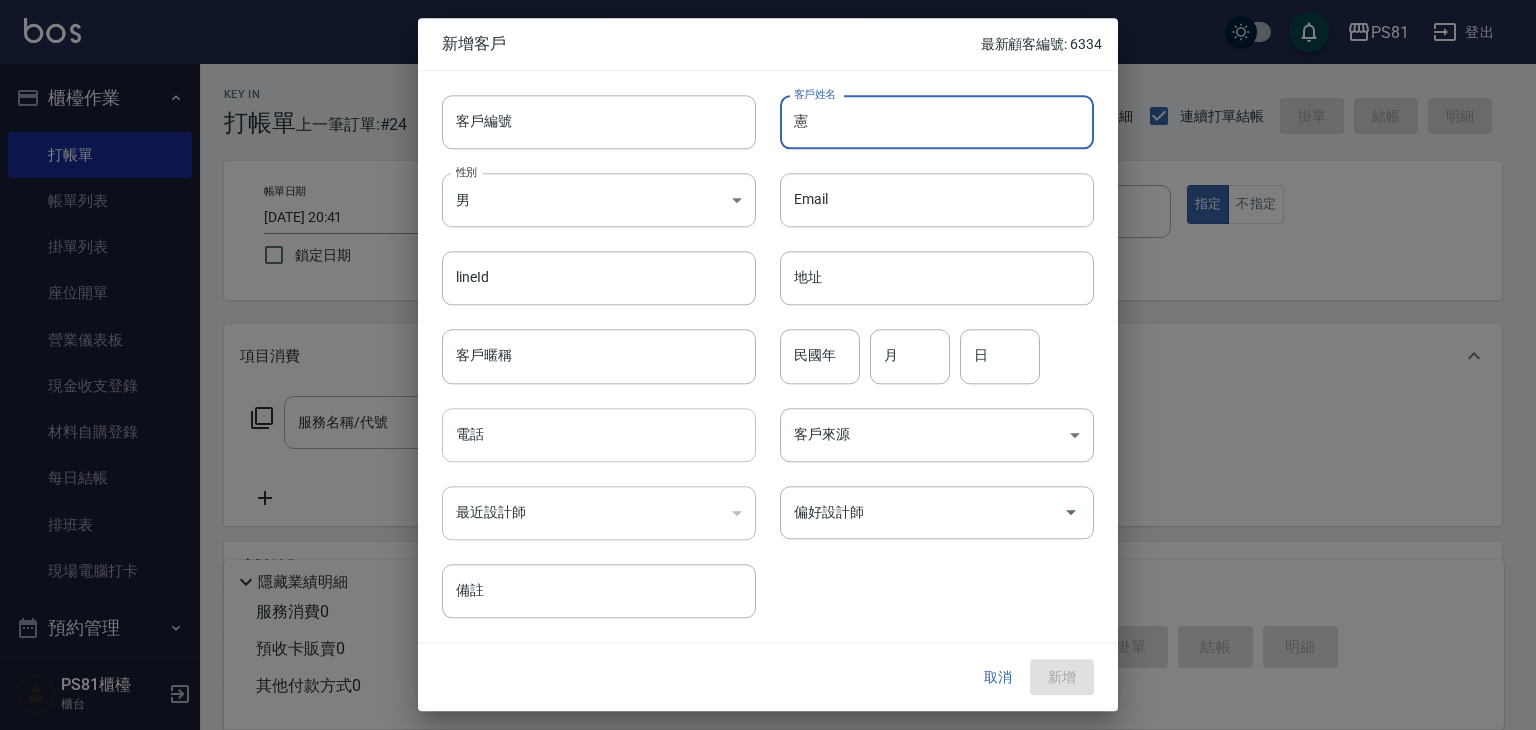 type on "憲" 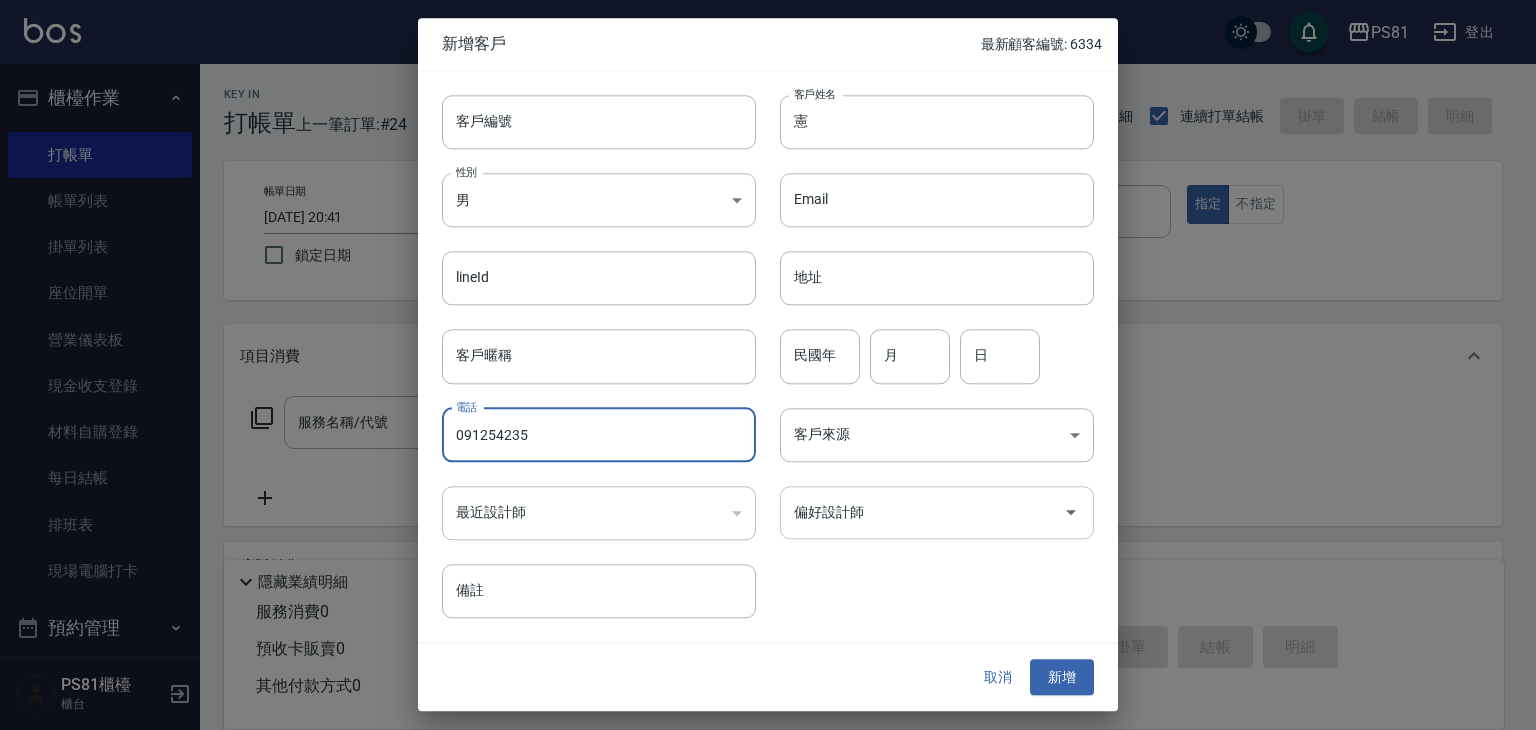type on "091254235" 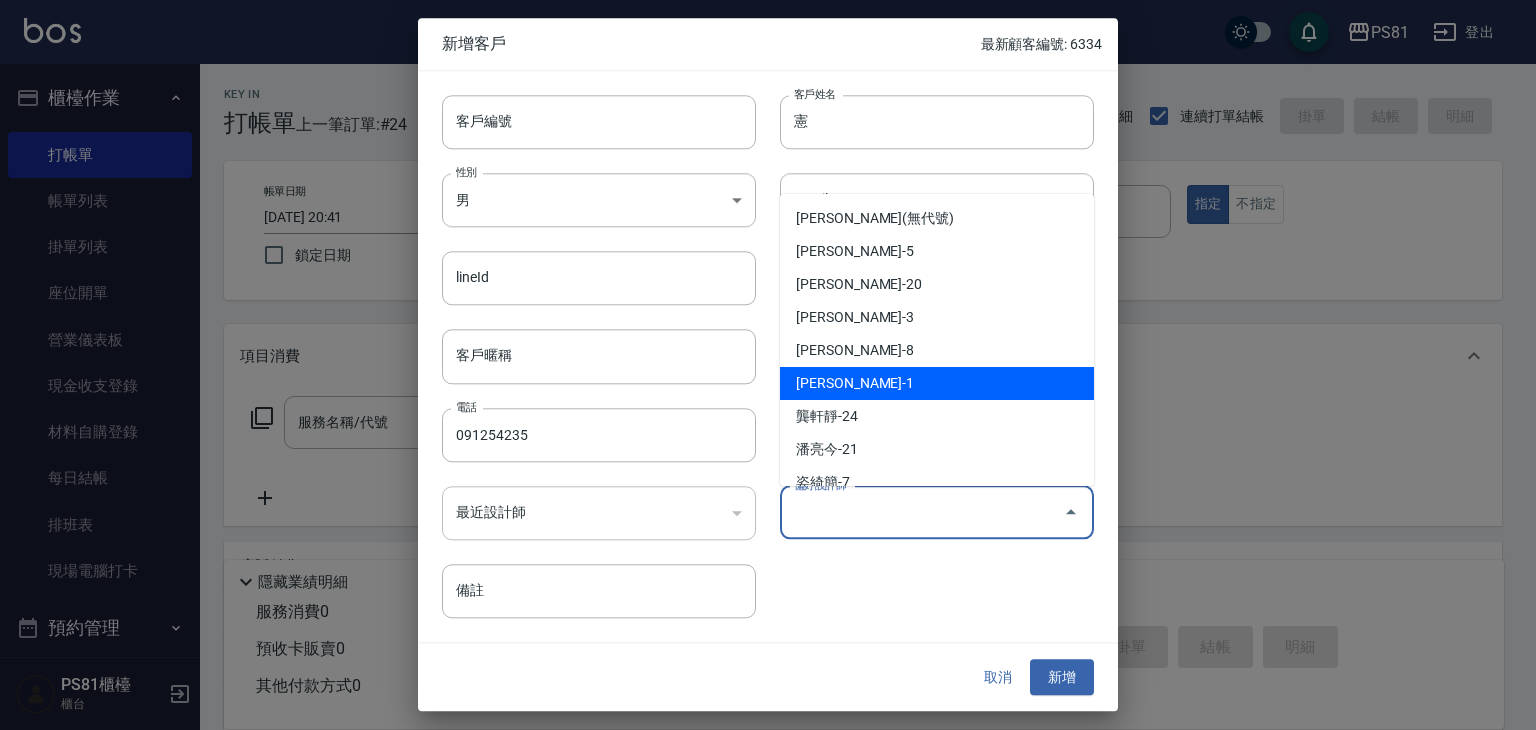 click on "[PERSON_NAME]-1" at bounding box center [937, 383] 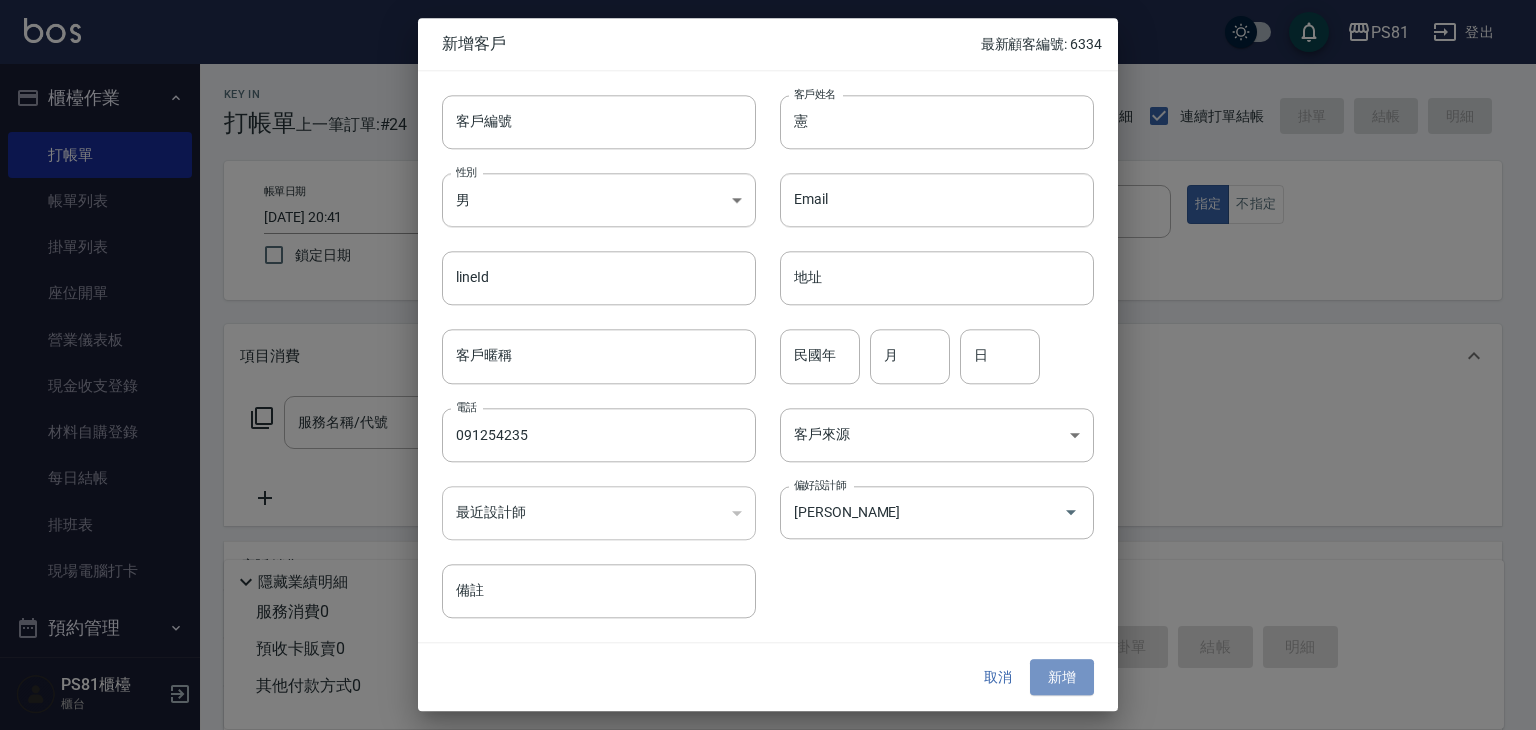 click on "新增" at bounding box center [1062, 677] 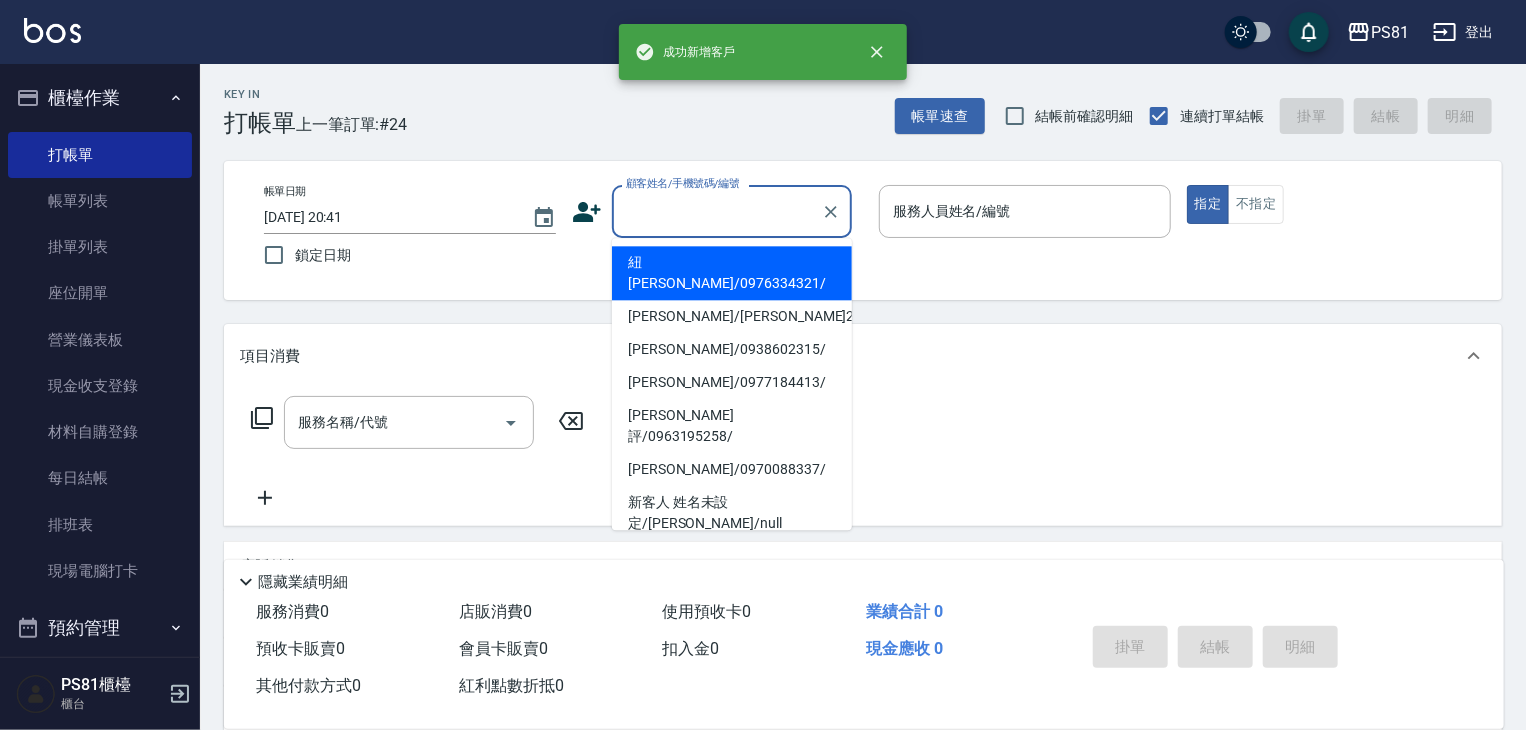 click on "顧客姓名/手機號碼/編號" at bounding box center (717, 211) 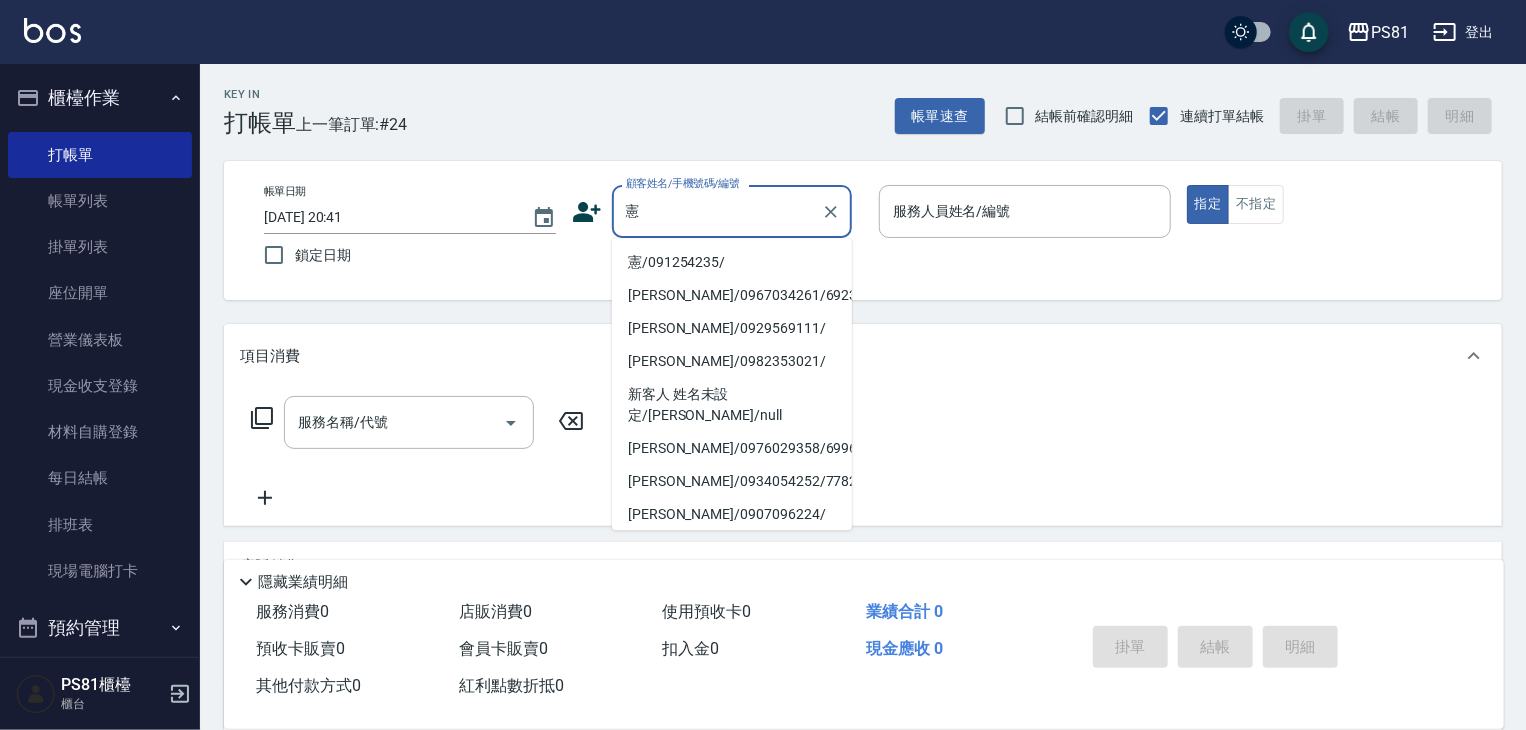 click on "憲/091254235/" at bounding box center (732, 262) 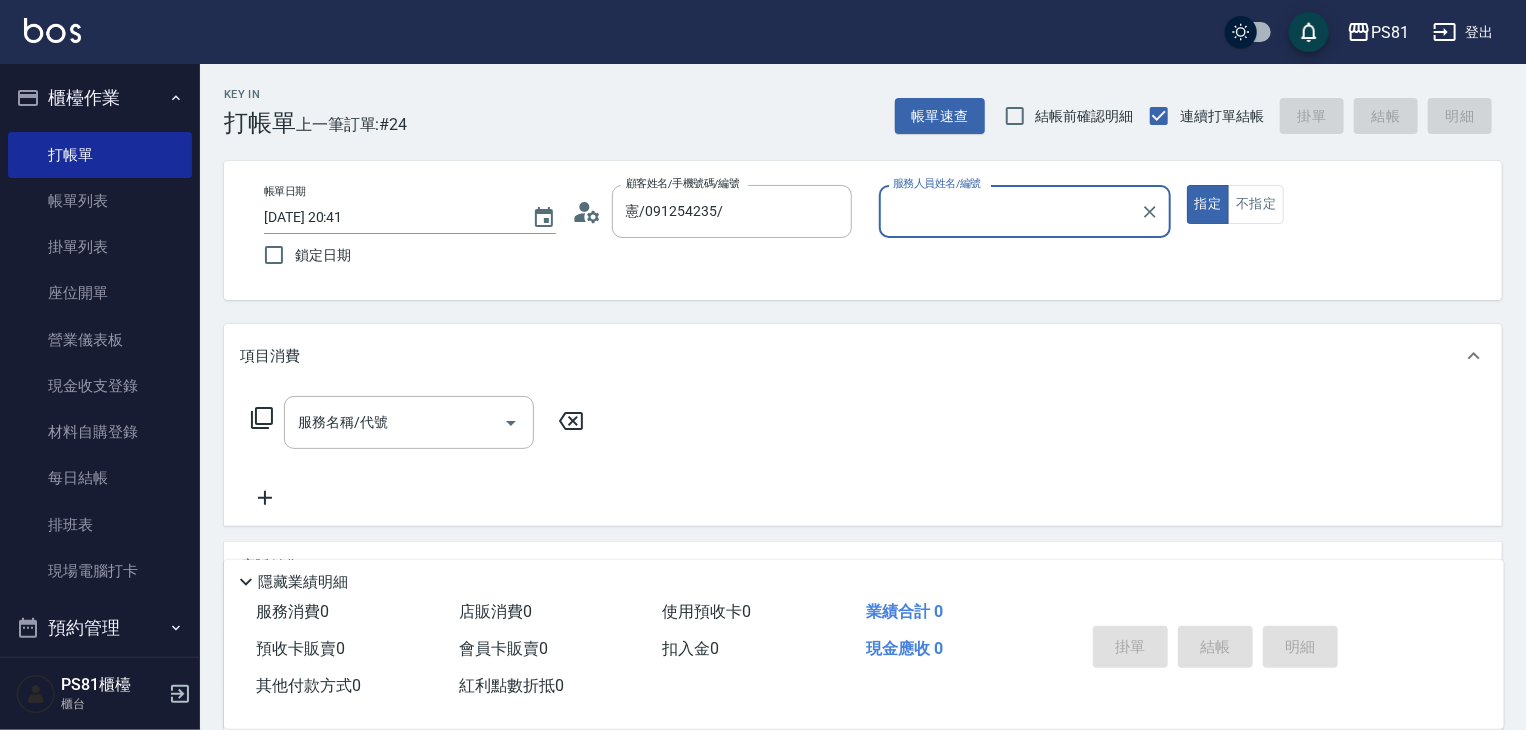 type on "[PERSON_NAME]-1" 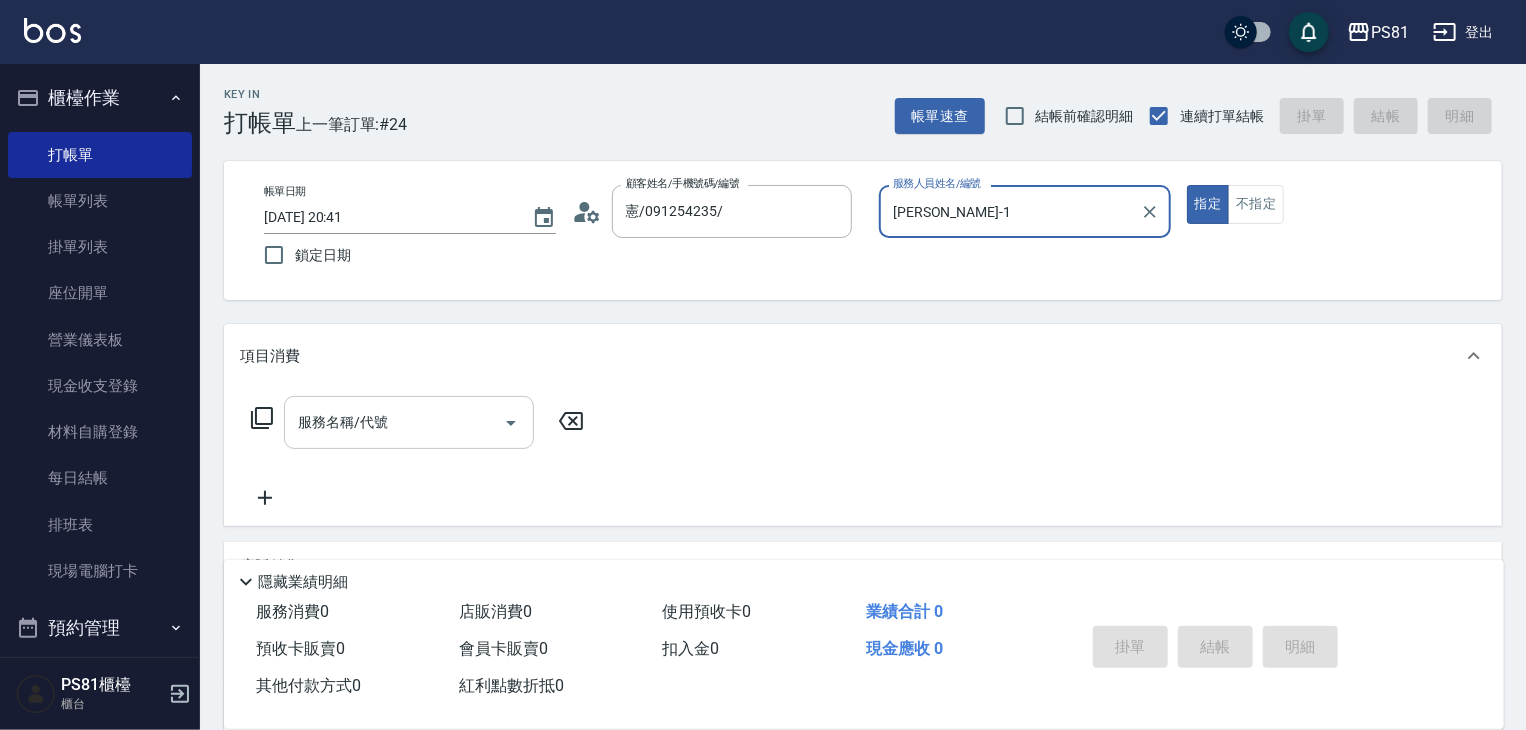 click on "服務名稱/代號" at bounding box center (394, 422) 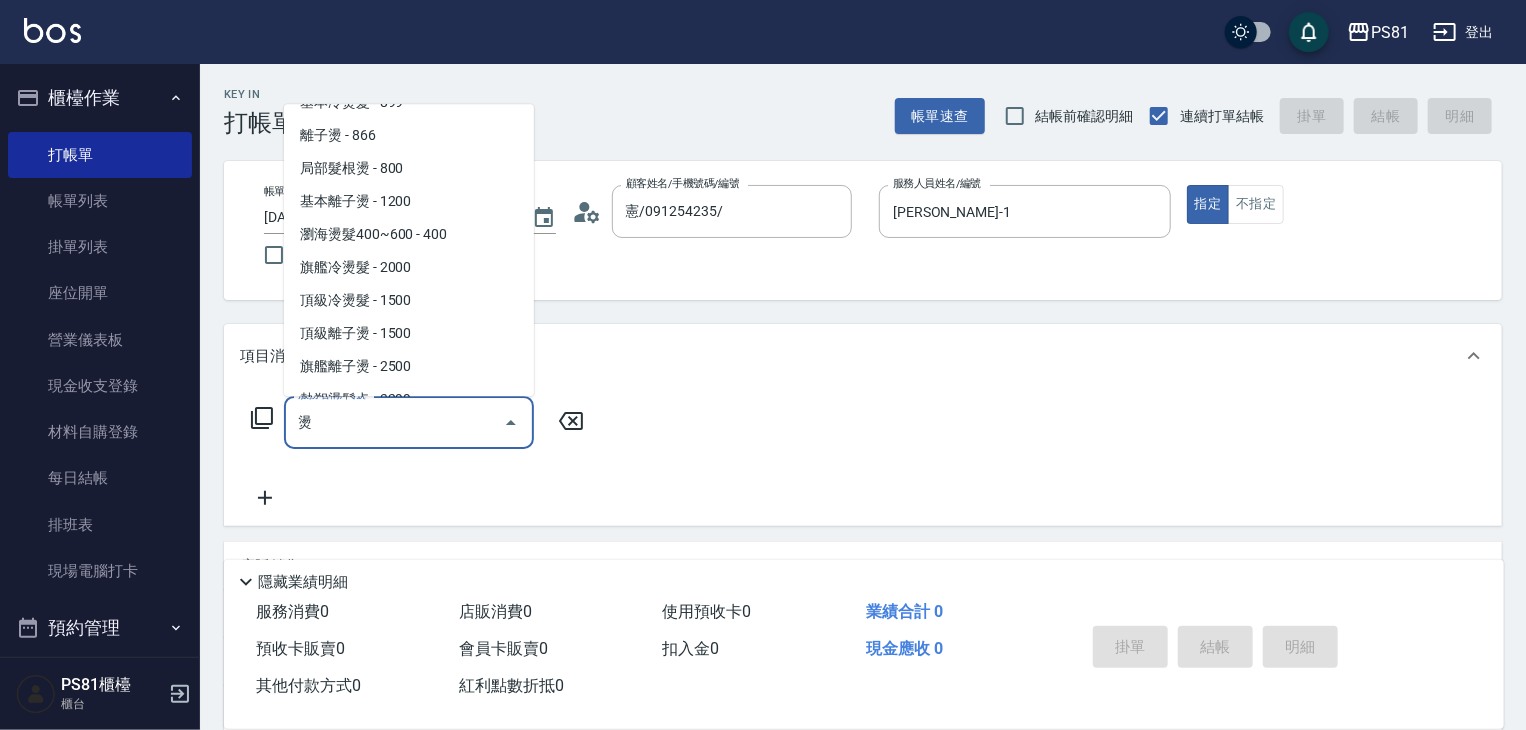 scroll, scrollTop: 0, scrollLeft: 0, axis: both 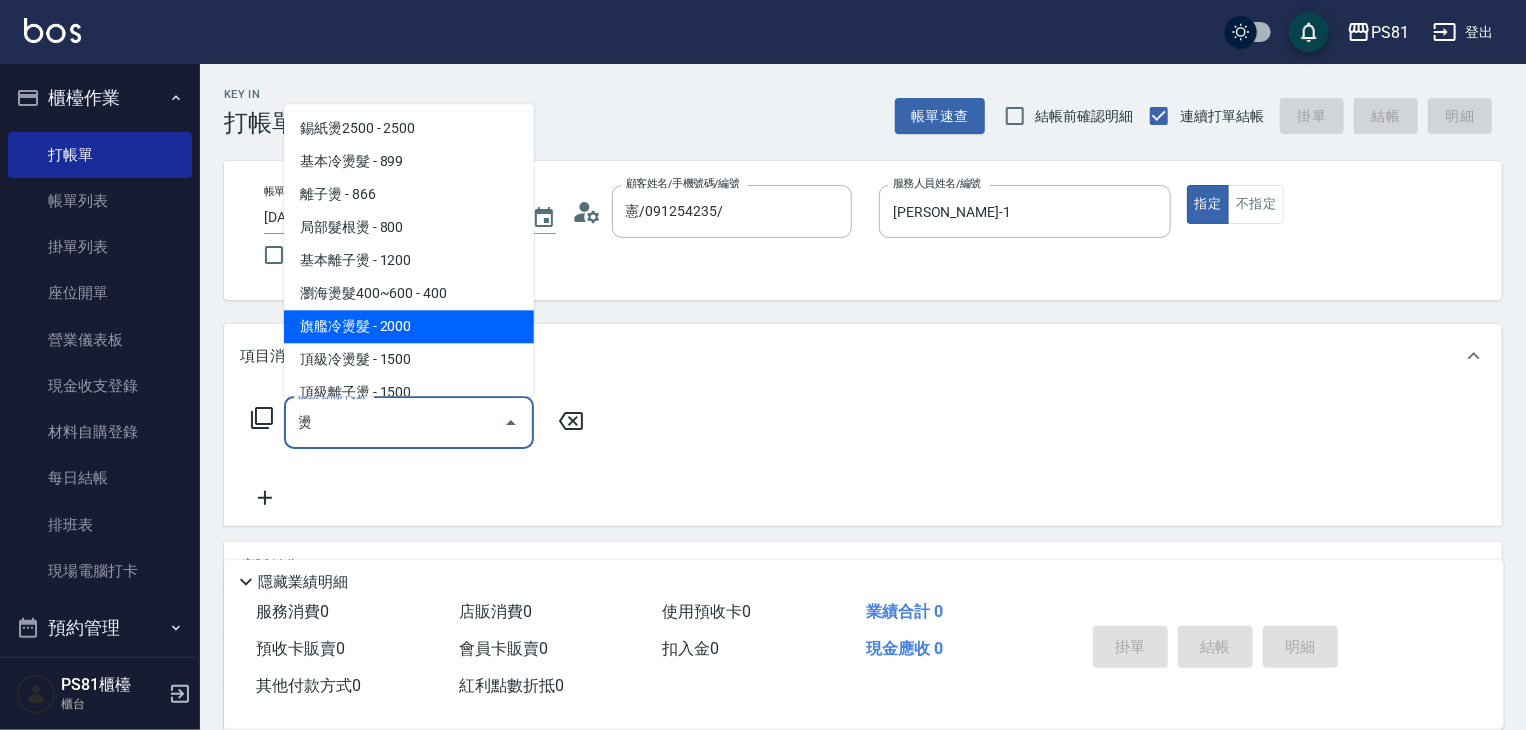 click on "旗艦冷燙髮 - 2000" at bounding box center [409, 326] 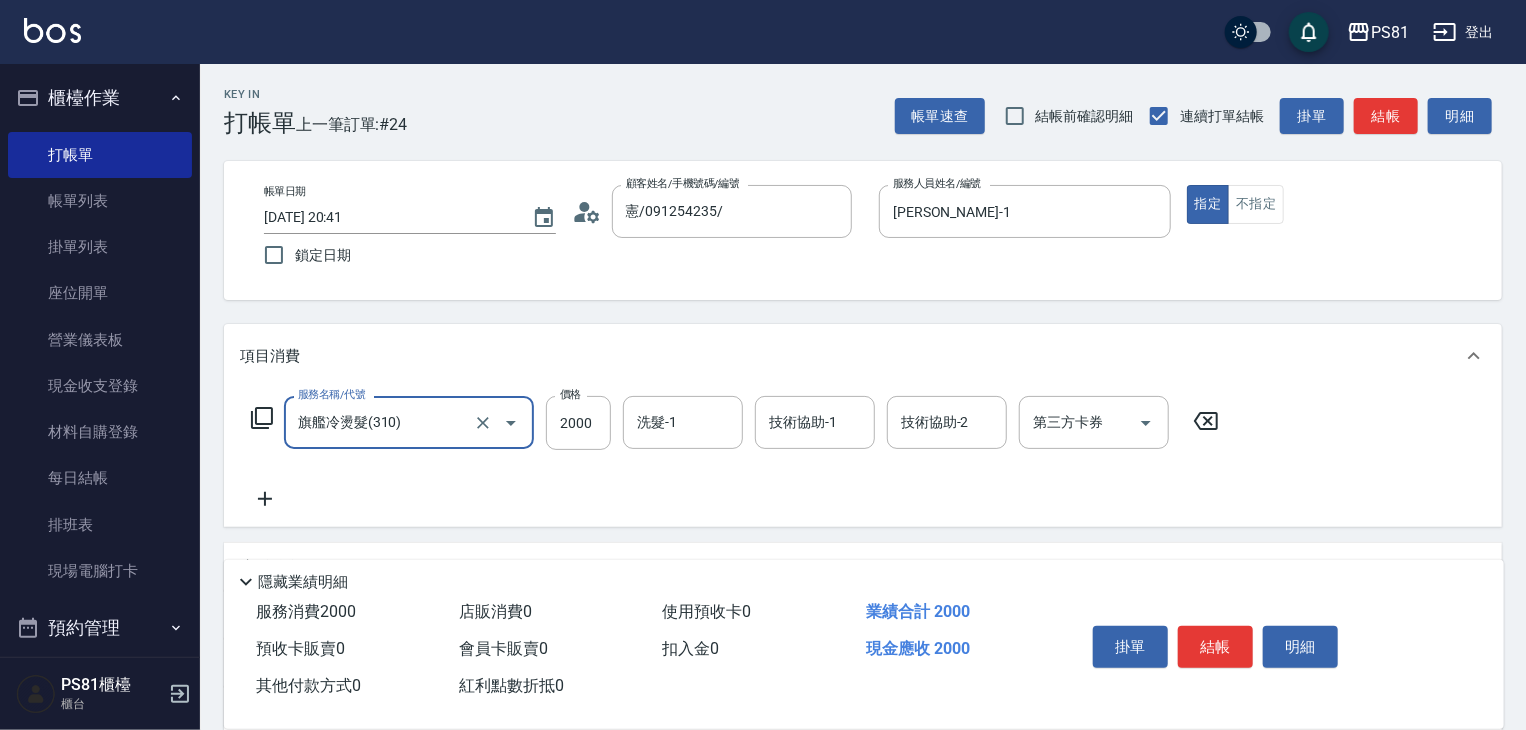 type on "旗艦冷燙髮(310)" 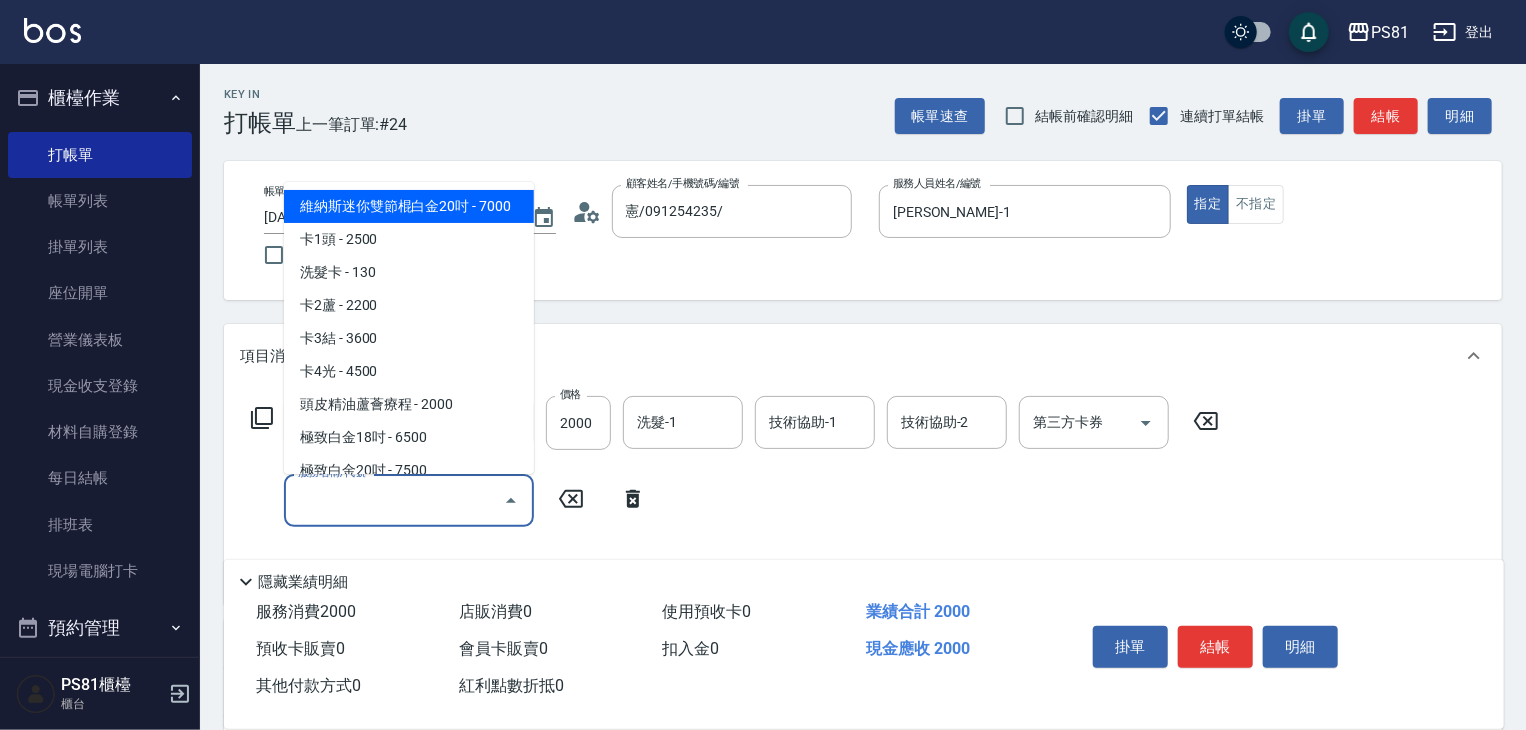 drag, startPoint x: 350, startPoint y: 509, endPoint x: 304, endPoint y: 509, distance: 46 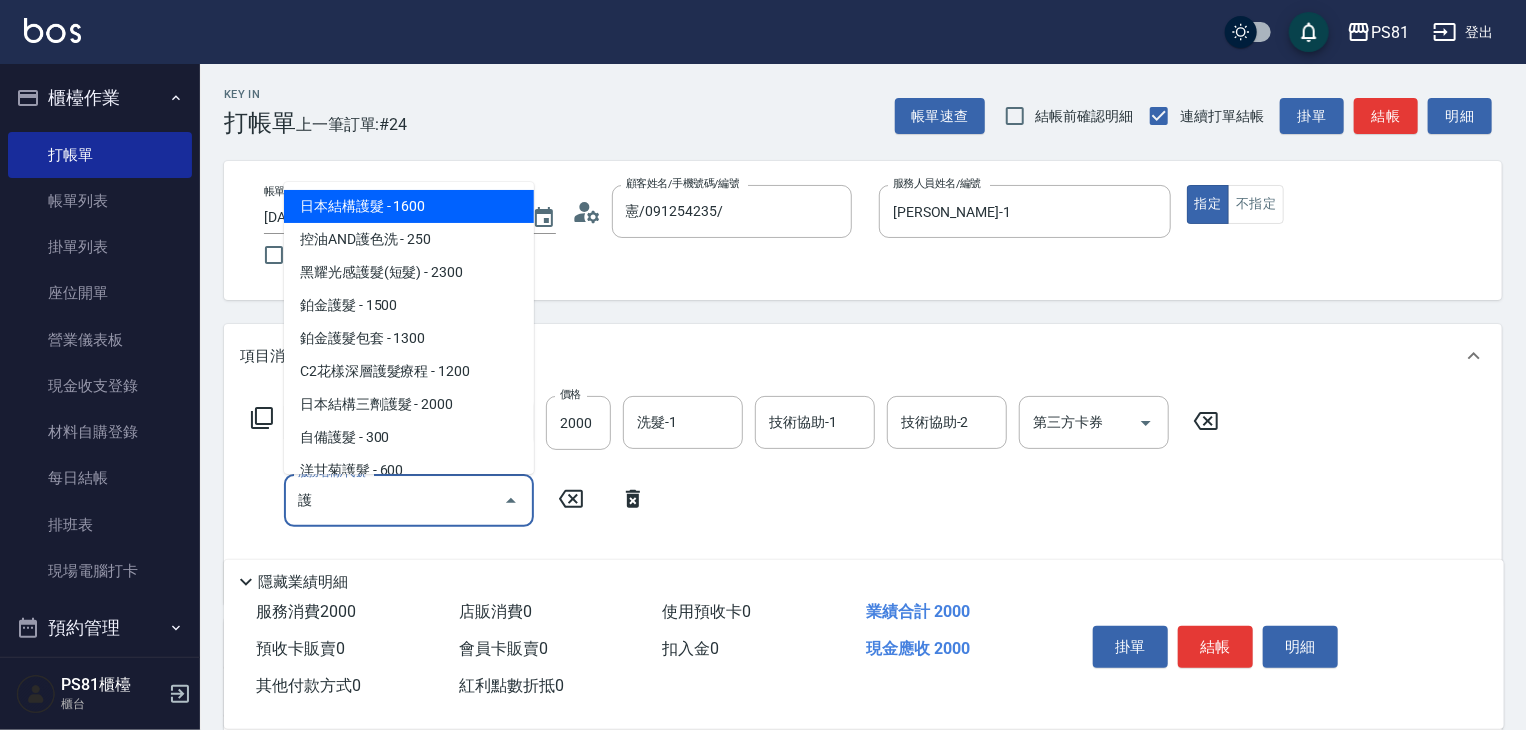 click on "日本結構護髮 - 1600" at bounding box center [409, 206] 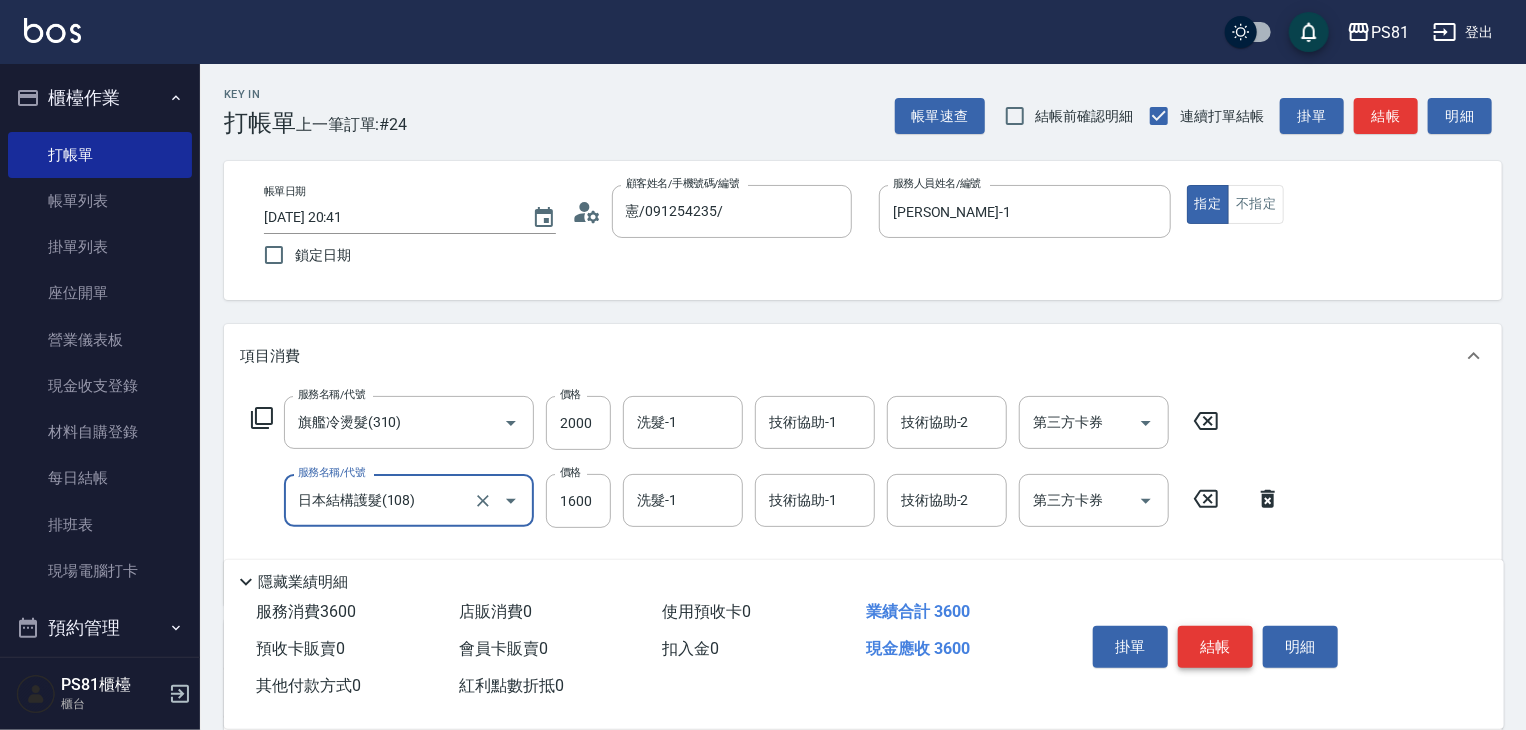 type on "日本結構護髮(108)" 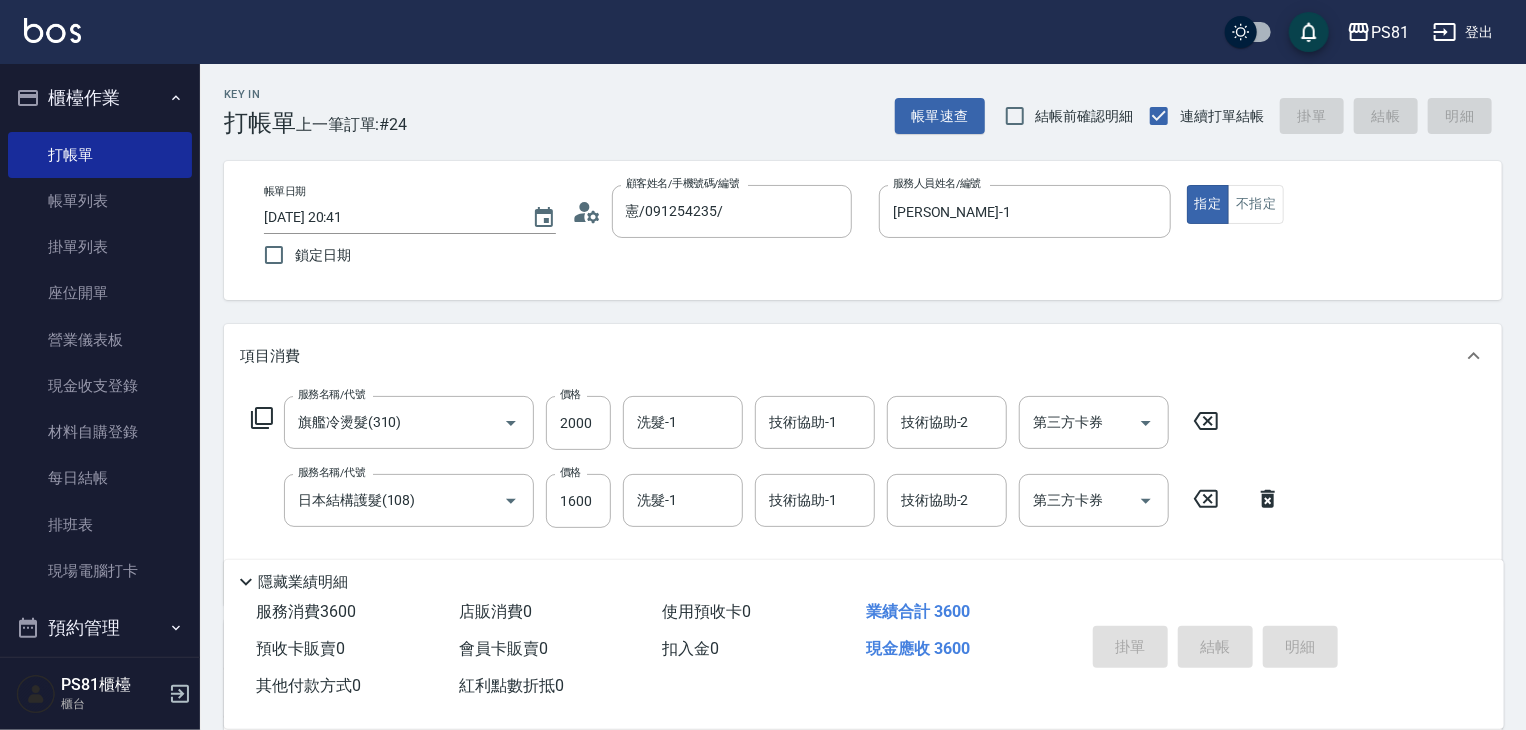 type on "[DATE] 20:43" 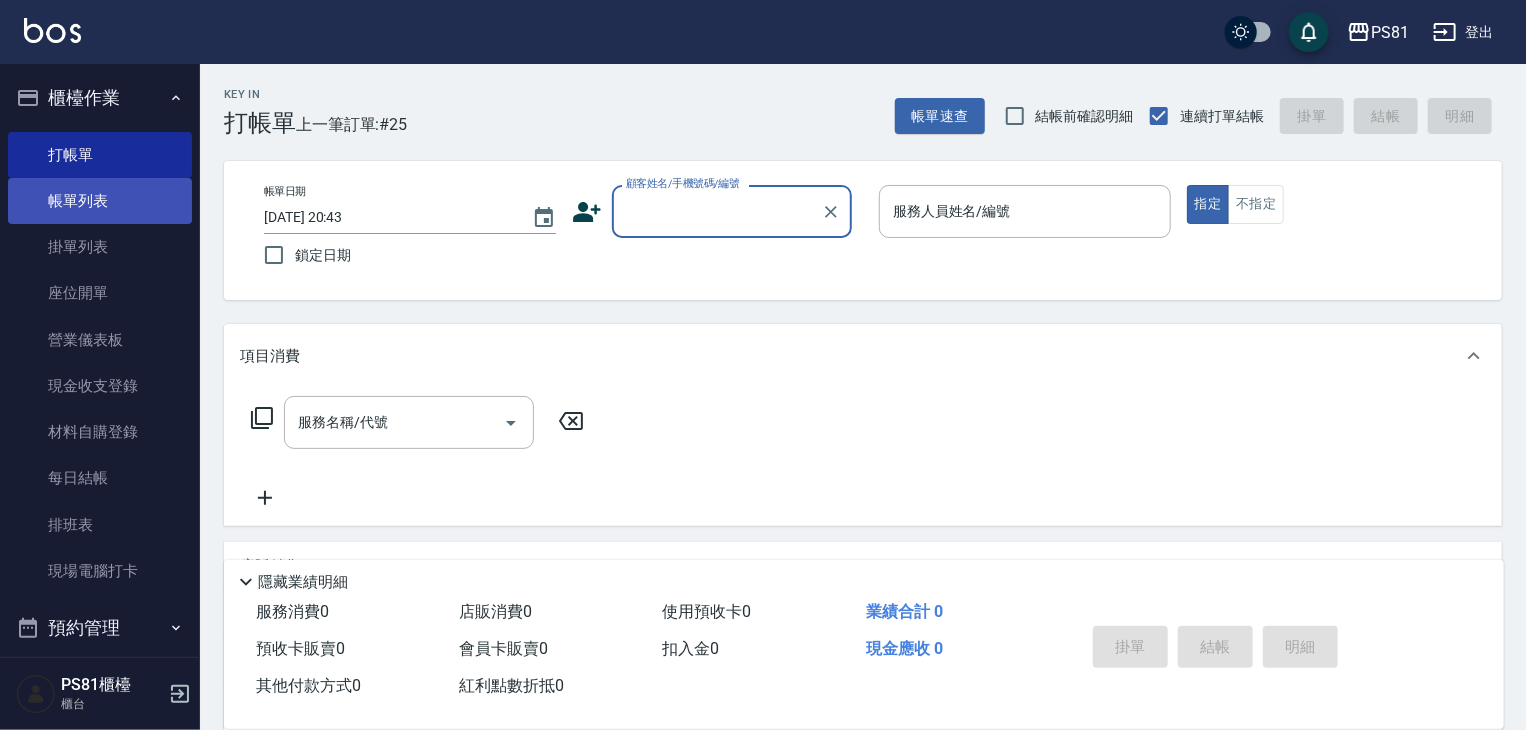 click on "帳單列表" at bounding box center [100, 201] 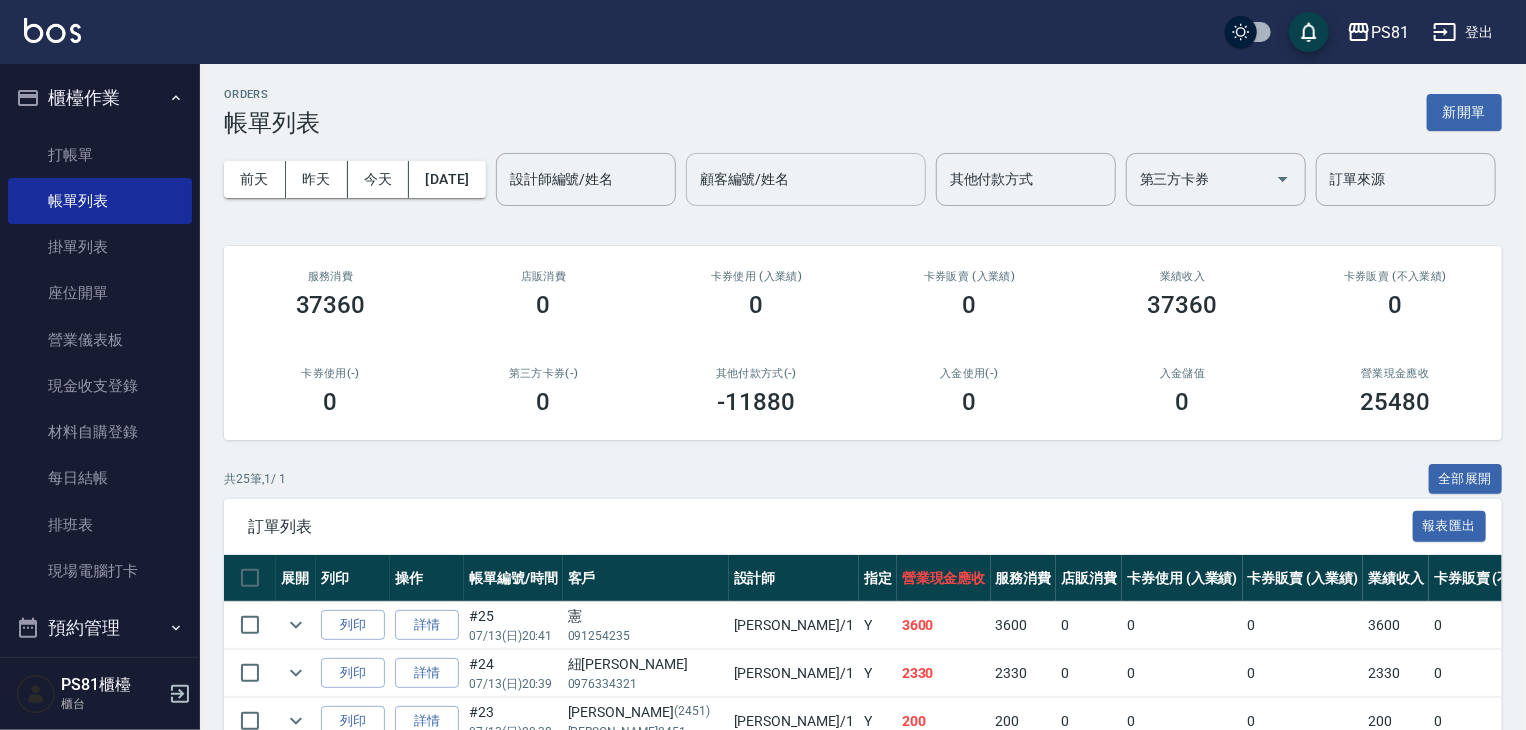 click on "顧客編號/姓名" at bounding box center (806, 179) 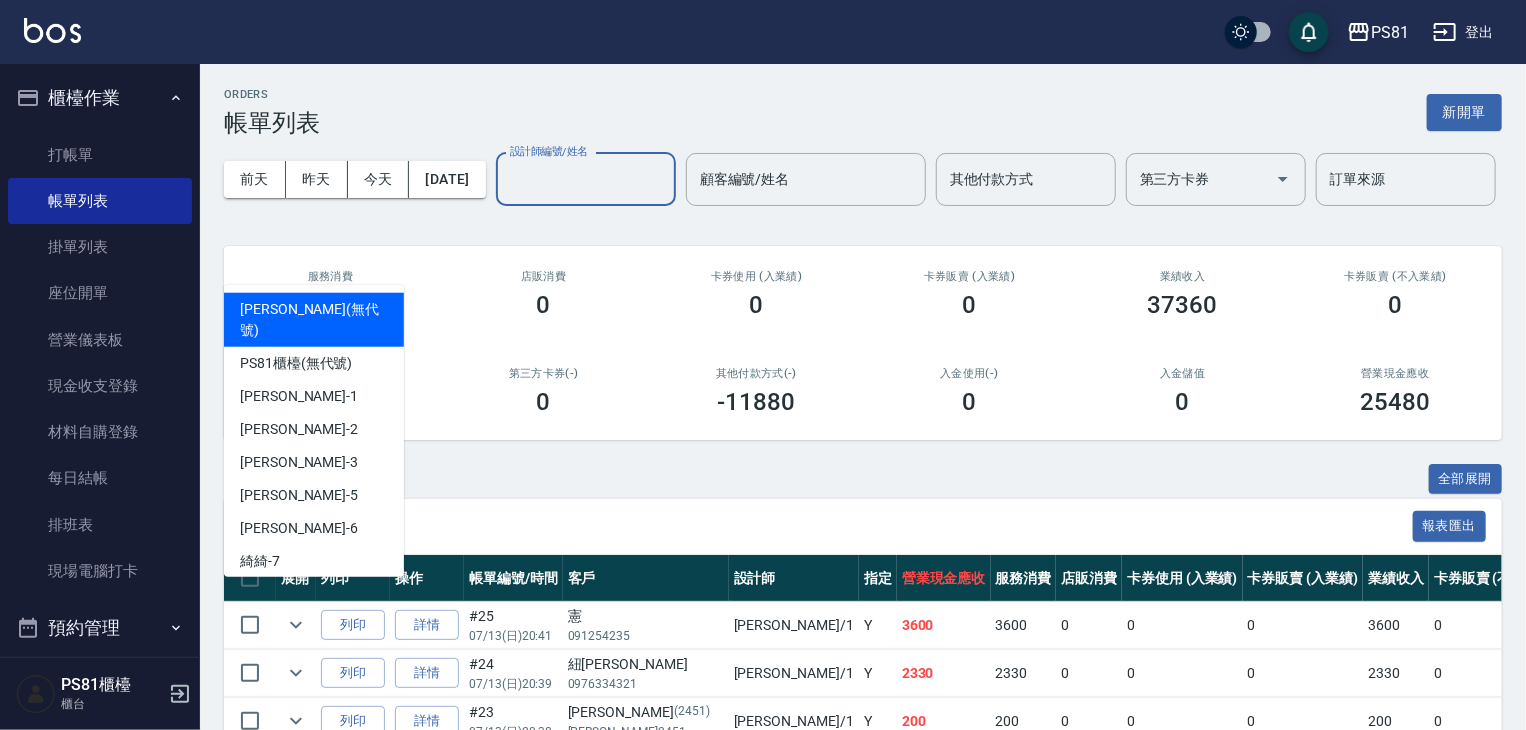 click on "設計師編號/姓名" at bounding box center (586, 179) 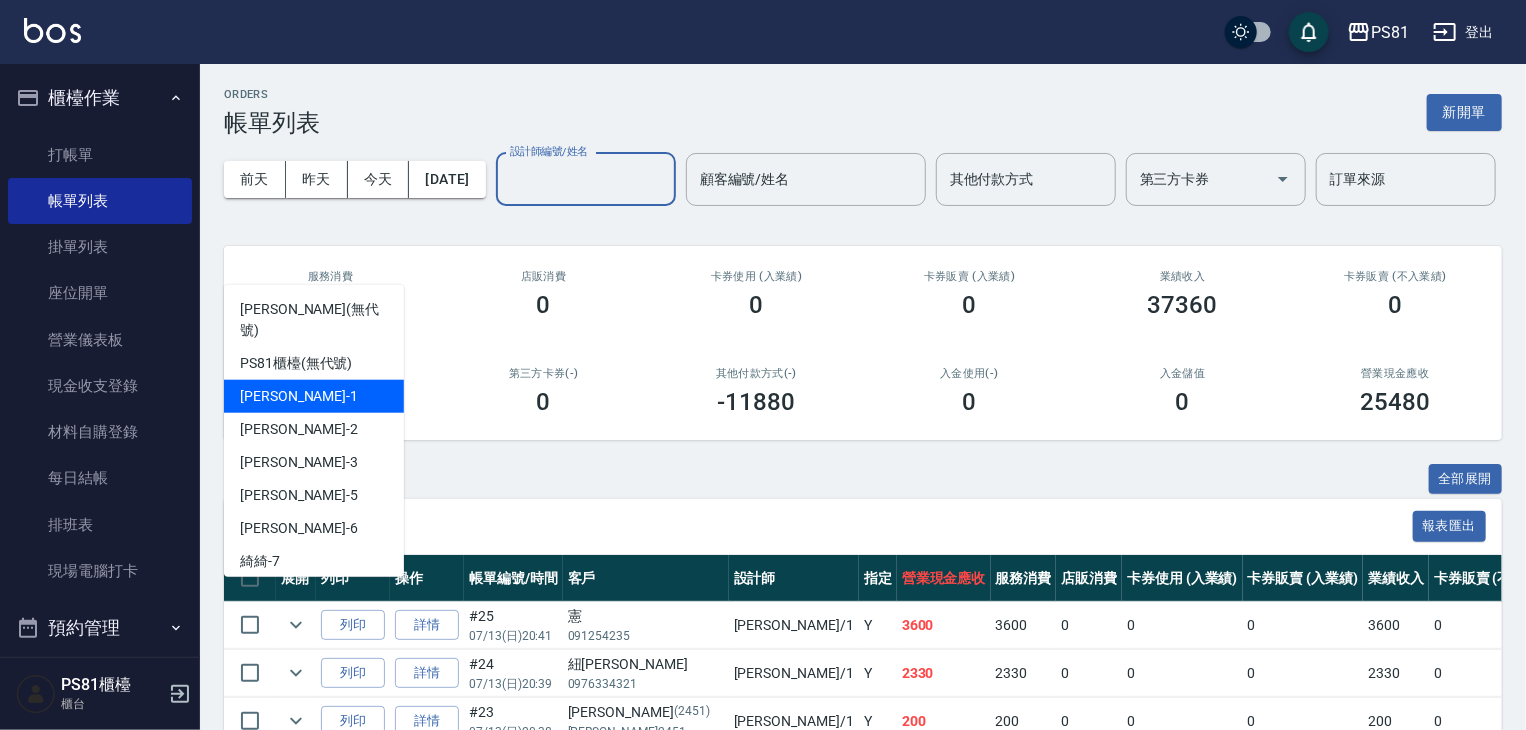 click on "[PERSON_NAME] -1" at bounding box center (314, 396) 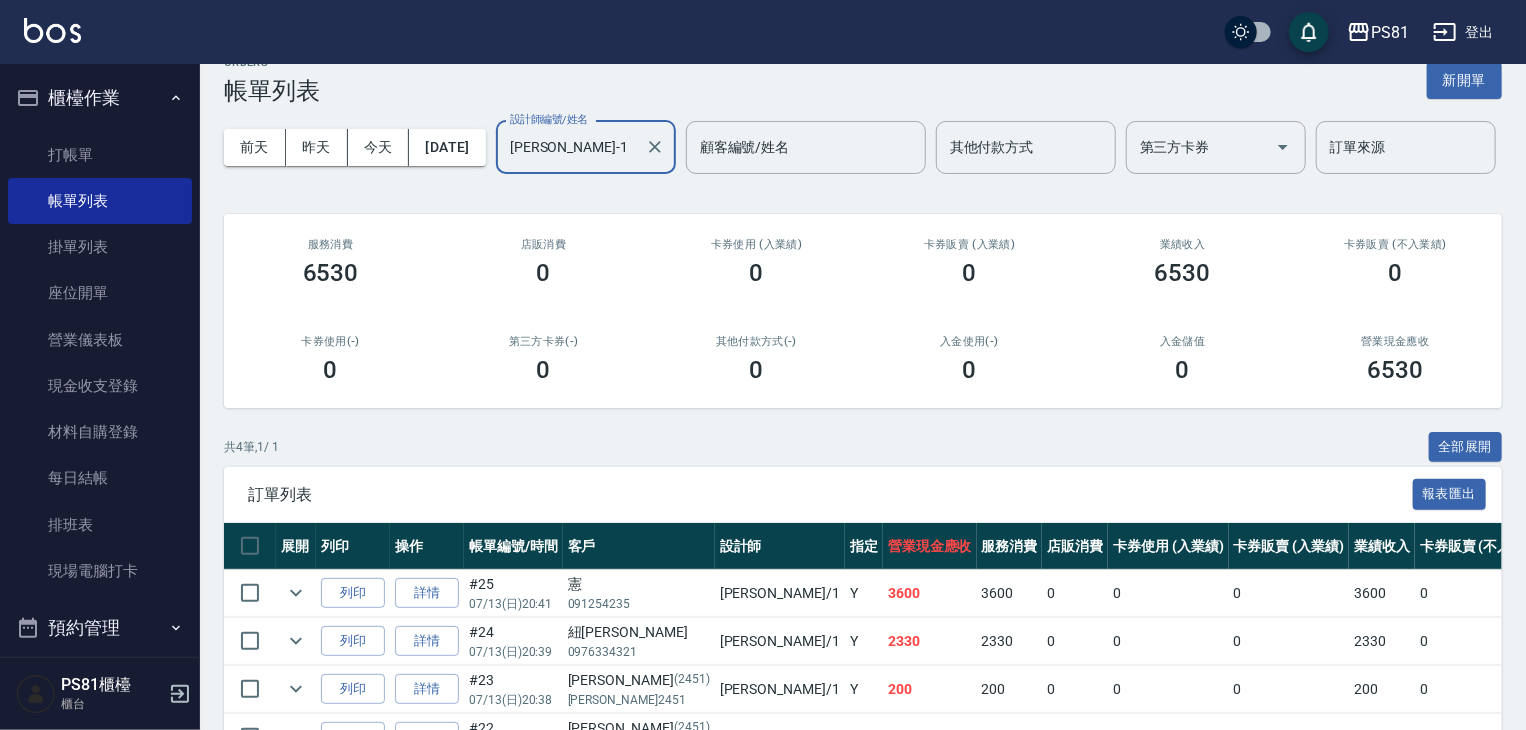 scroll, scrollTop: 0, scrollLeft: 0, axis: both 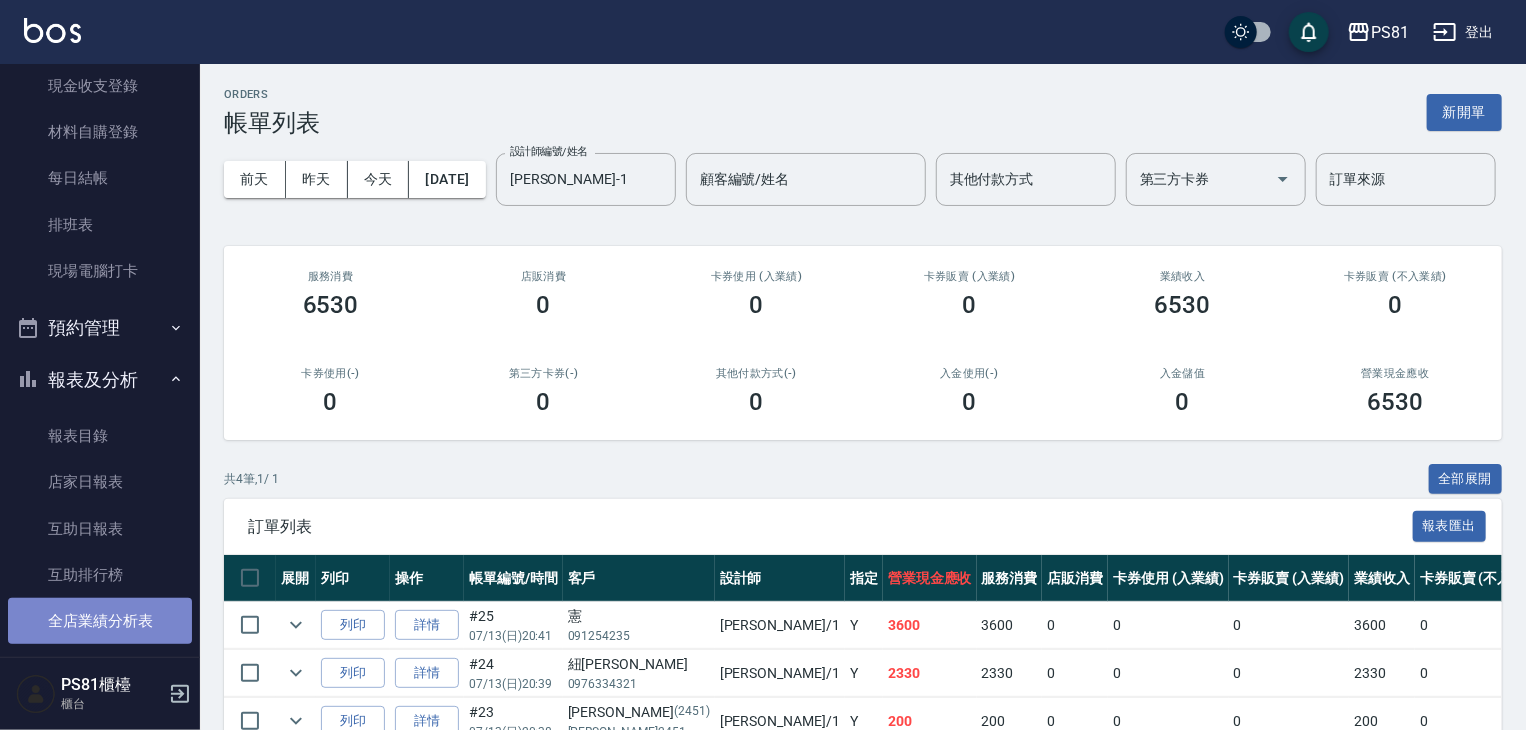 click on "全店業績分析表" at bounding box center [100, 621] 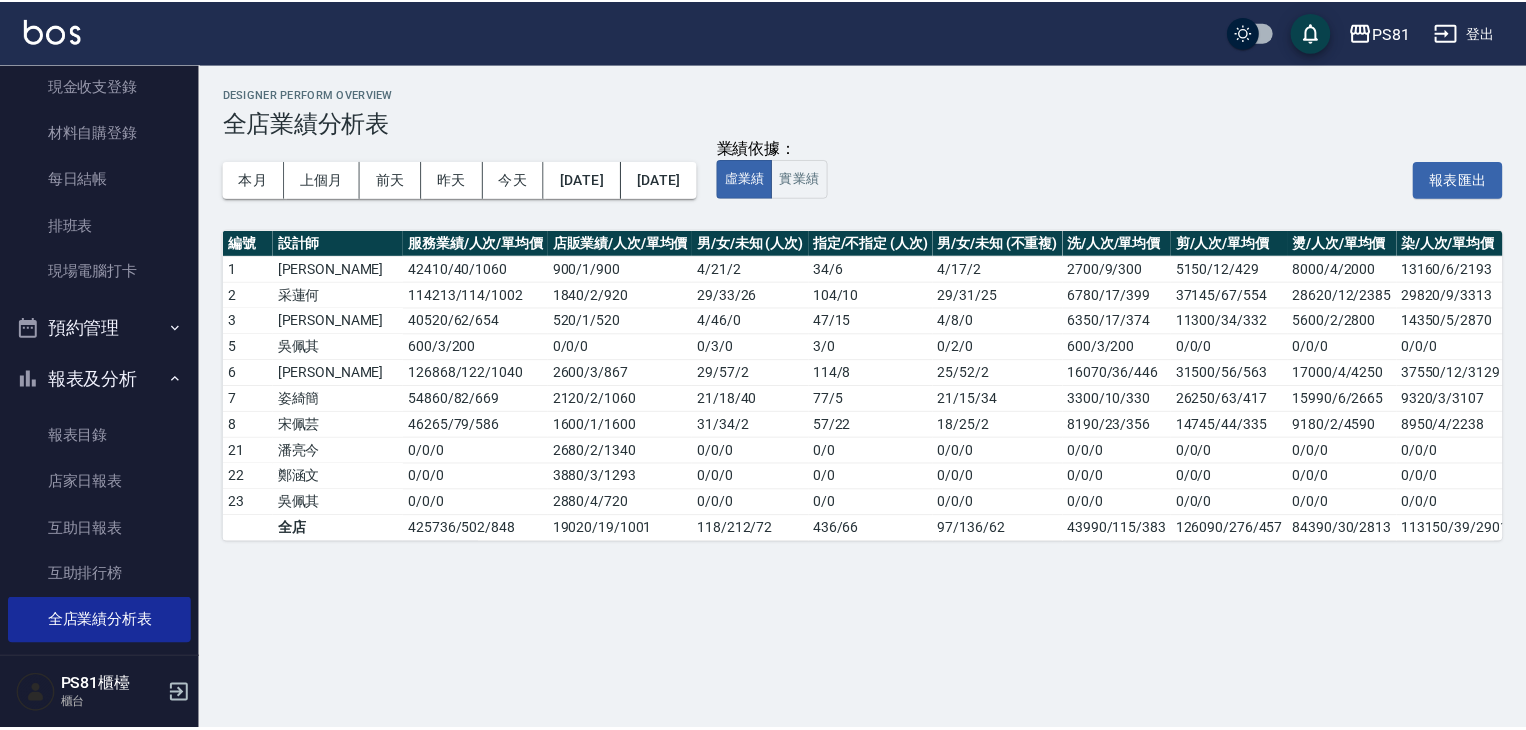 scroll, scrollTop: 0, scrollLeft: 0, axis: both 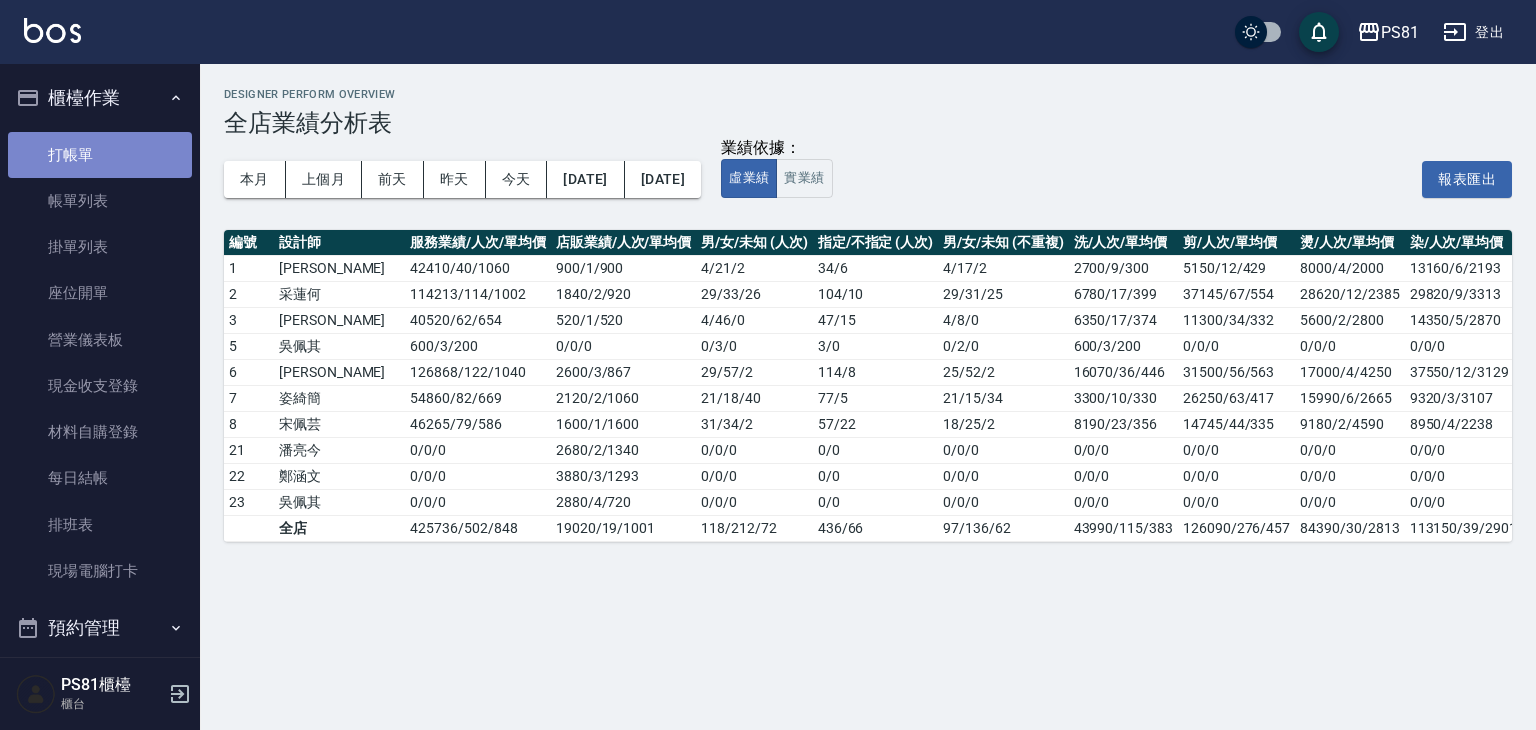 click on "打帳單" at bounding box center [100, 155] 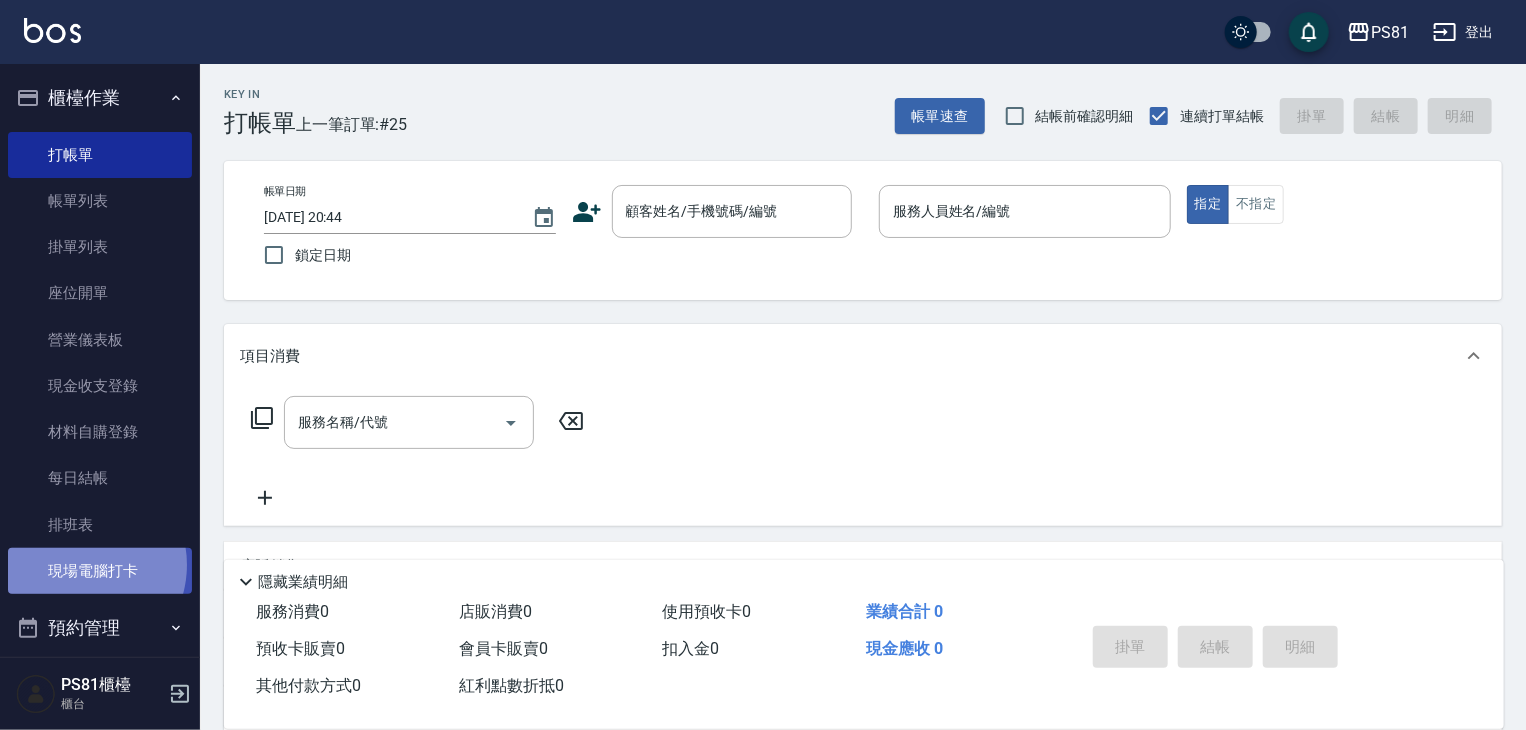 click on "現場電腦打卡" at bounding box center (100, 571) 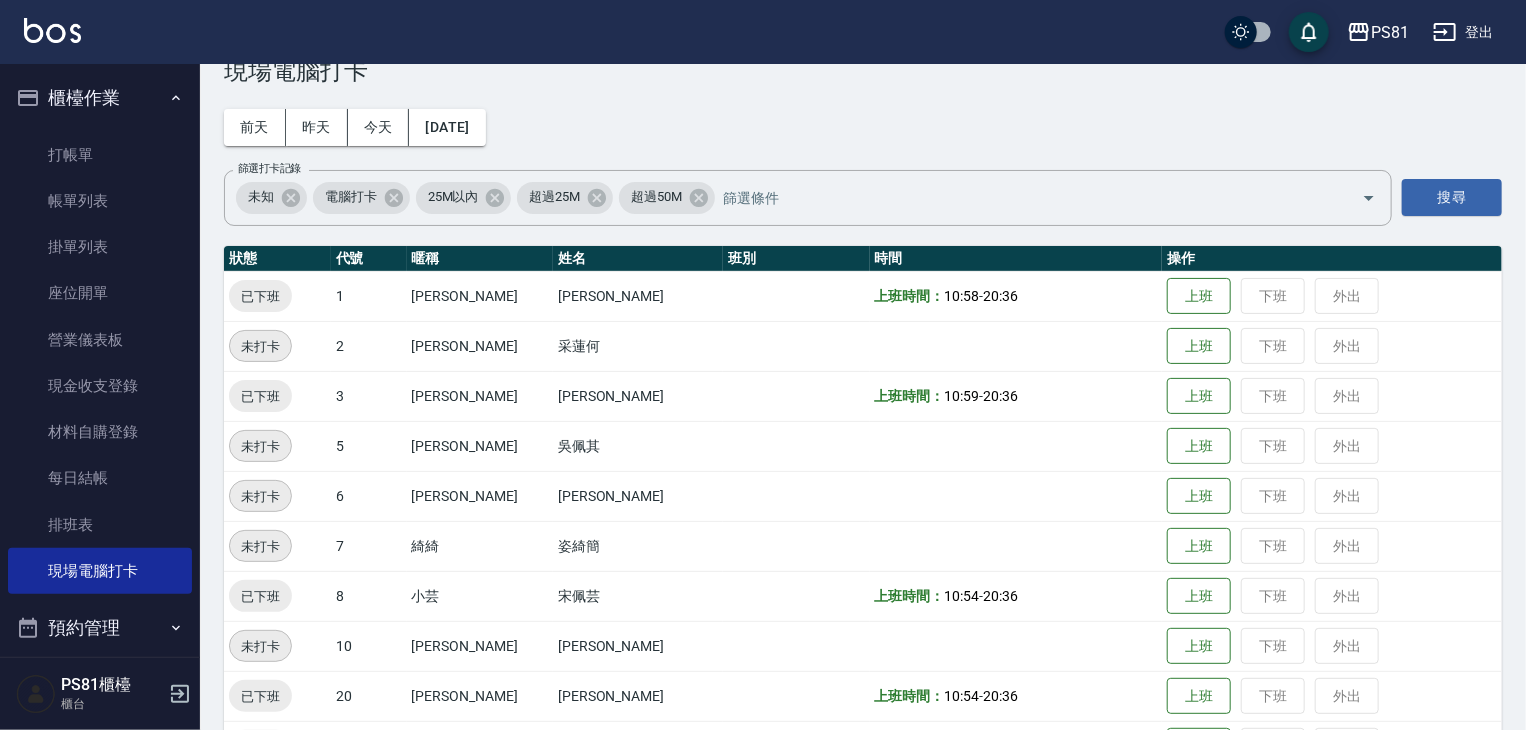 scroll, scrollTop: 0, scrollLeft: 0, axis: both 